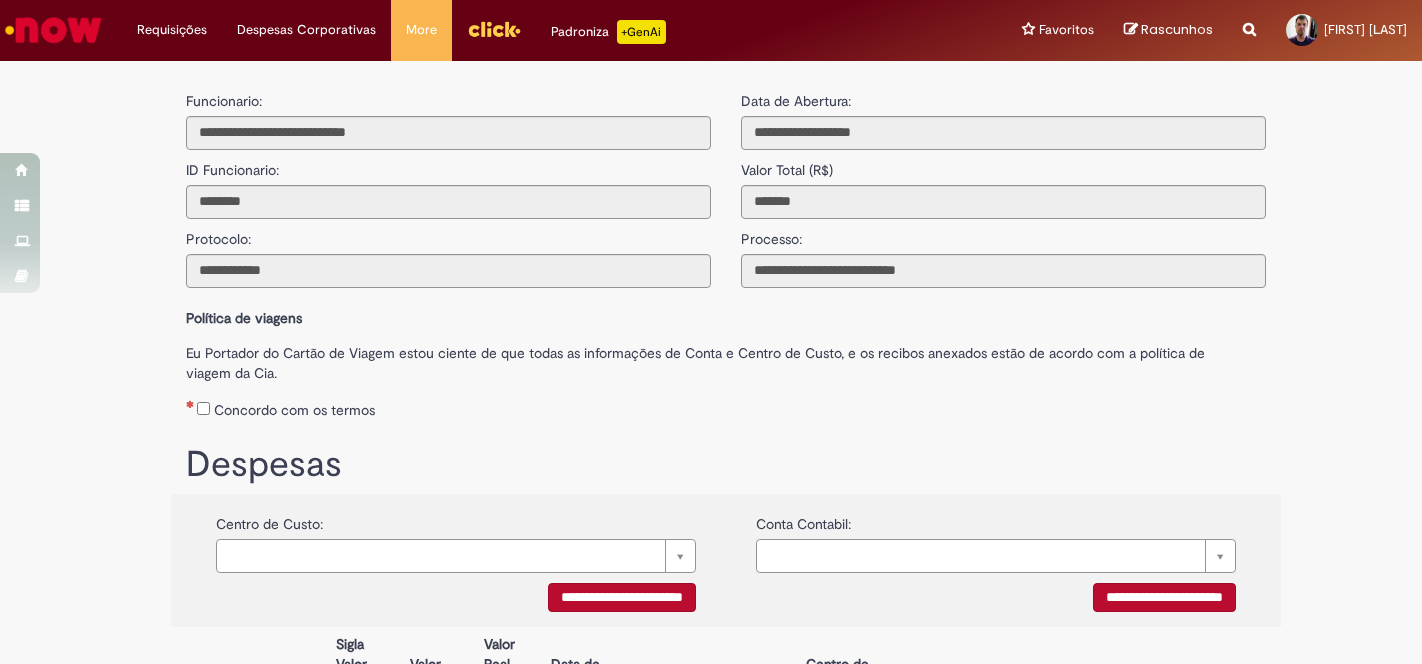 scroll, scrollTop: 0, scrollLeft: 0, axis: both 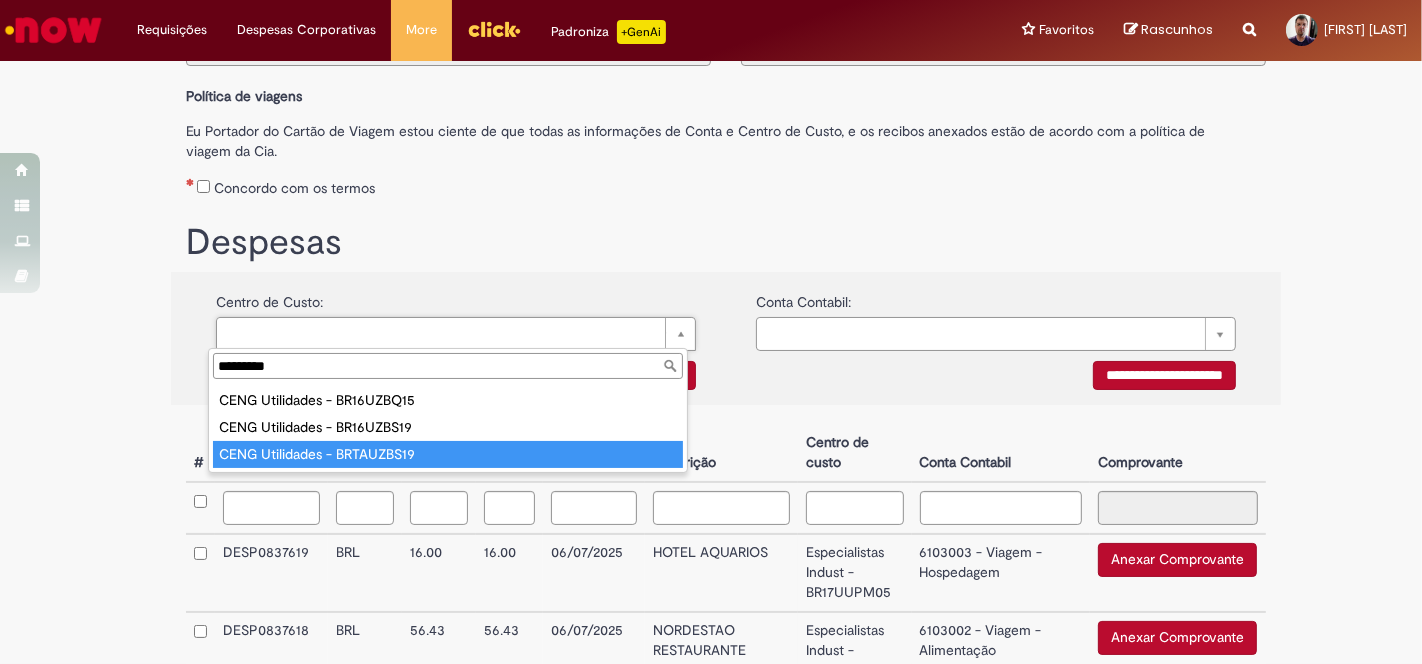 type on "*********" 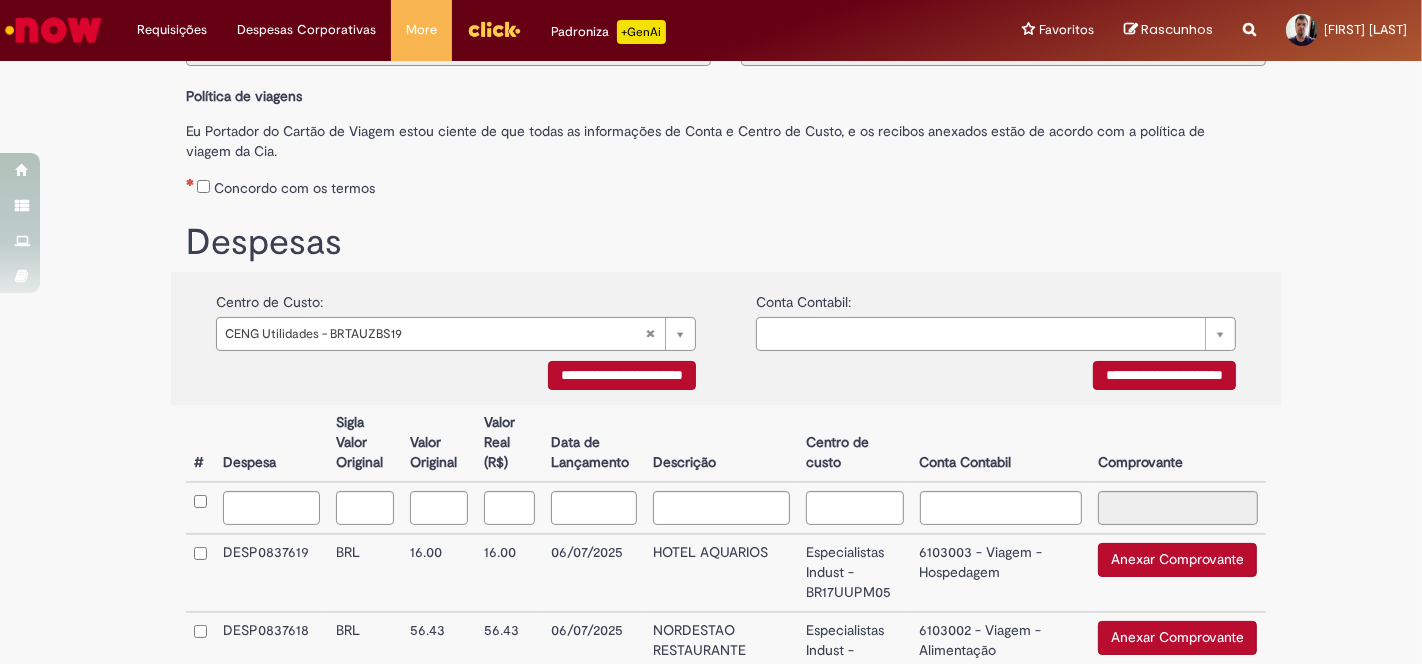 click on "**********" at bounding box center [622, 375] 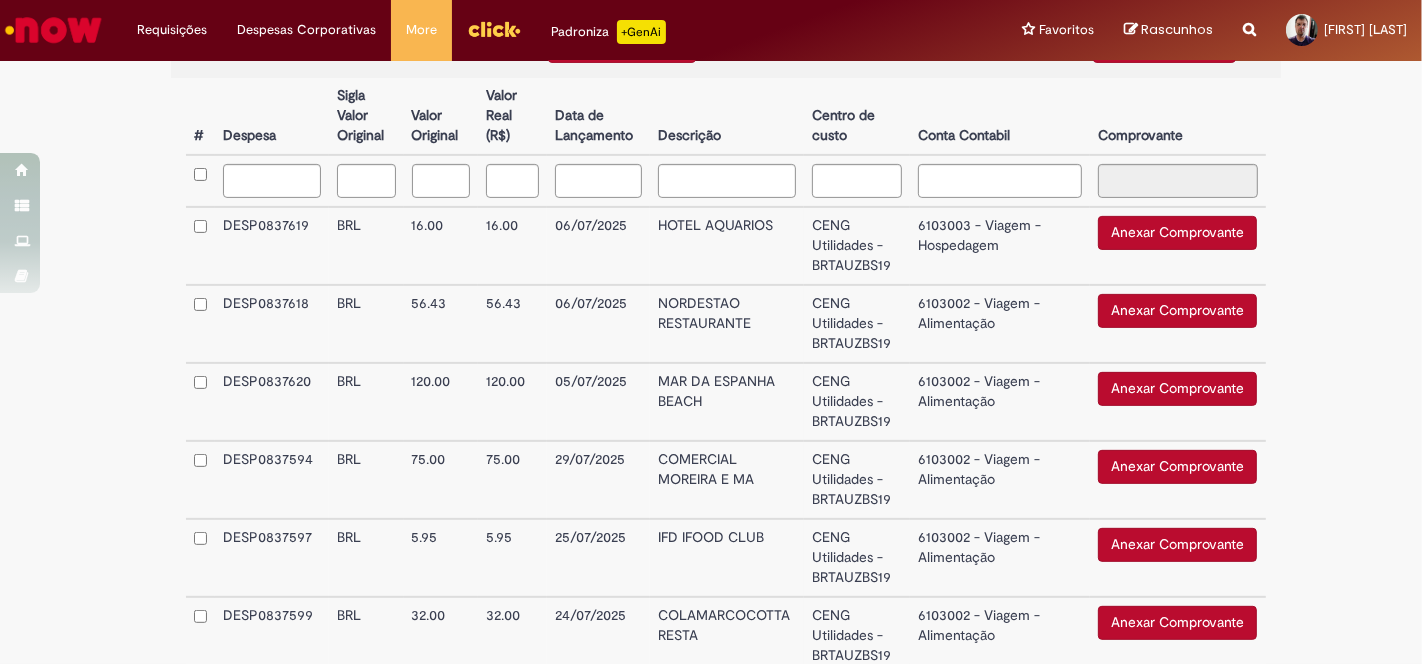 scroll, scrollTop: 555, scrollLeft: 0, axis: vertical 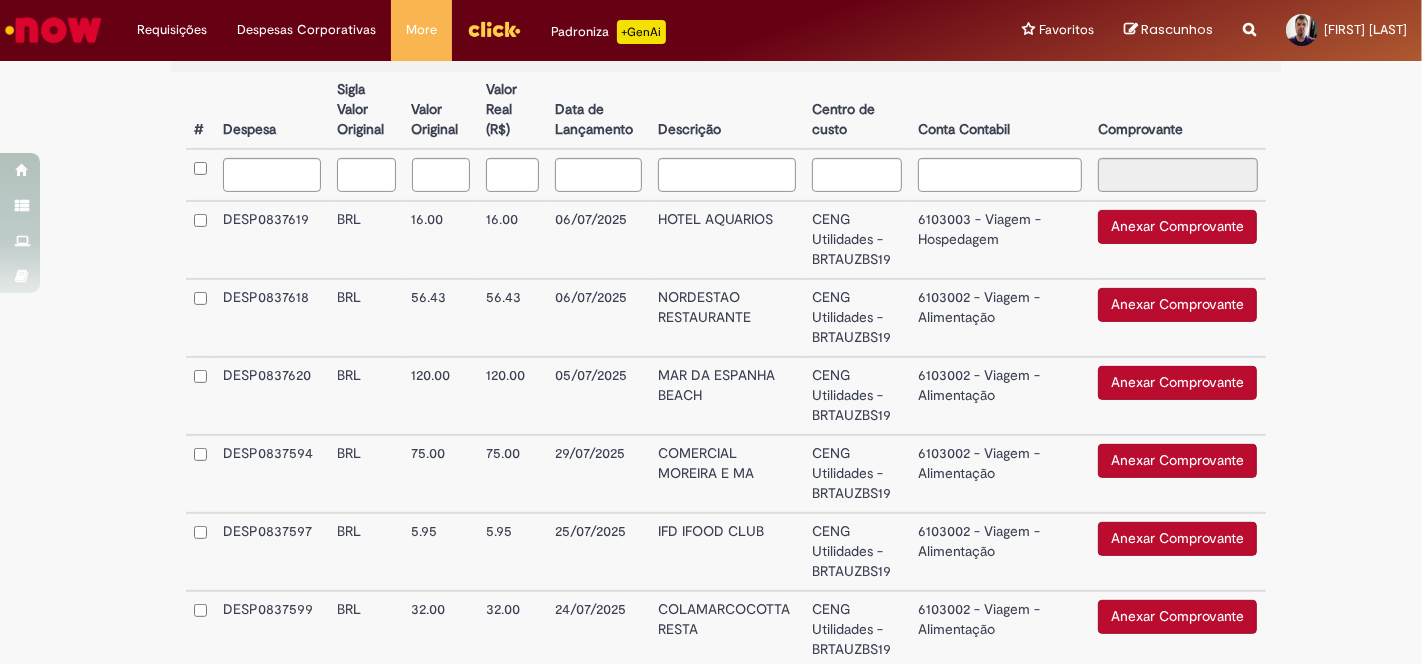 click on "6103003 - Viagem - Hospedagem" at bounding box center (1000, 240) 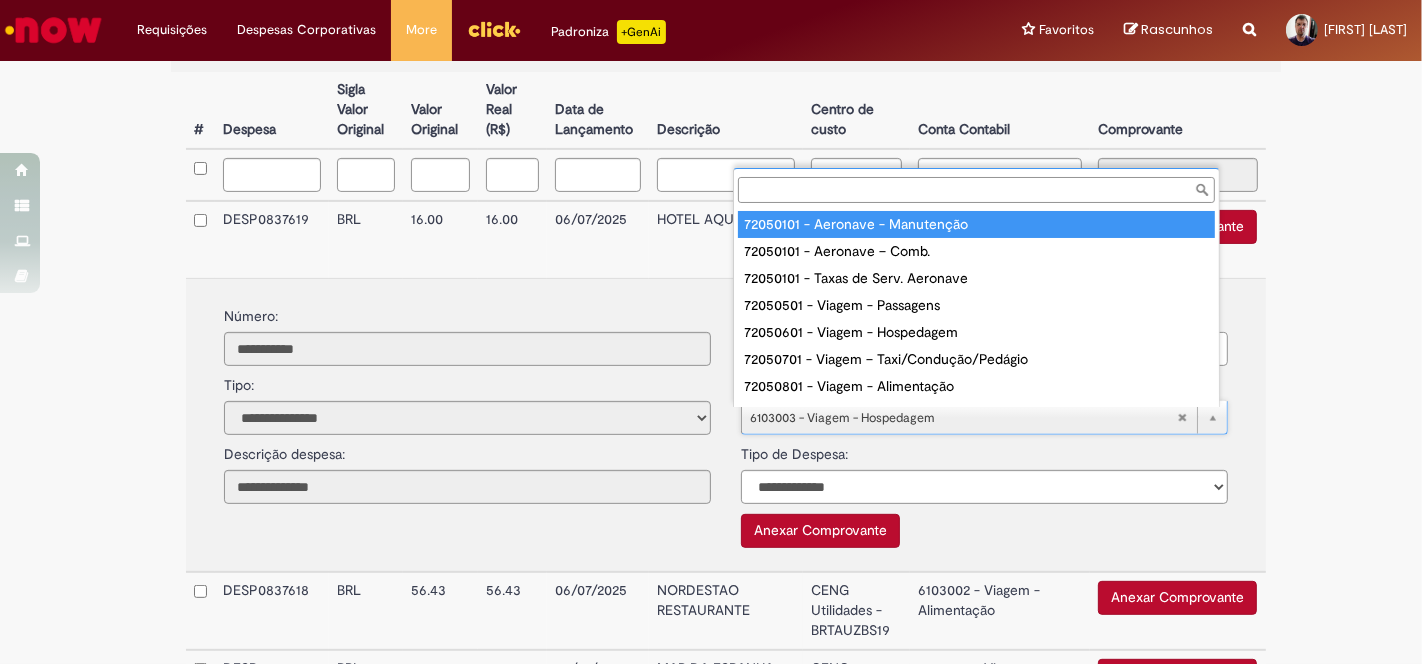 scroll, scrollTop: 16, scrollLeft: 0, axis: vertical 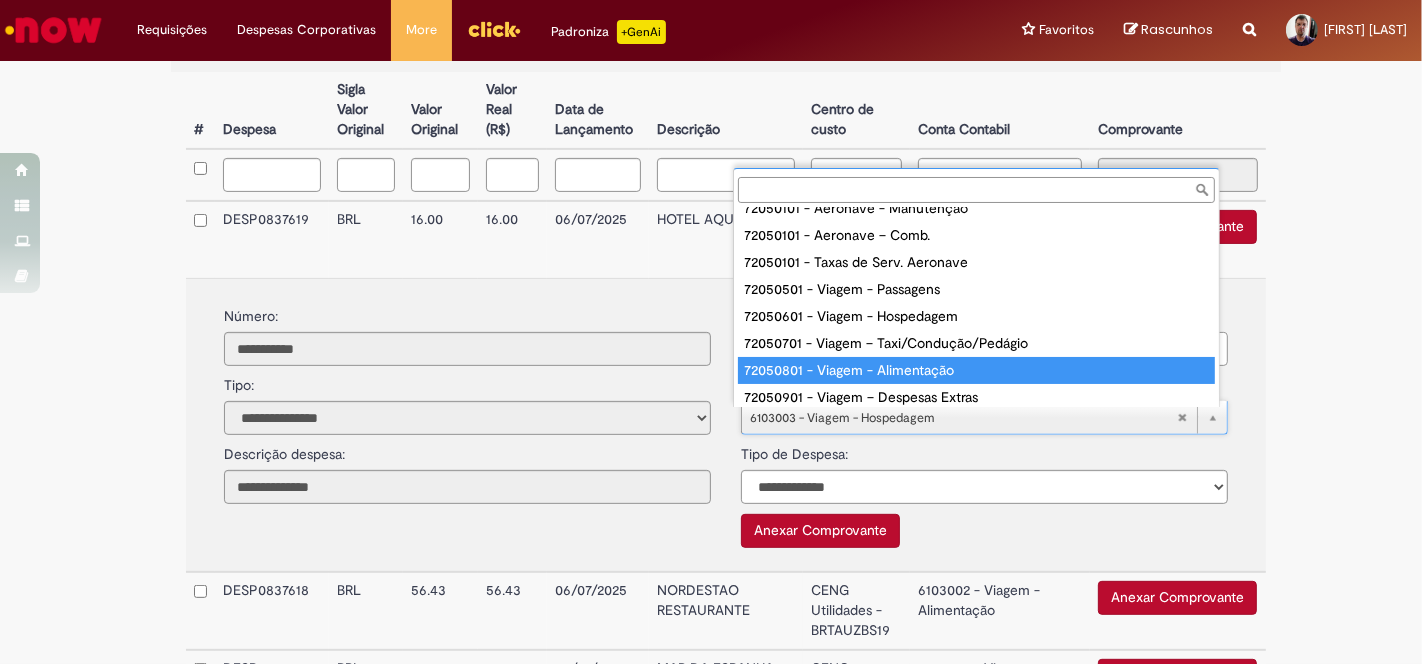 type on "**********" 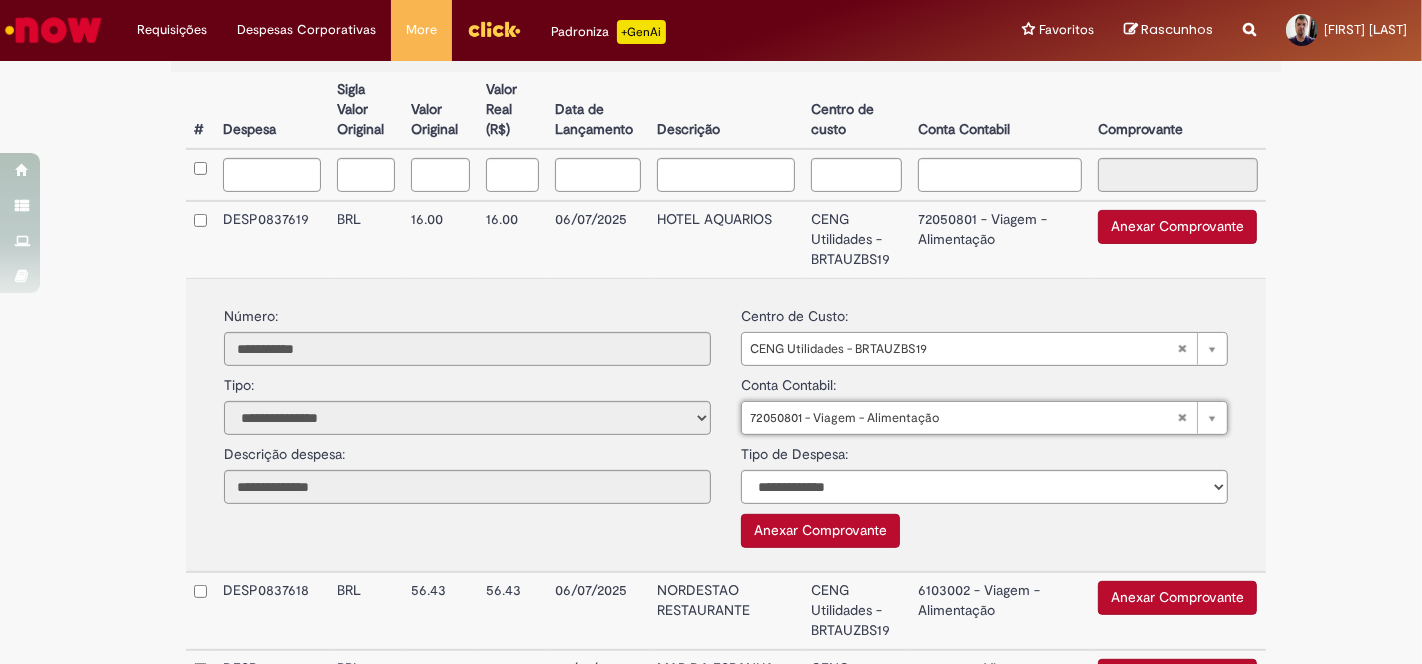 click on "72050801 -  Viagem  -  Alimentação" at bounding box center (1000, 239) 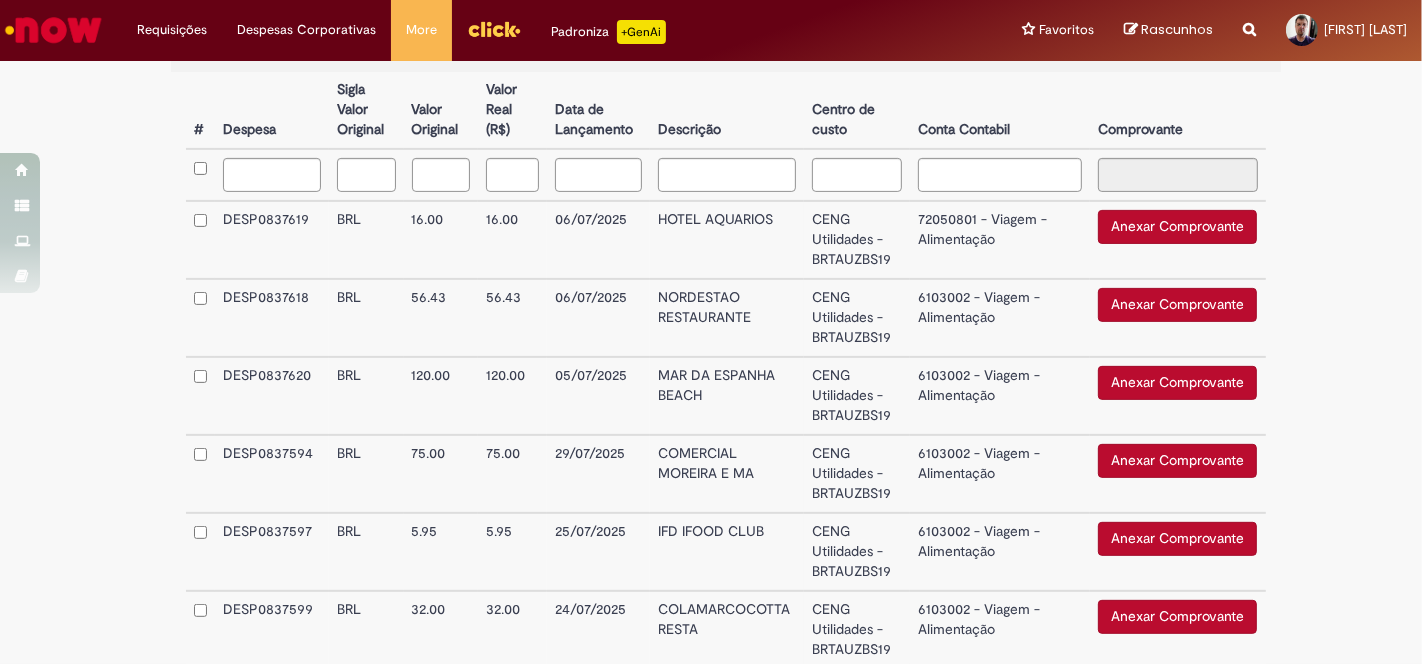 click on "6103002 - Viagem - Alimentação" at bounding box center (1000, 318) 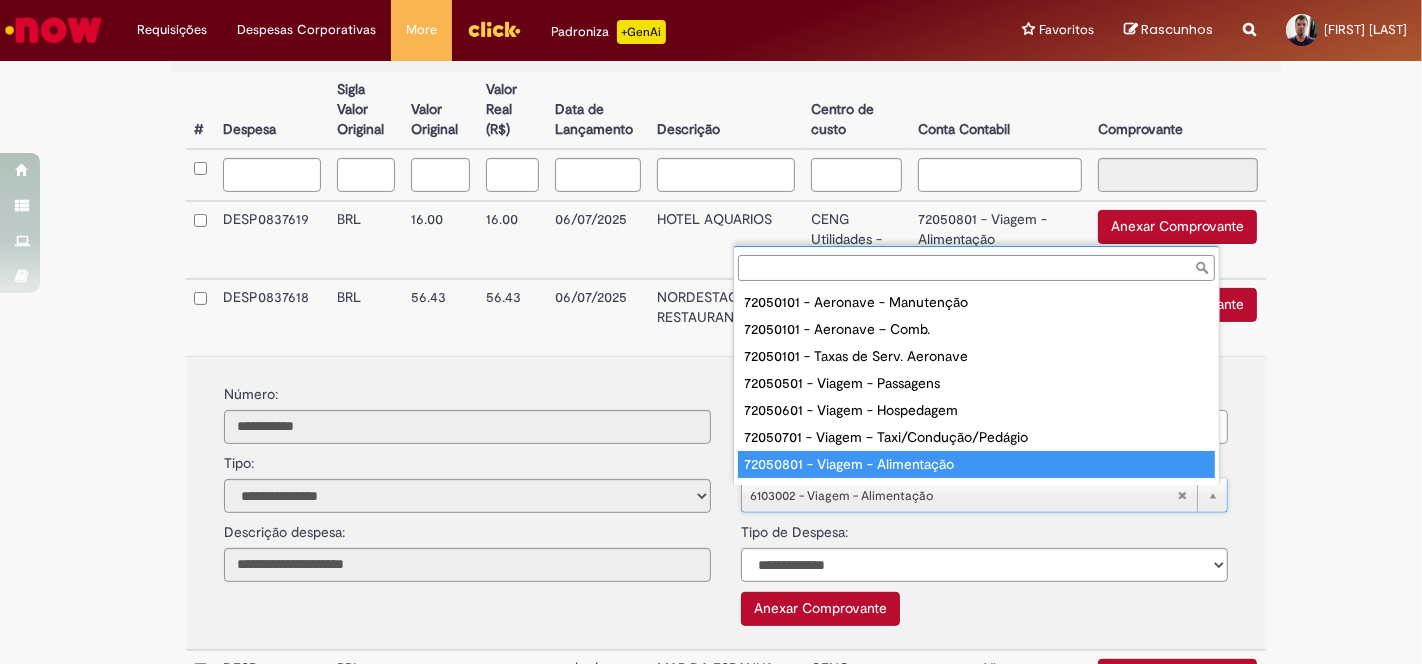 scroll, scrollTop: 16, scrollLeft: 0, axis: vertical 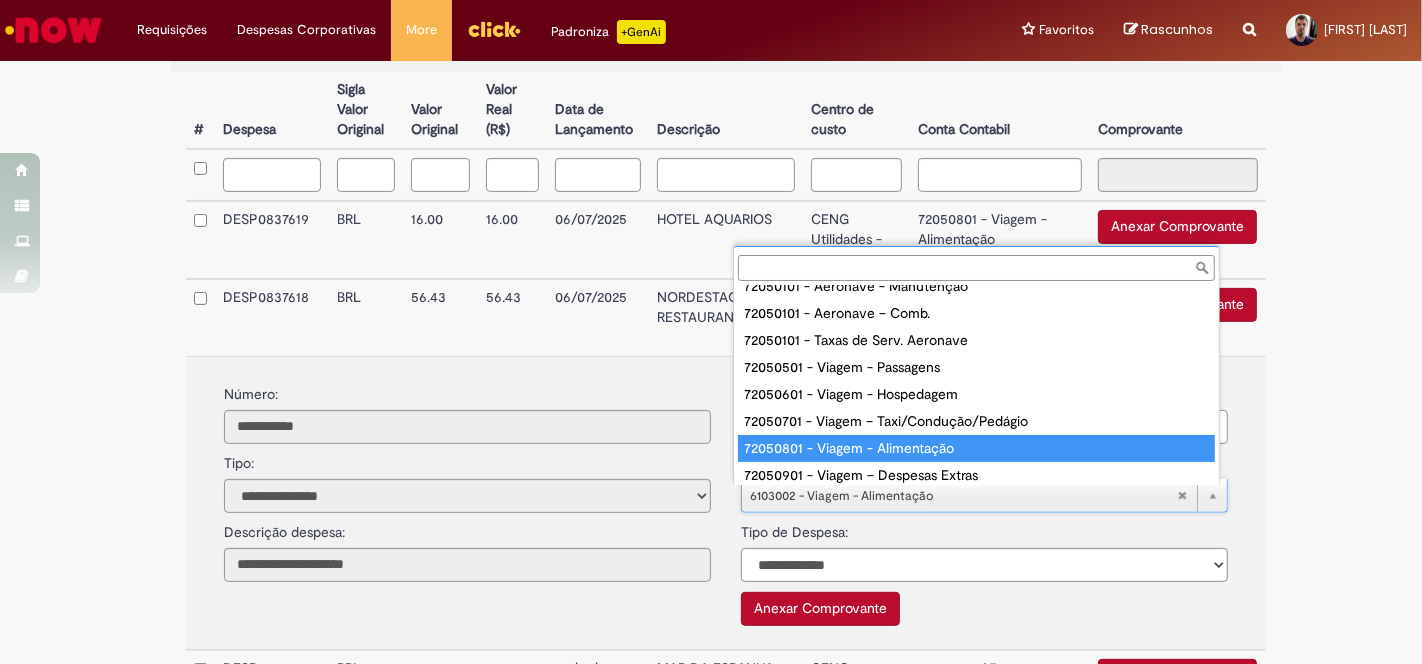 type on "**********" 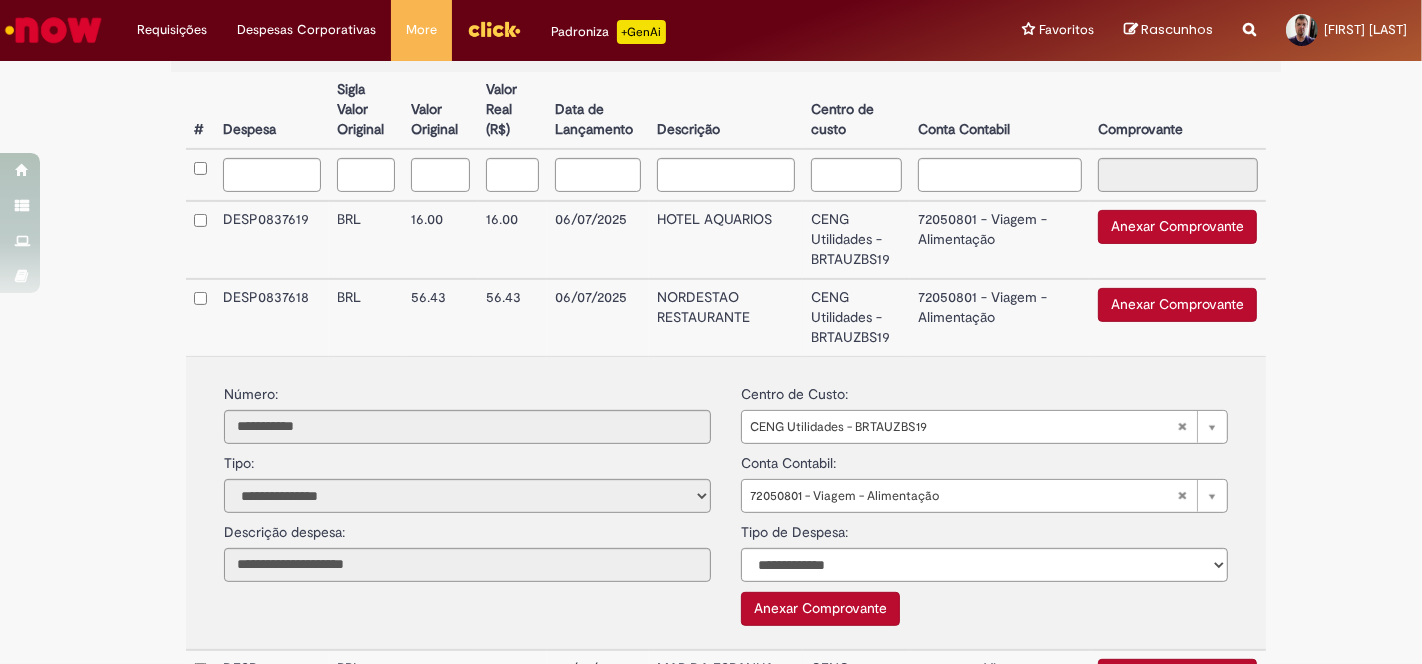 click on "72050801 -  Viagem  -  Alimentação" at bounding box center (1000, 317) 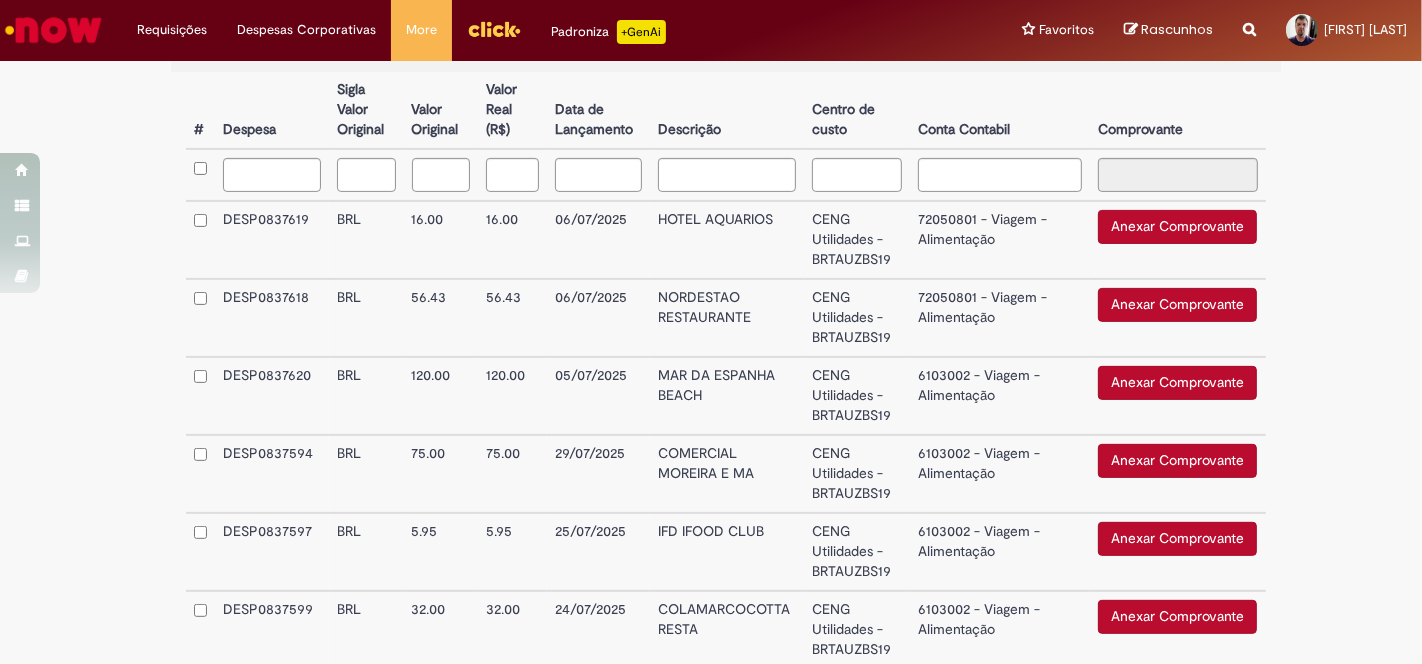 click on "6103002 - Viagem - Alimentação" at bounding box center [1000, 396] 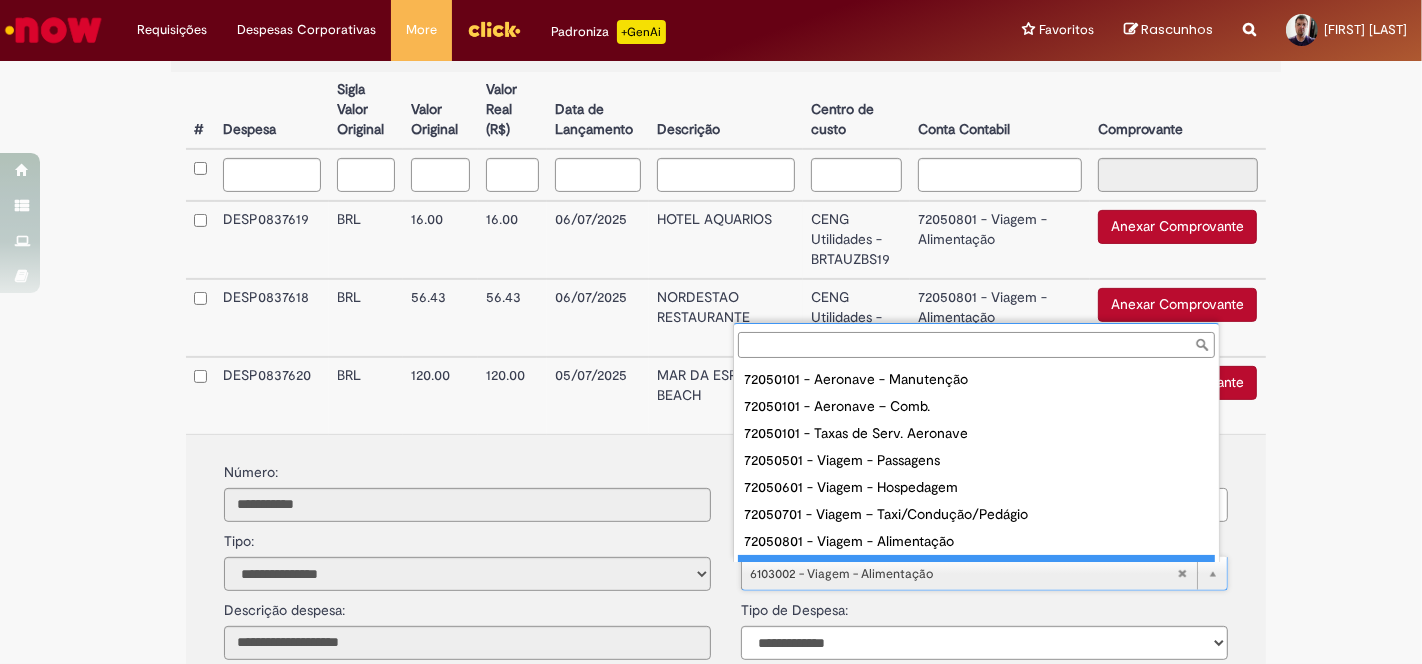 scroll, scrollTop: 16, scrollLeft: 0, axis: vertical 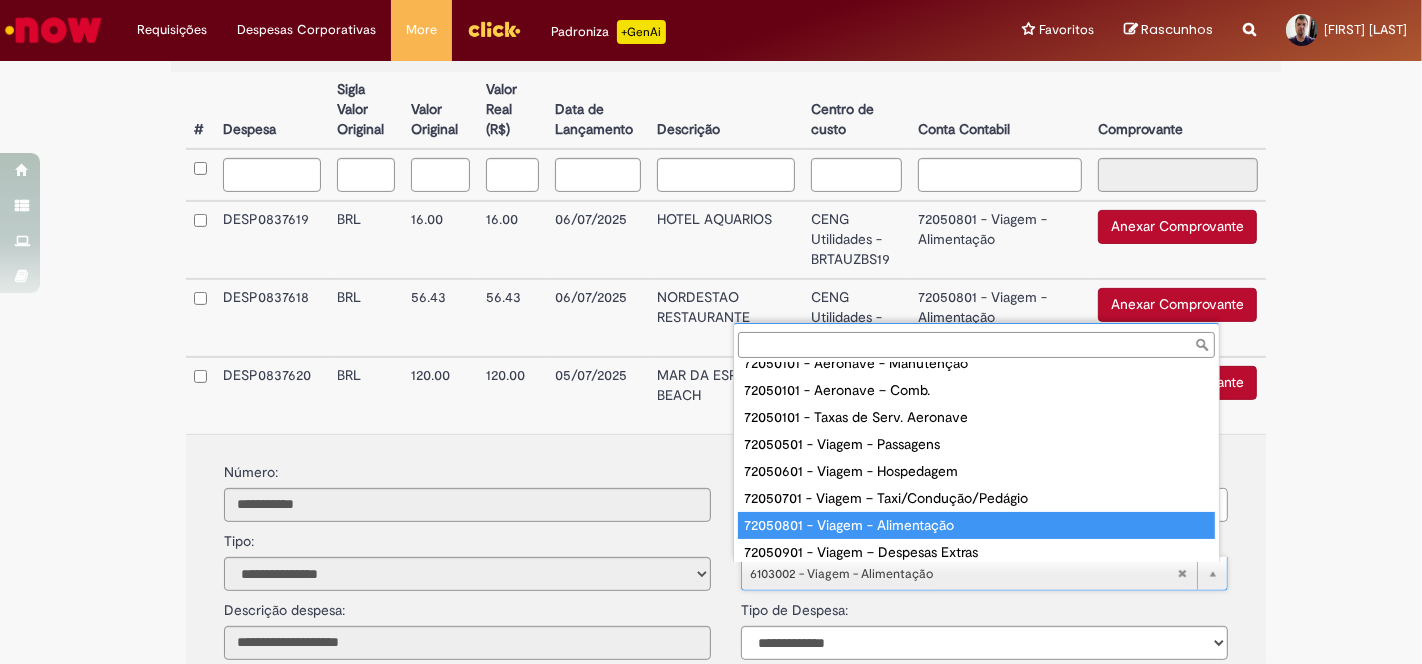type on "**********" 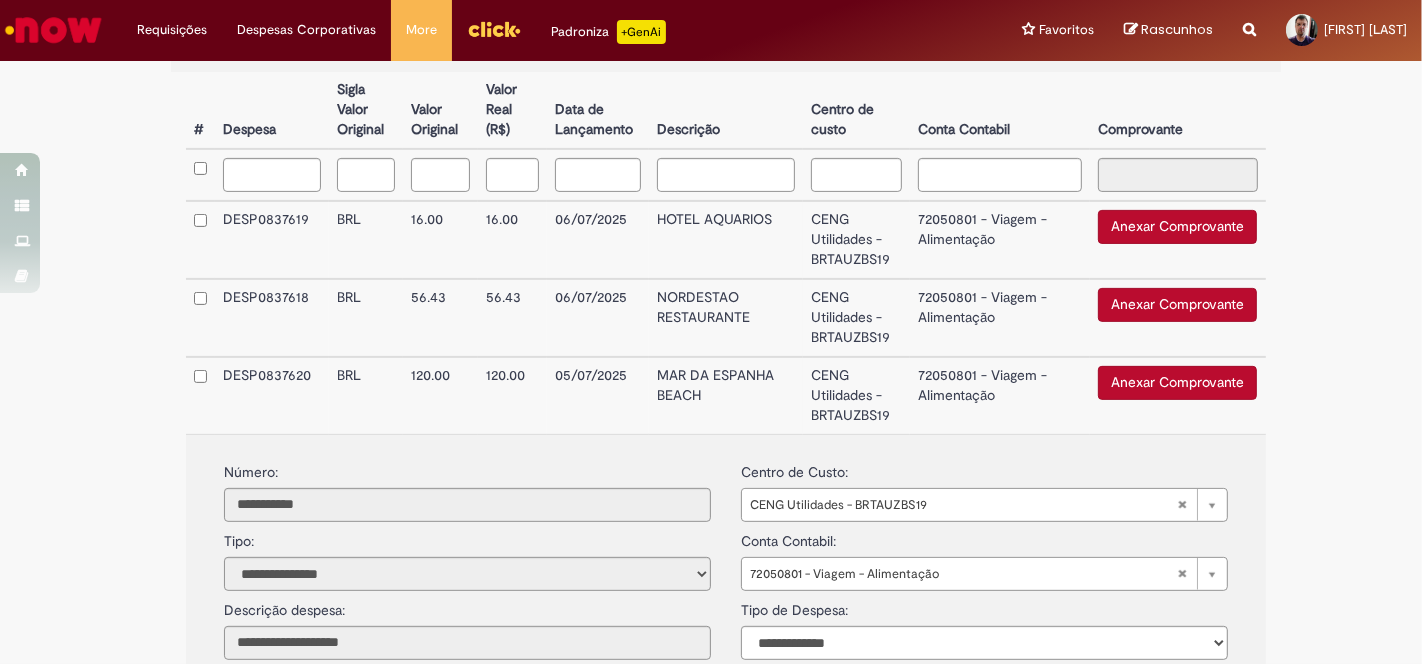 click on "72050801 -  Viagem  -  Alimentação" at bounding box center [1000, 395] 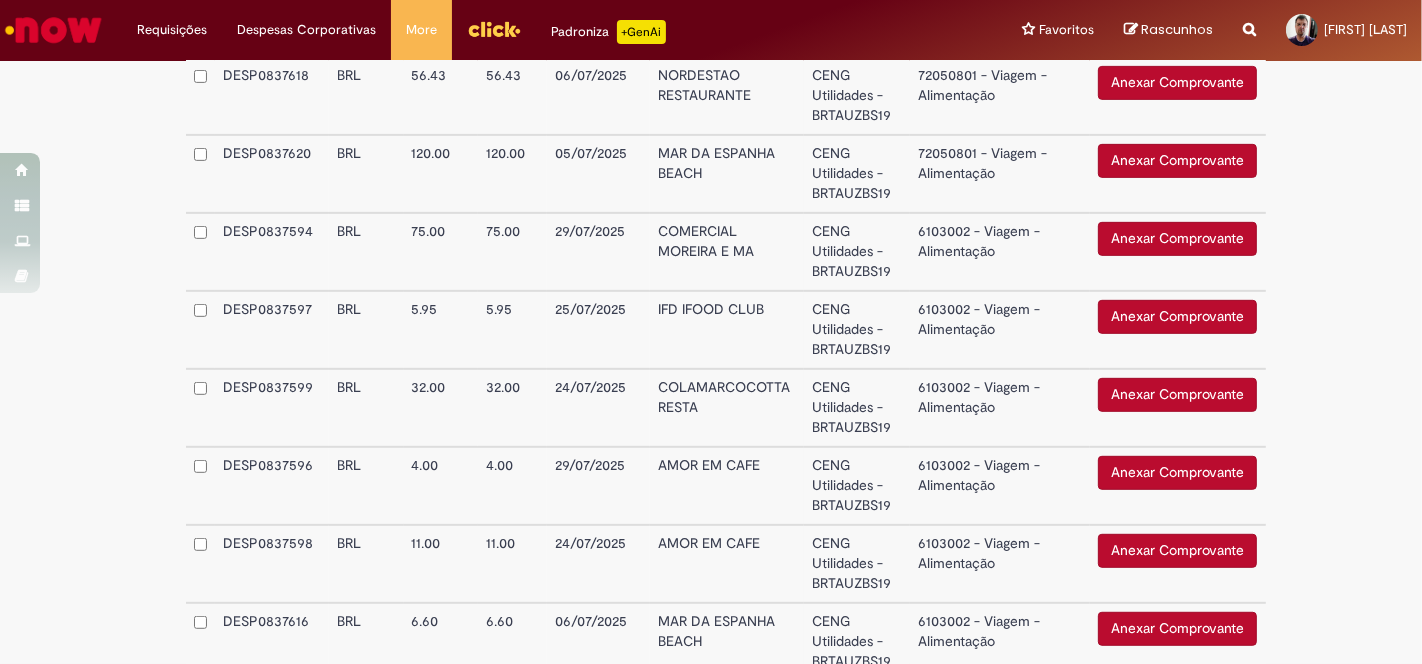 scroll, scrollTop: 777, scrollLeft: 0, axis: vertical 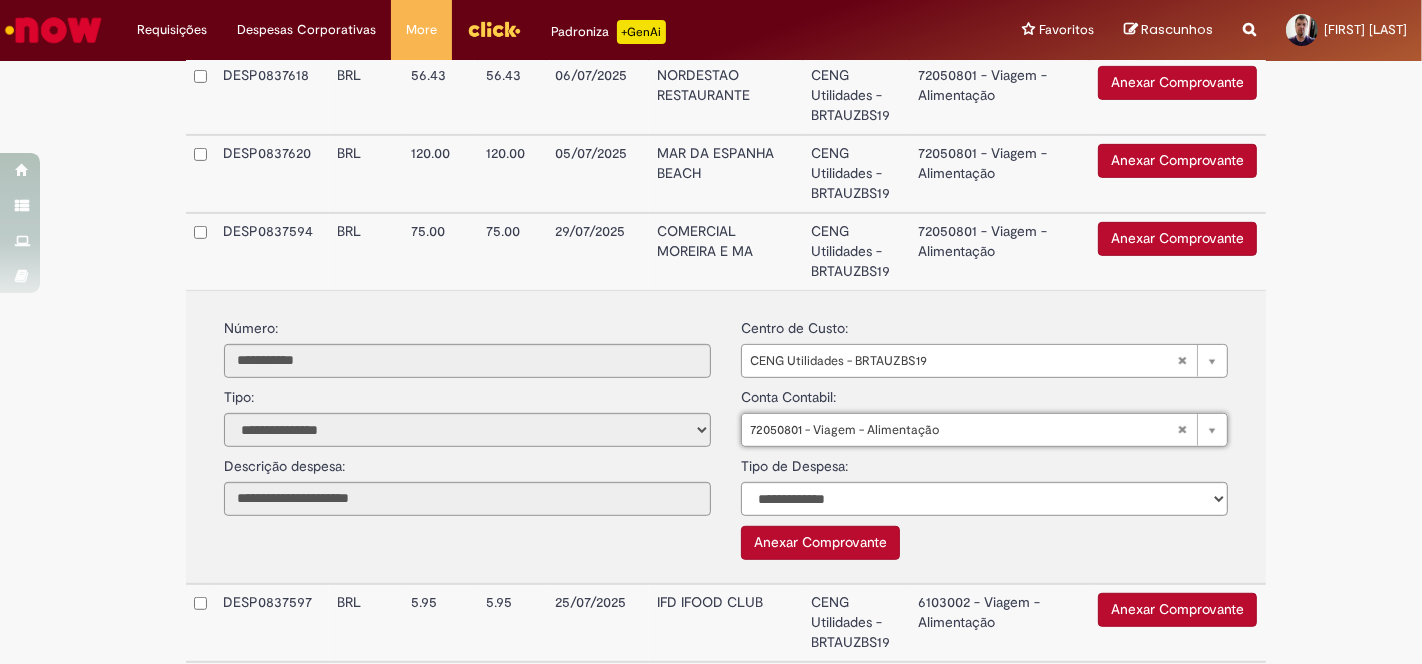 type on "**********" 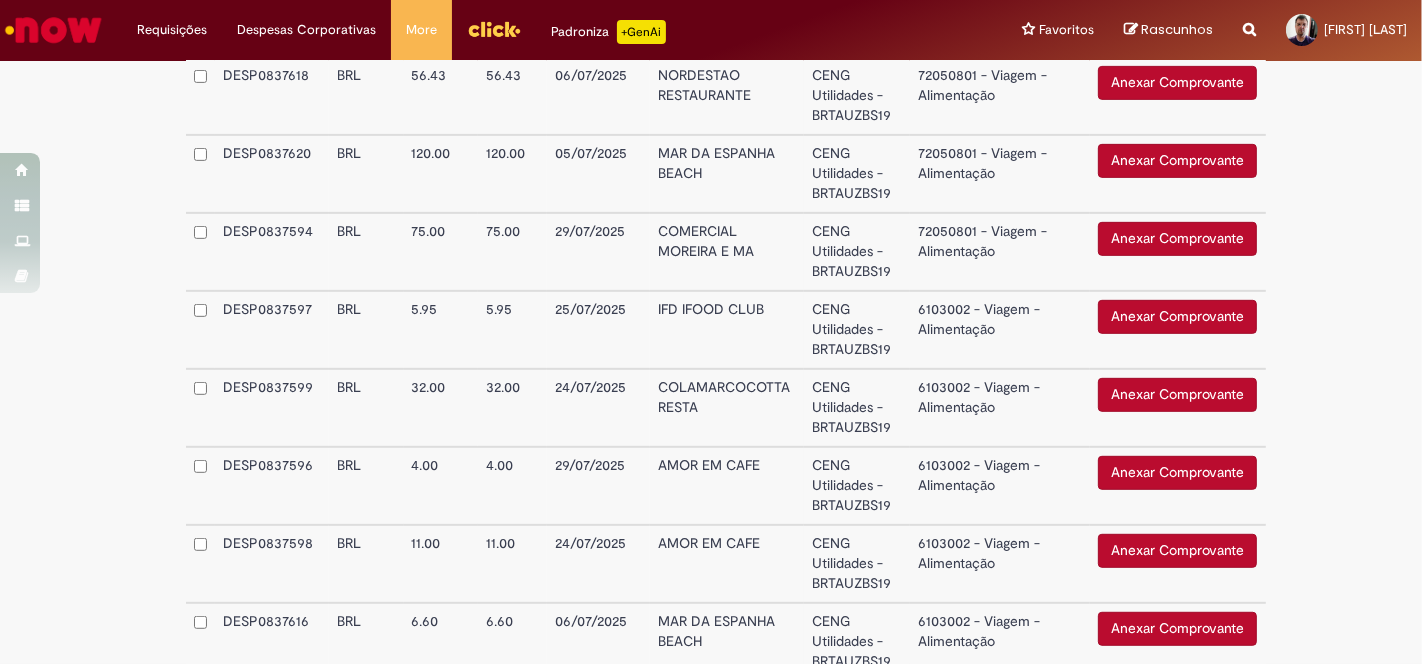 click on "6103002 - Viagem - Alimentação" at bounding box center [1000, 330] 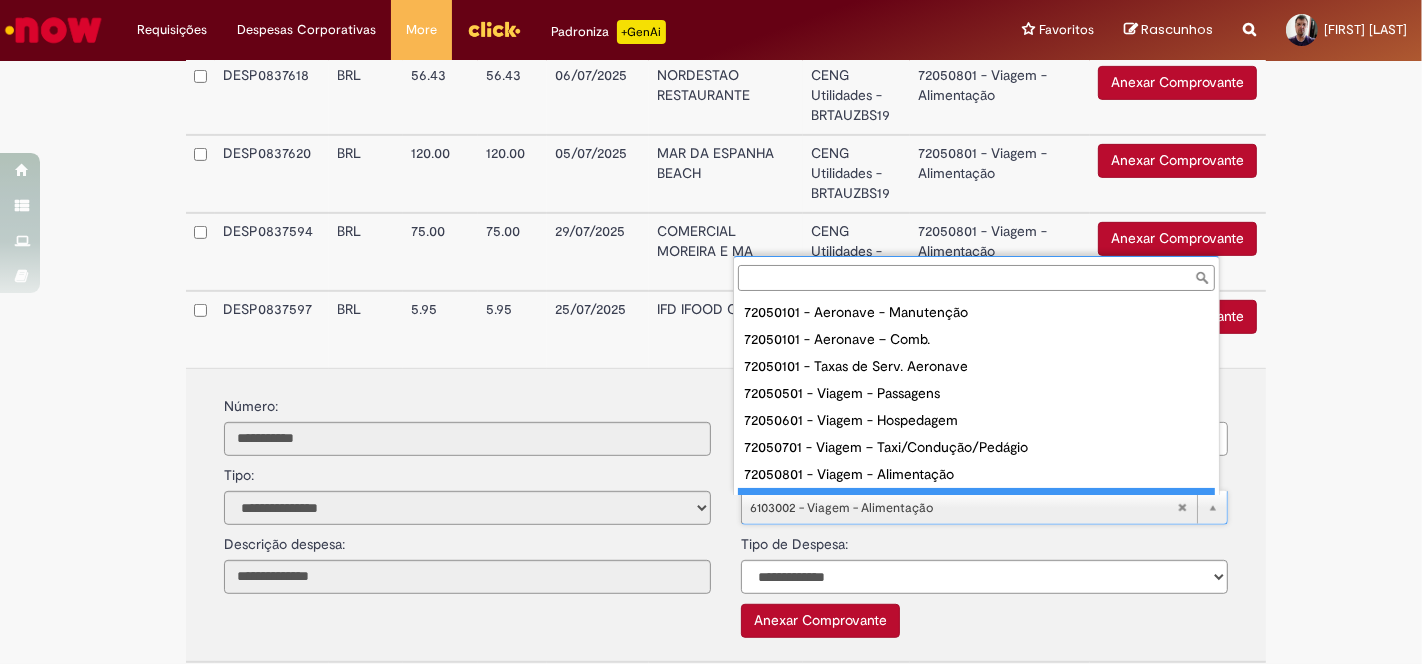 scroll, scrollTop: 16, scrollLeft: 0, axis: vertical 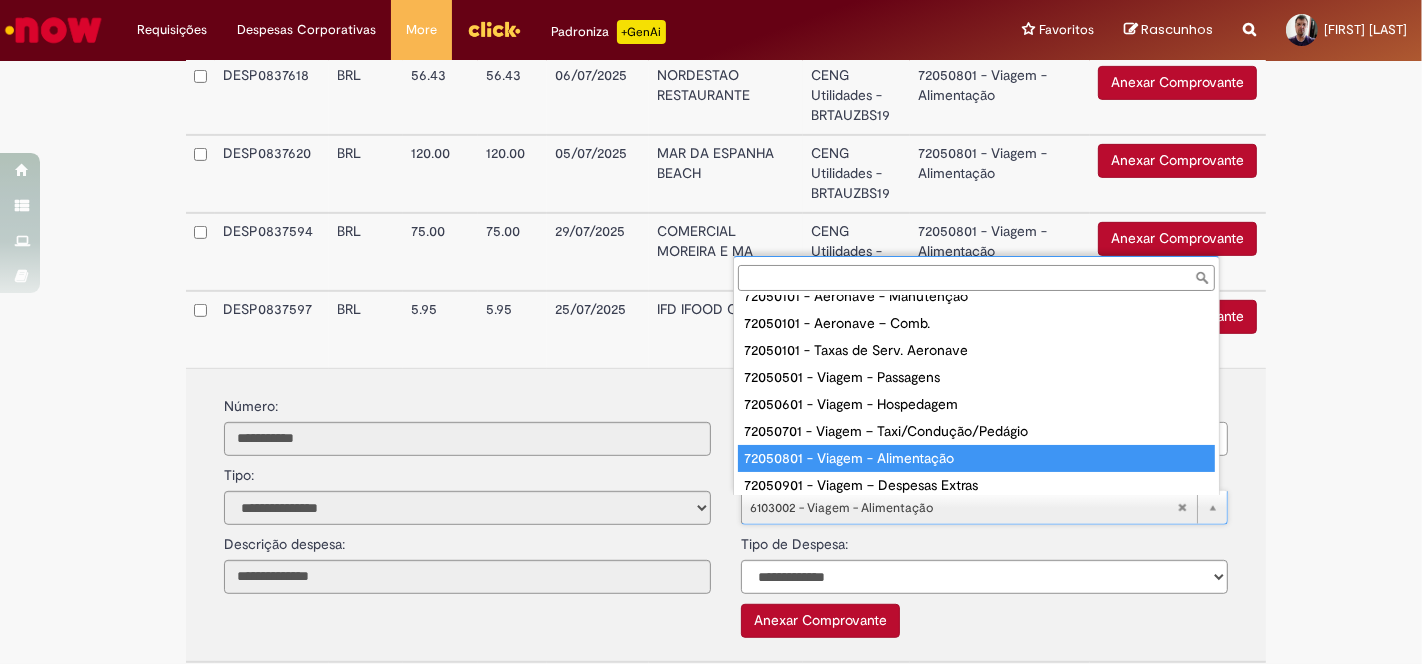 type on "**********" 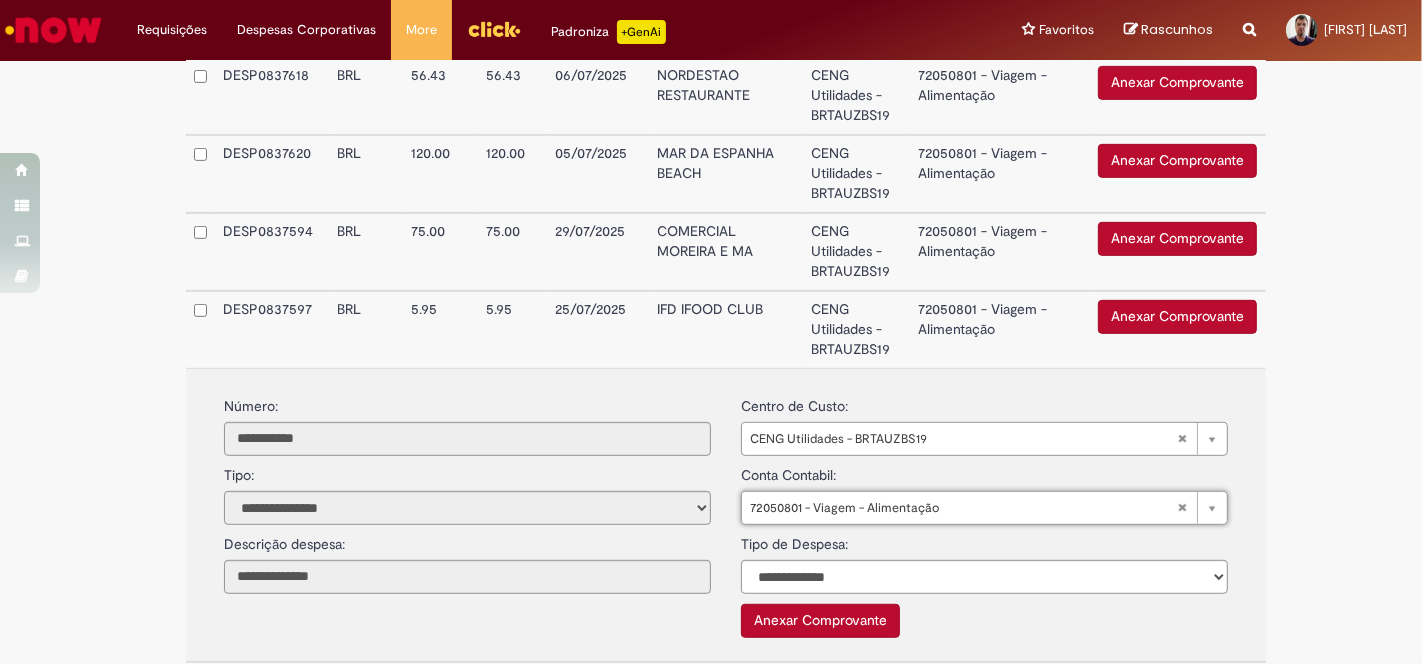 click on "72050801 -  Viagem  -  Alimentação" at bounding box center (1000, 329) 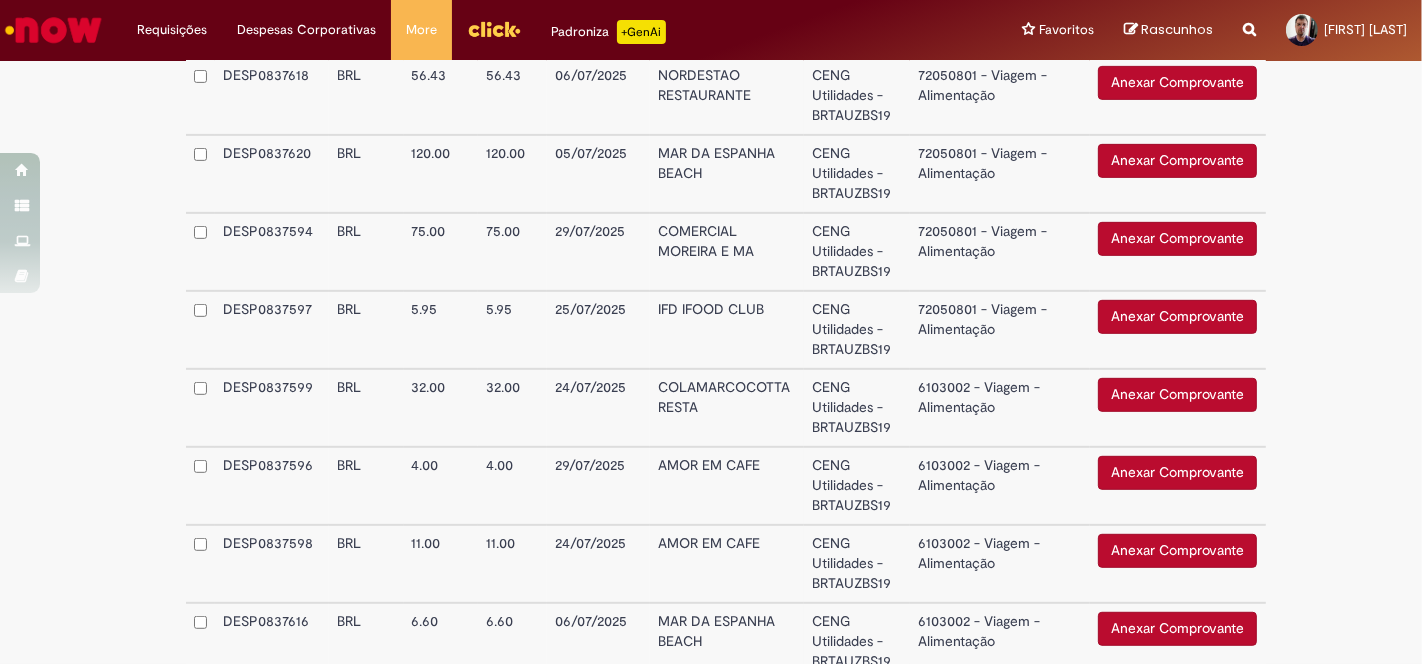 scroll, scrollTop: 1000, scrollLeft: 0, axis: vertical 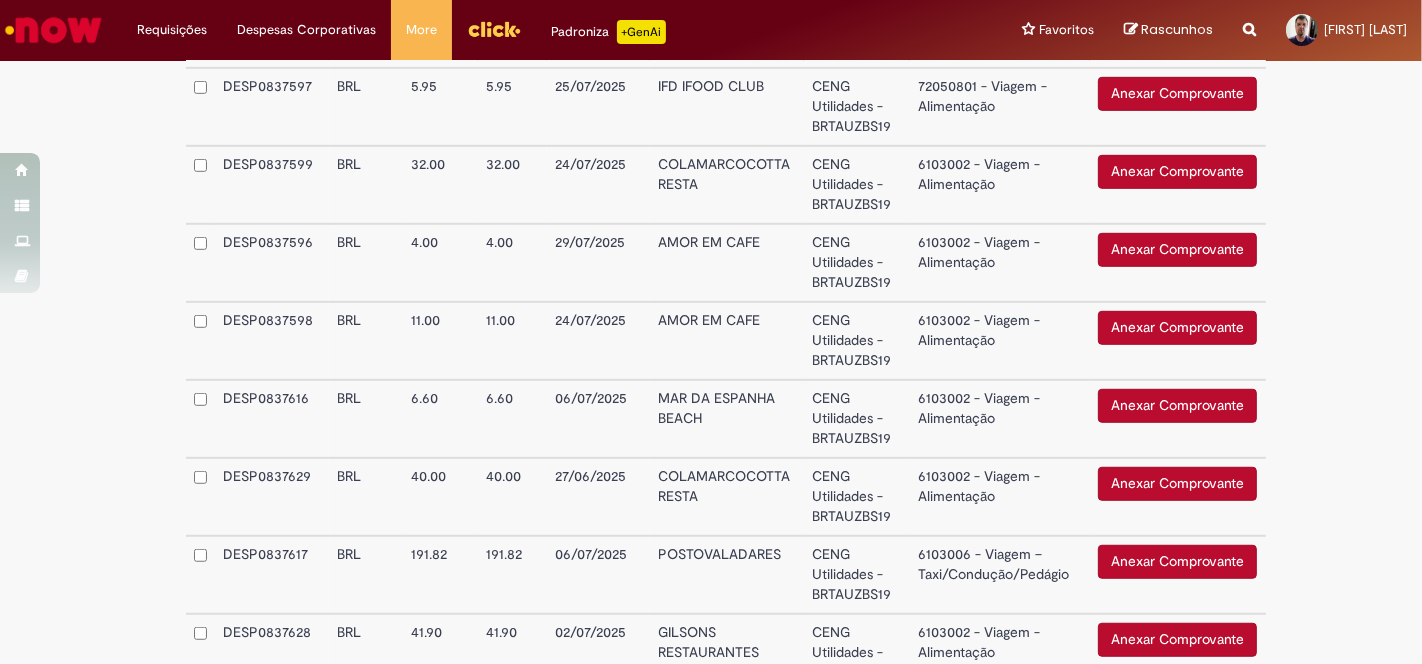 click on "6103002 - Viagem - Alimentação" at bounding box center (1000, 185) 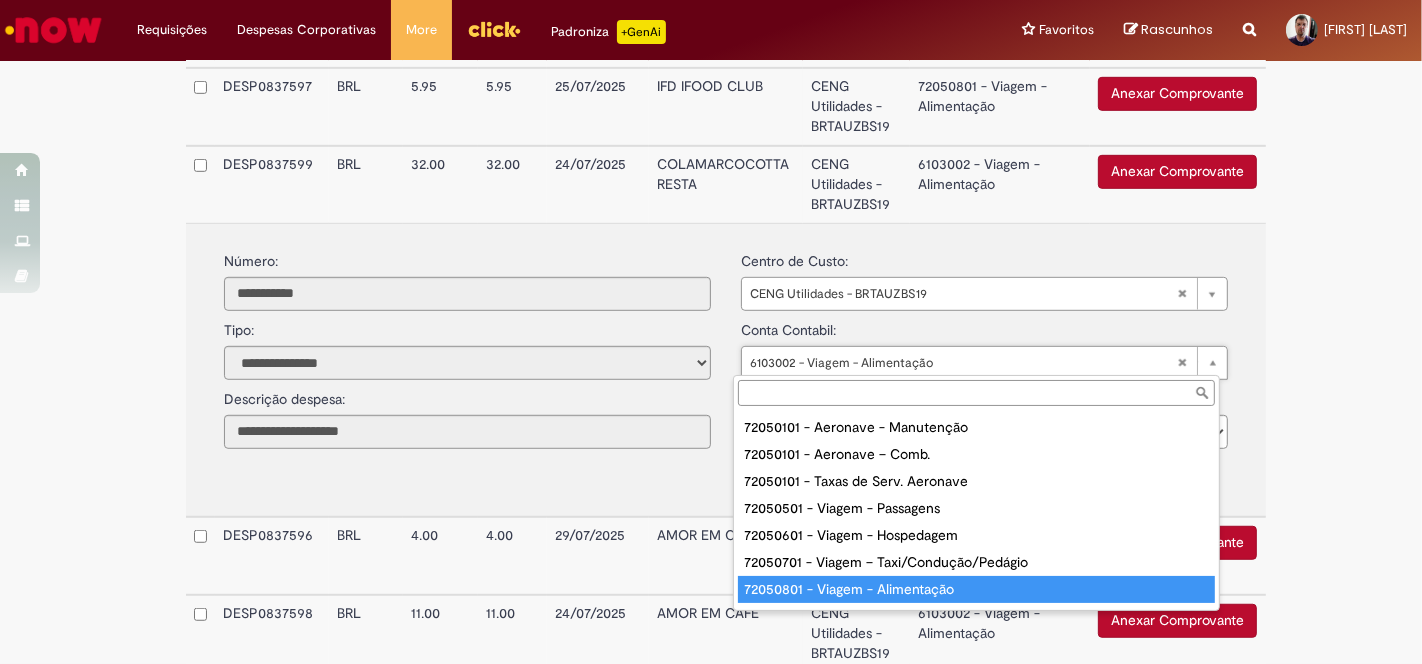 type on "**********" 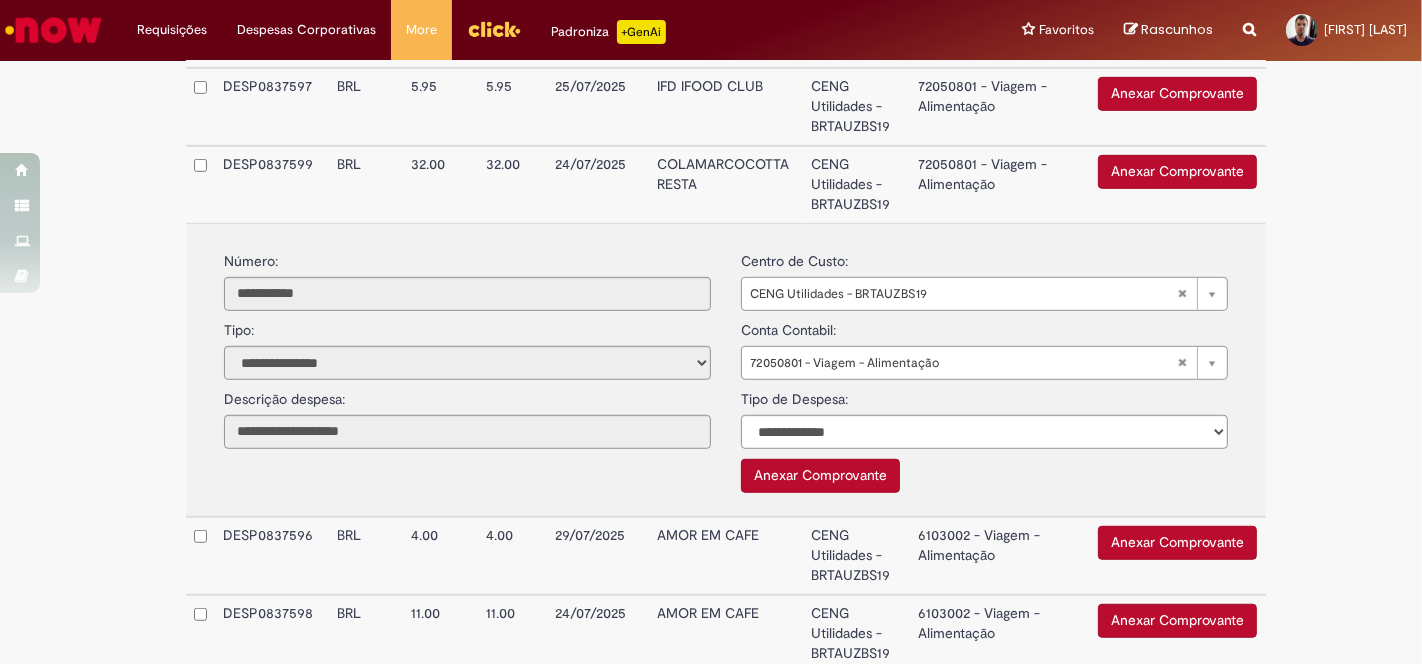 click on "72050801 -  Viagem  -  Alimentação" at bounding box center [1000, 184] 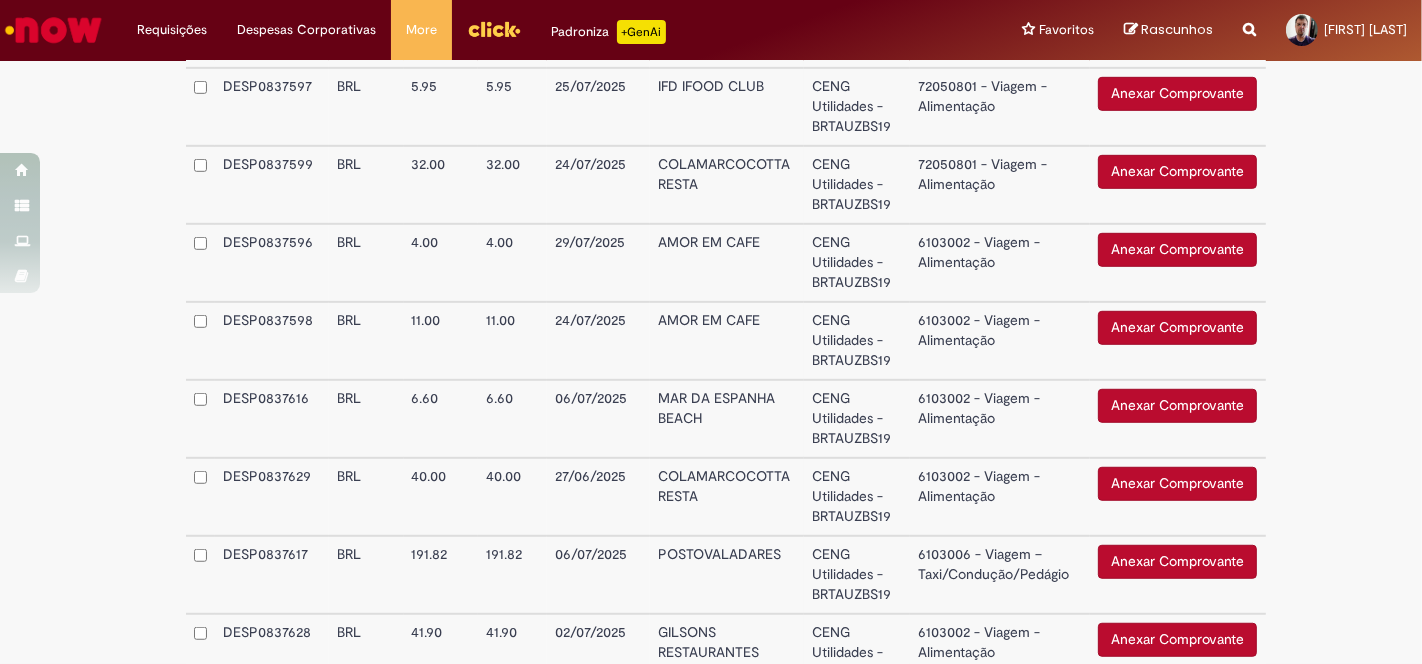 click on "6103002 - Viagem - Alimentação" at bounding box center [1000, 263] 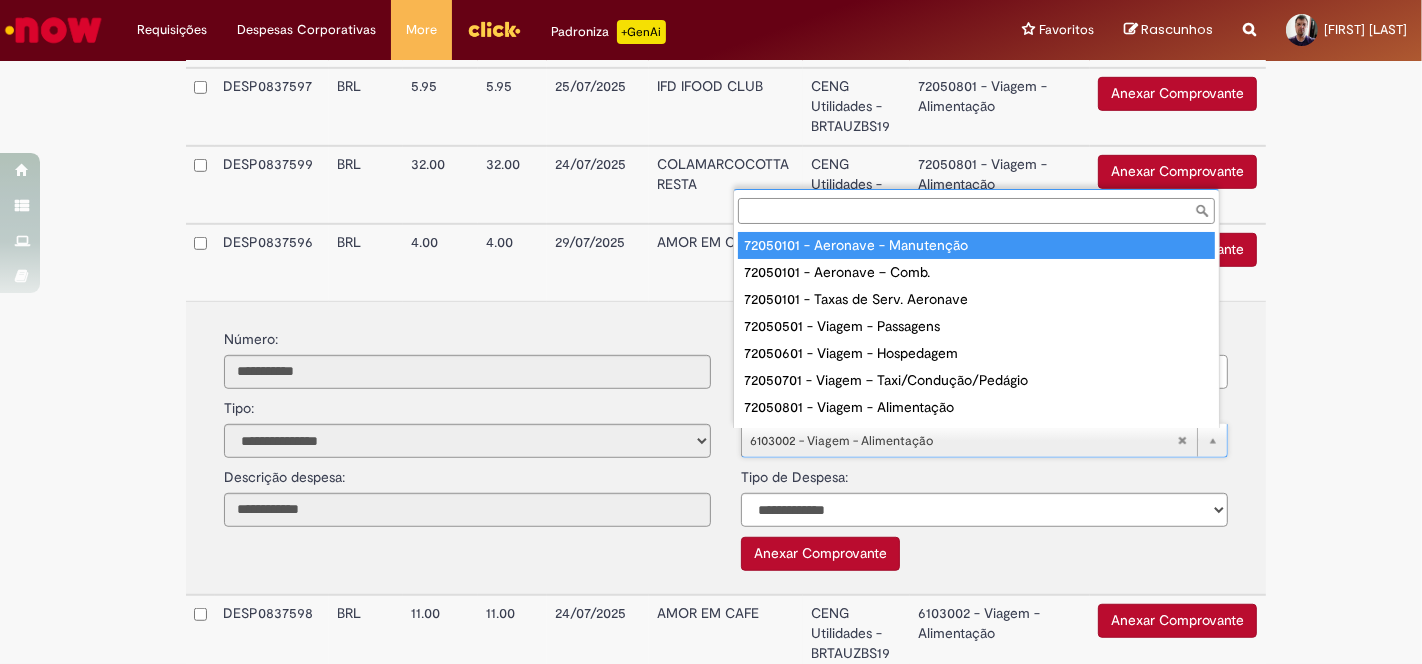 scroll, scrollTop: 16, scrollLeft: 0, axis: vertical 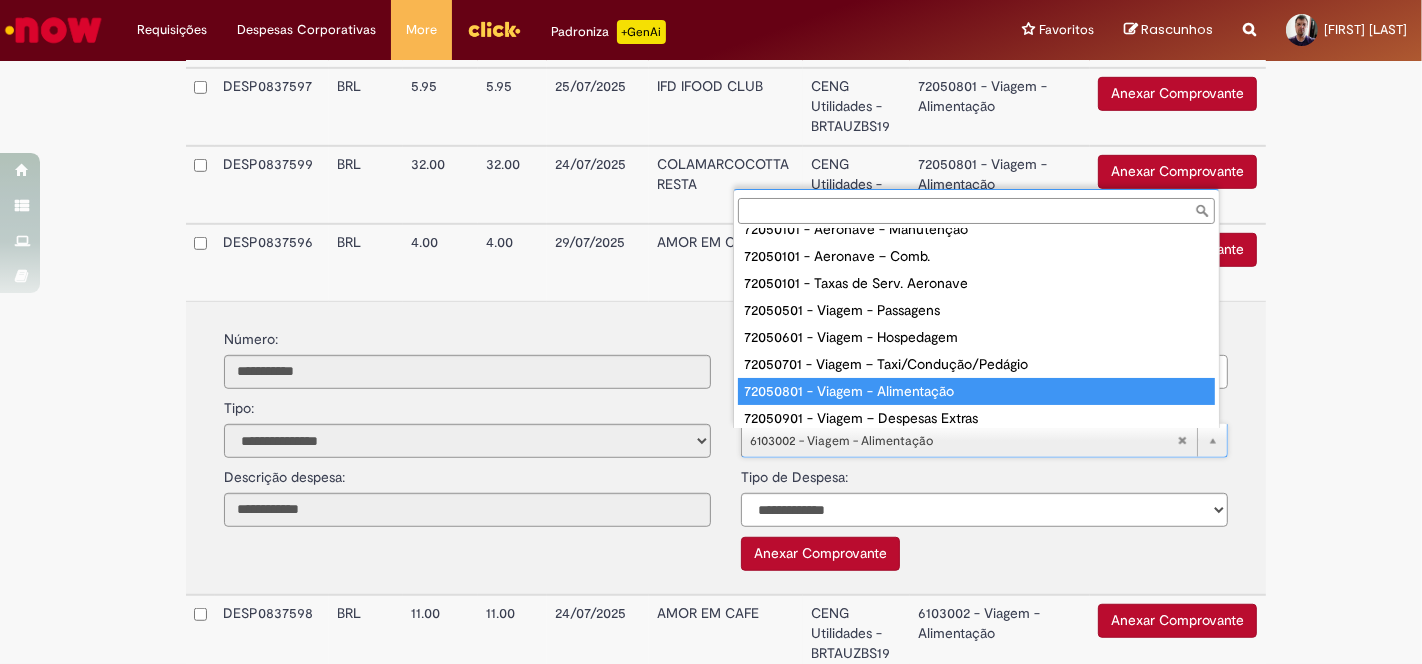 type on "**********" 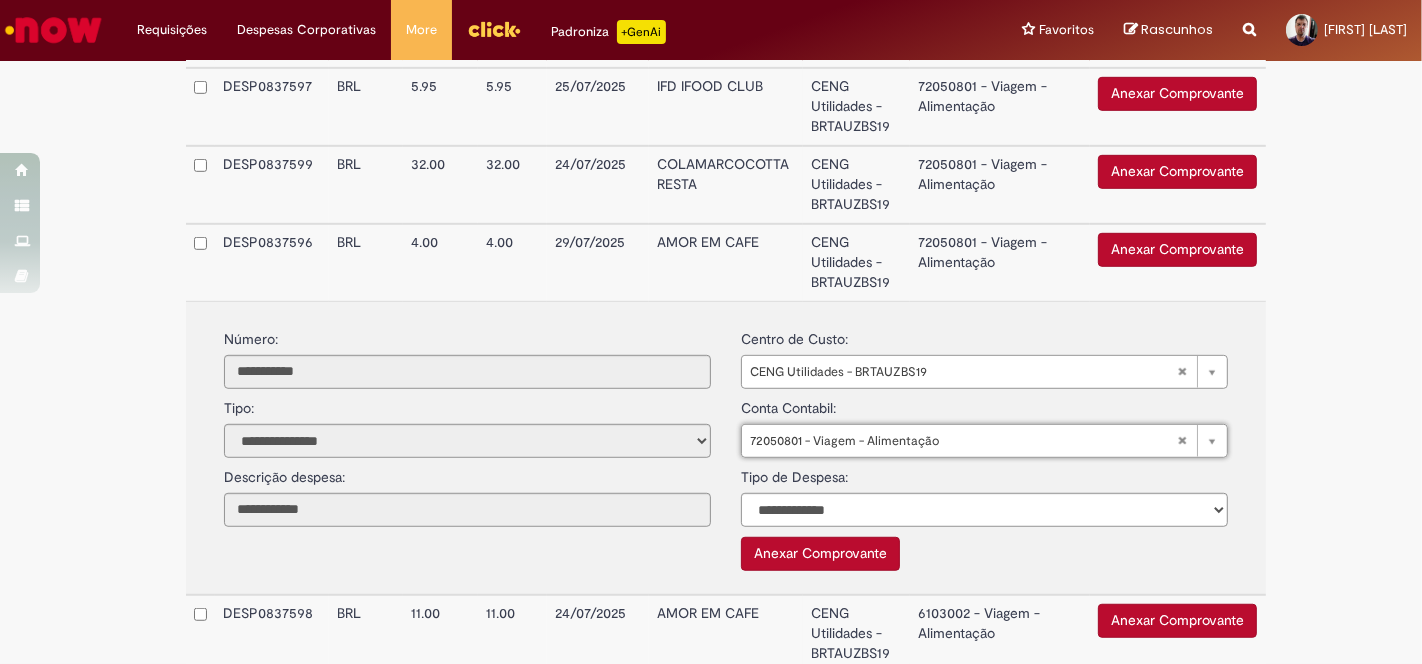 click on "72050801 -  Viagem  -  Alimentação" at bounding box center (1000, 262) 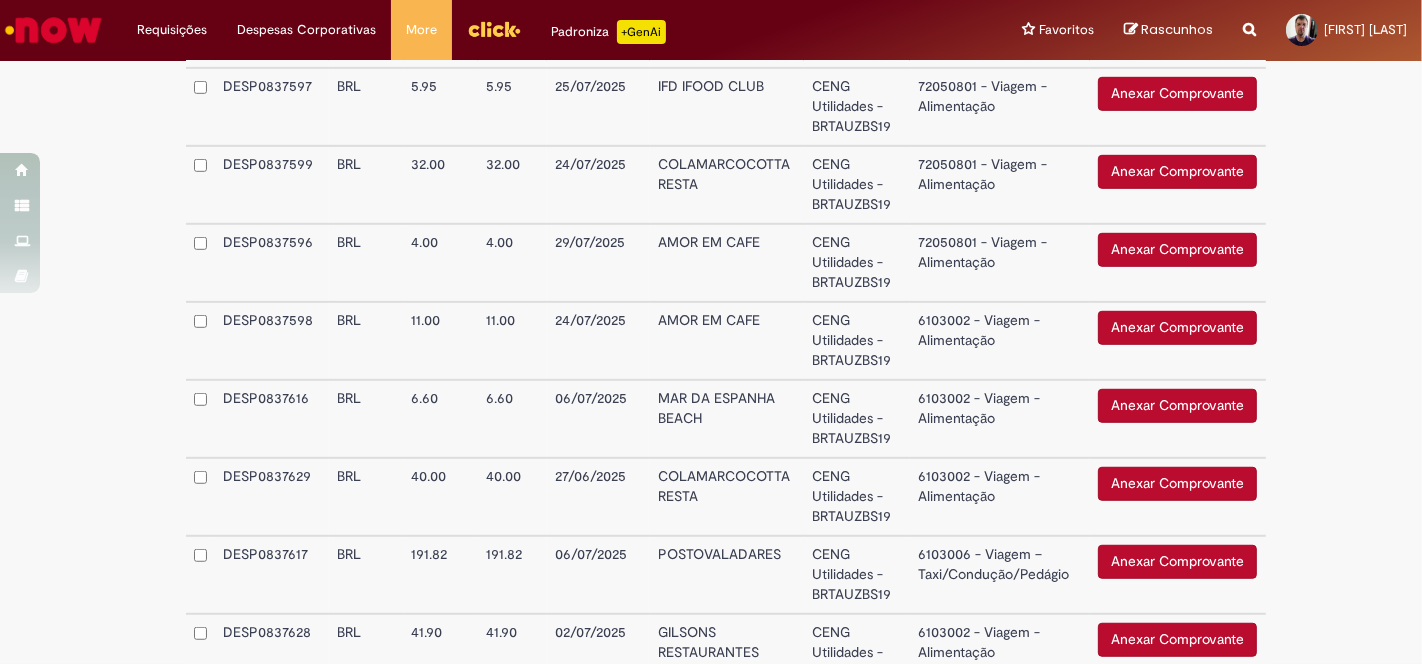 click on "6103002 - Viagem - Alimentação" at bounding box center (1000, 341) 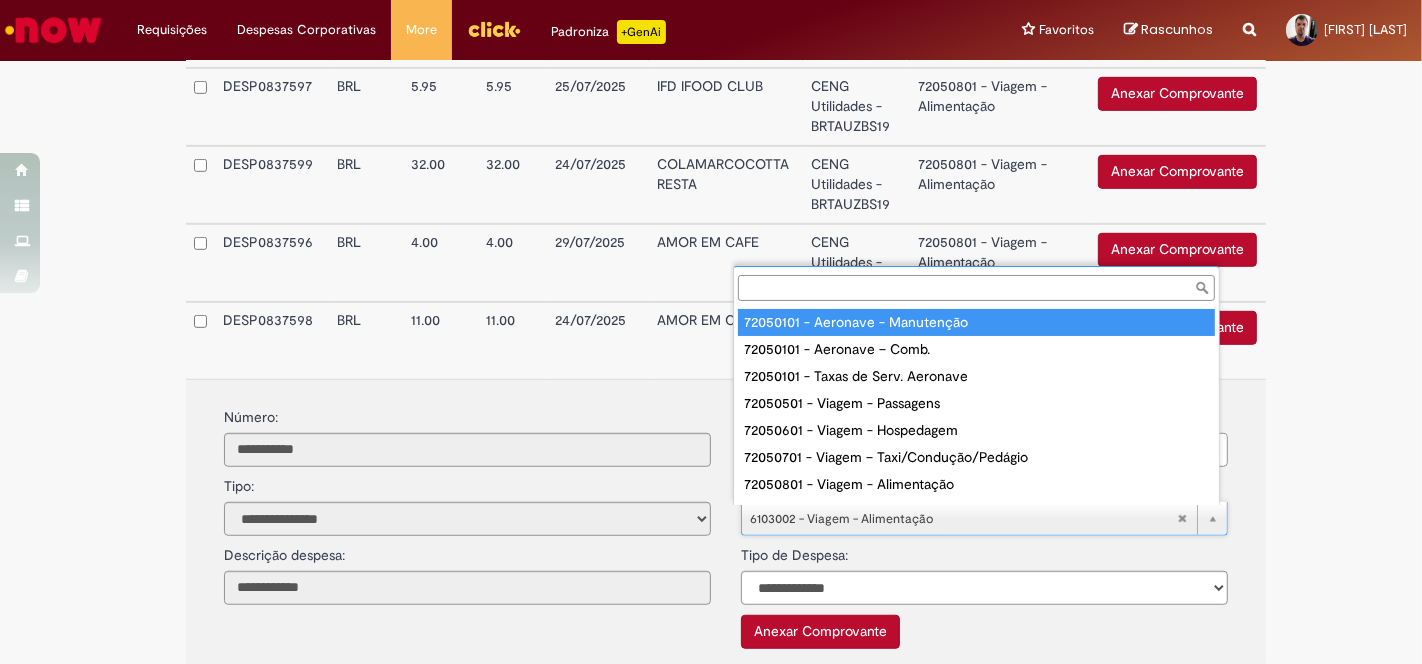 scroll, scrollTop: 16, scrollLeft: 0, axis: vertical 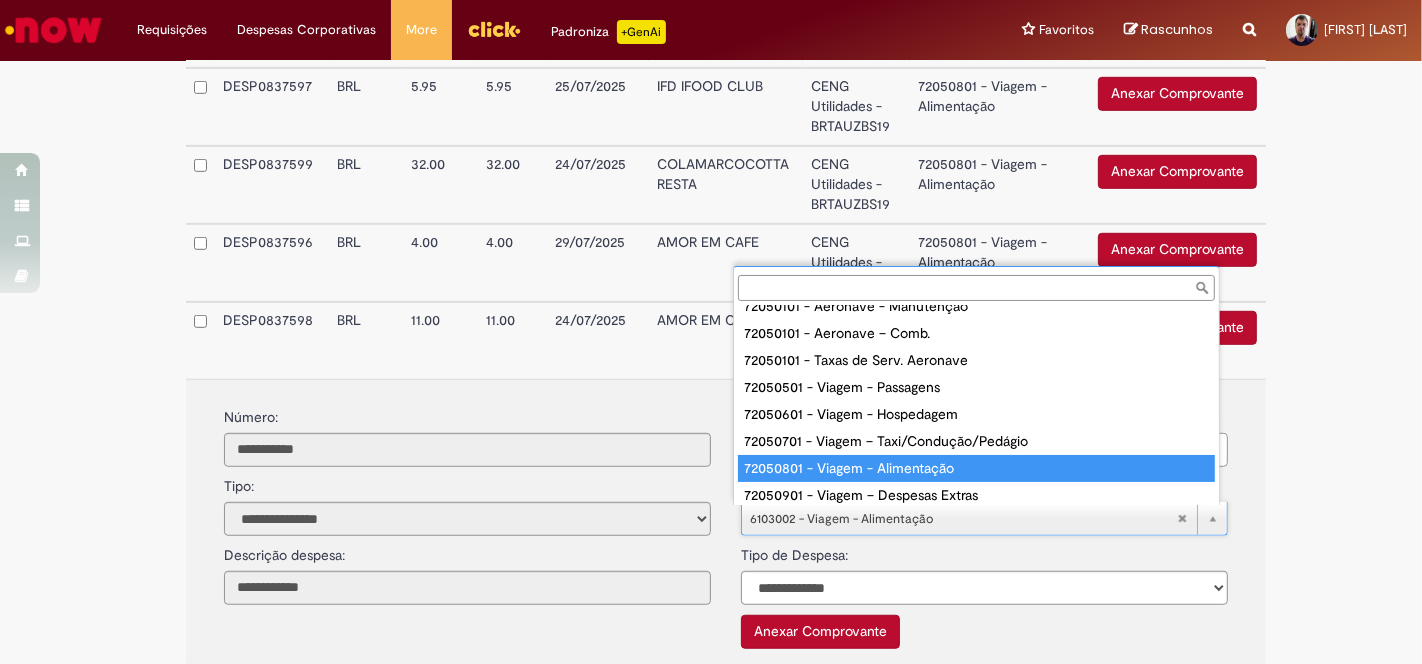 type on "**********" 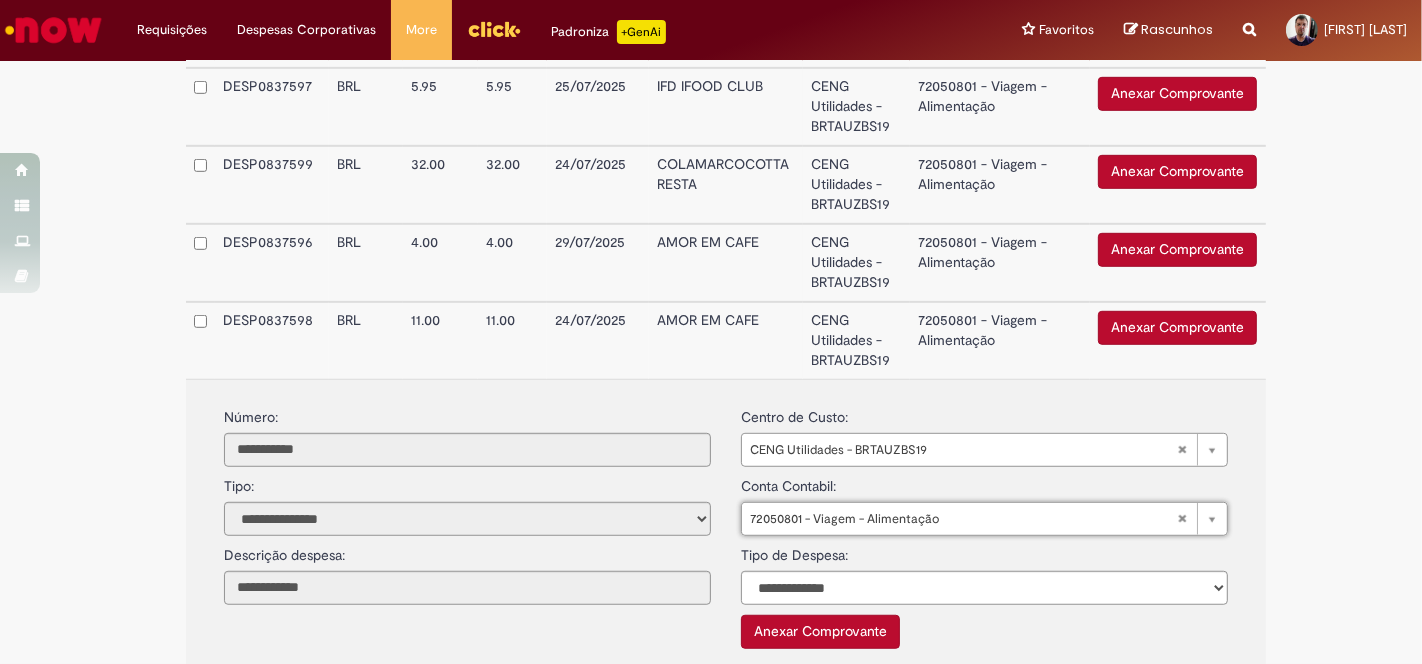 click on "72050801 -  Viagem  -  Alimentação" at bounding box center [1000, 340] 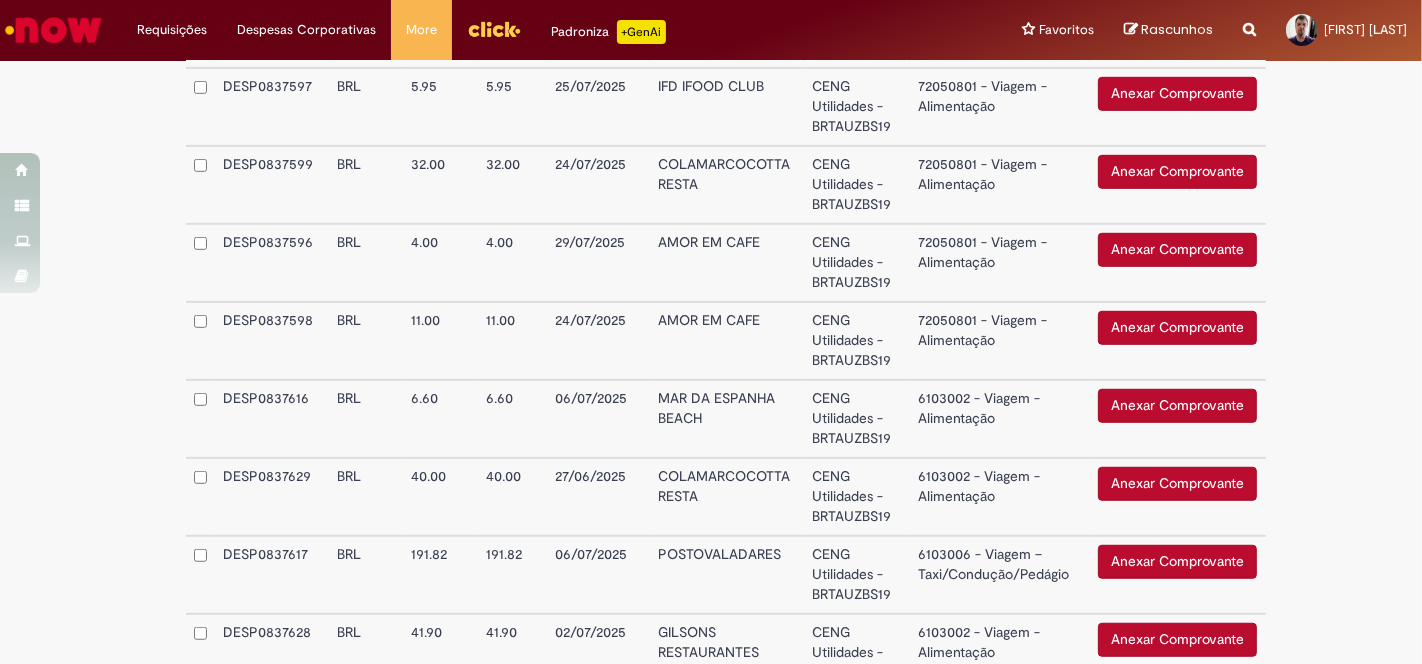 click on "6103002 - Viagem - Alimentação" at bounding box center [1000, 419] 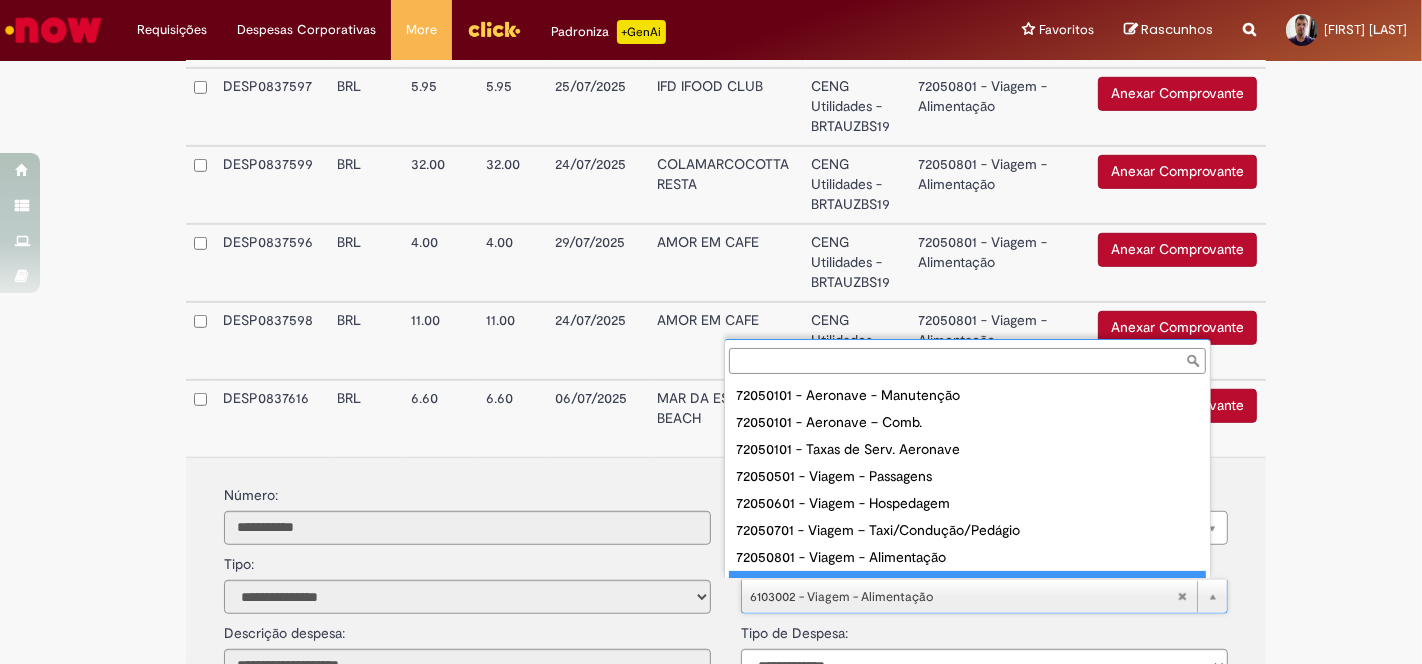 scroll, scrollTop: 16, scrollLeft: 0, axis: vertical 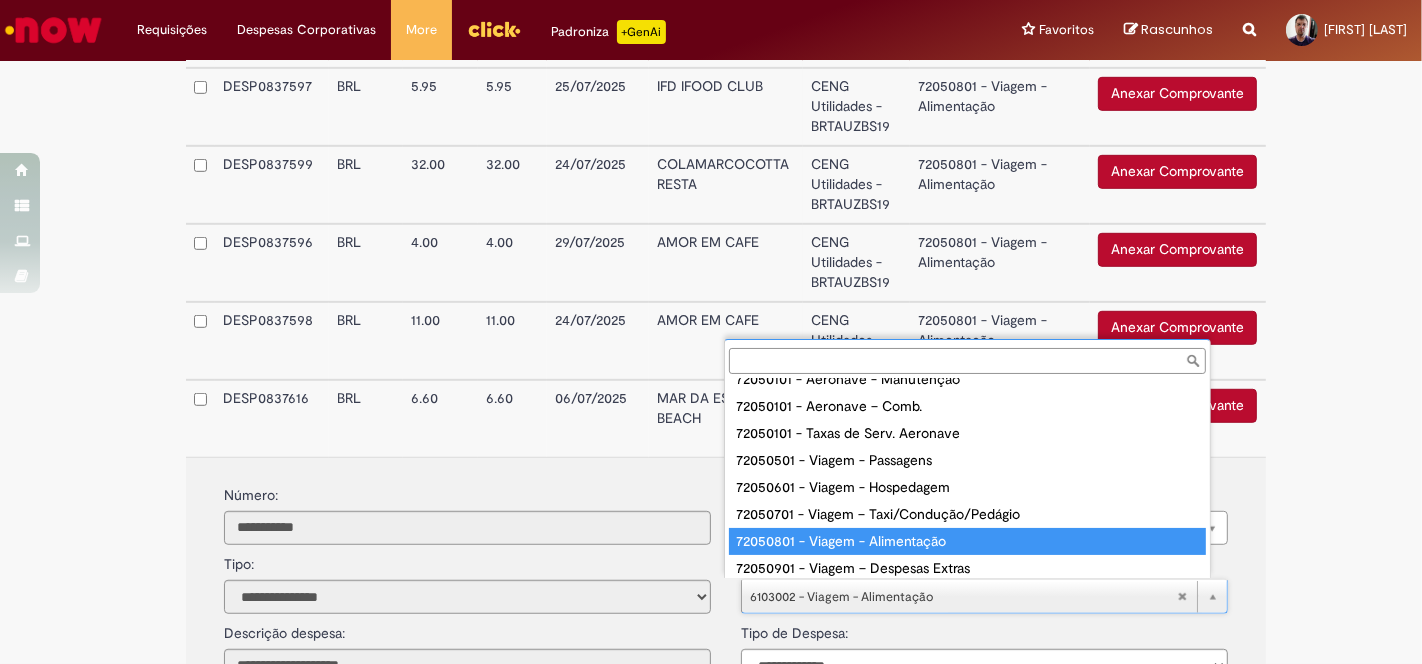 type on "**********" 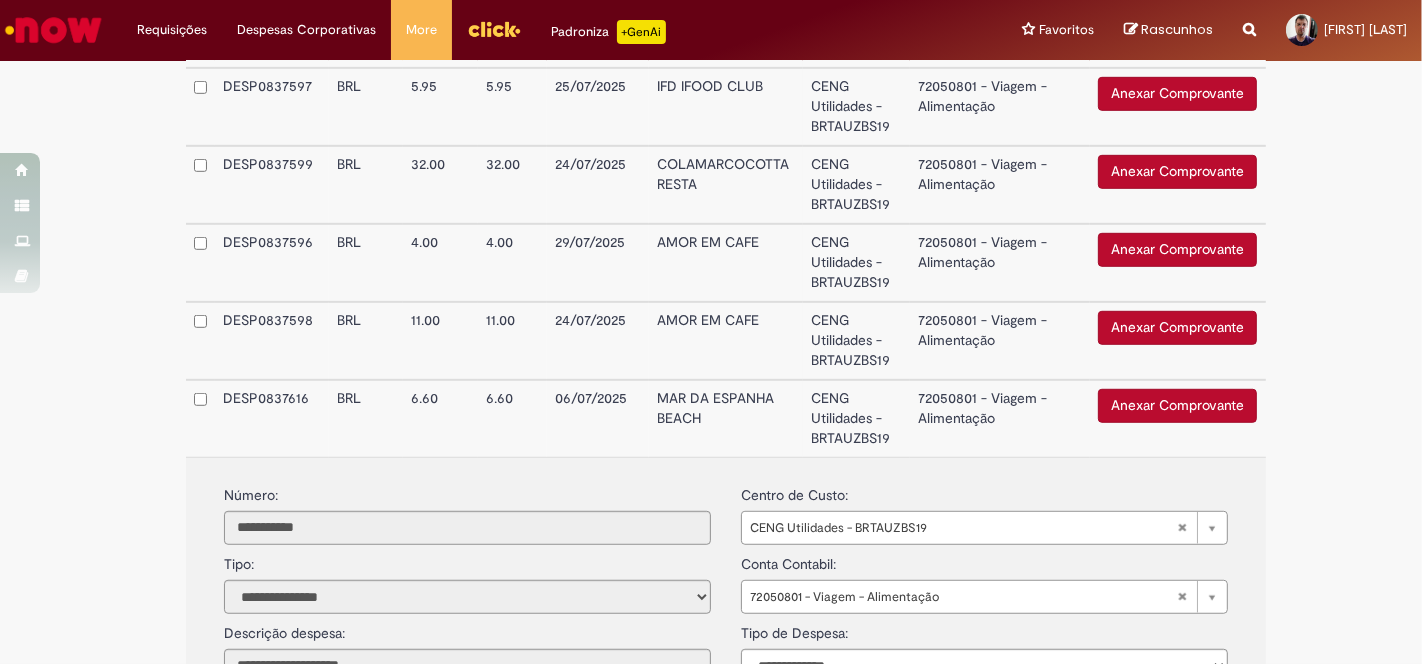 click on "72050801 -  Viagem  -  Alimentação" at bounding box center [1000, 418] 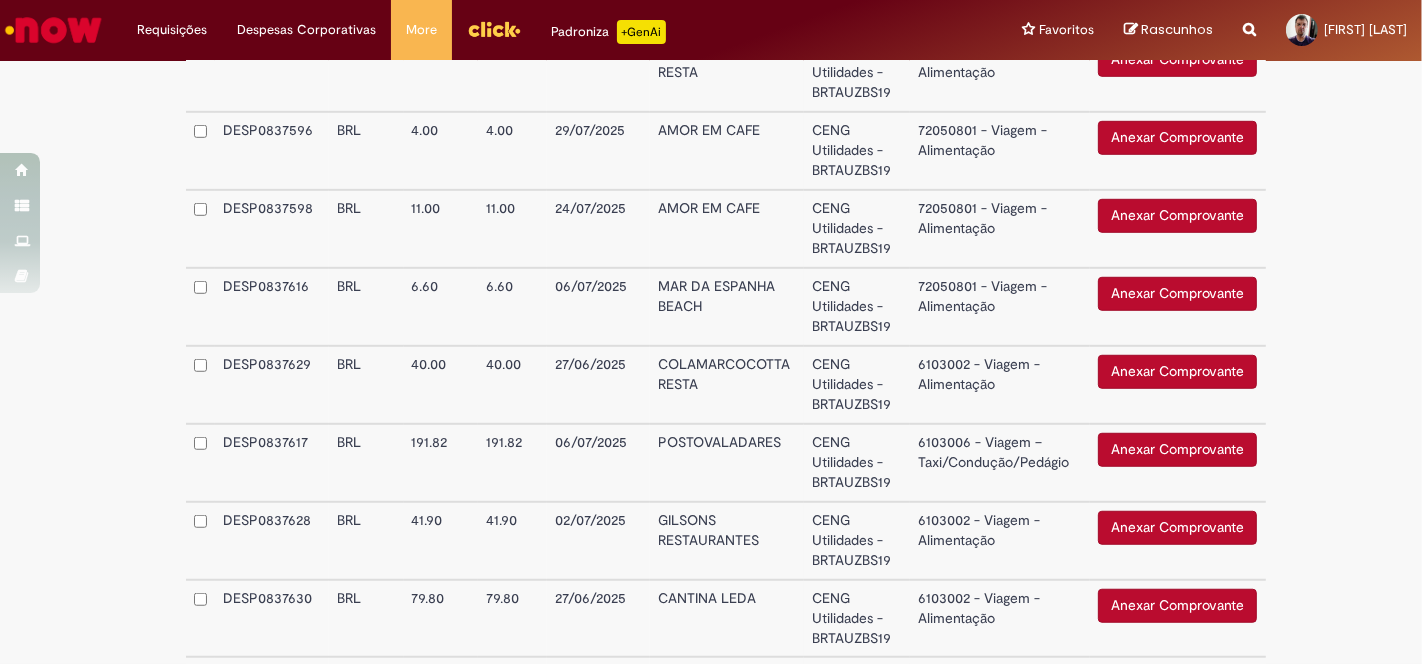 scroll, scrollTop: 1222, scrollLeft: 0, axis: vertical 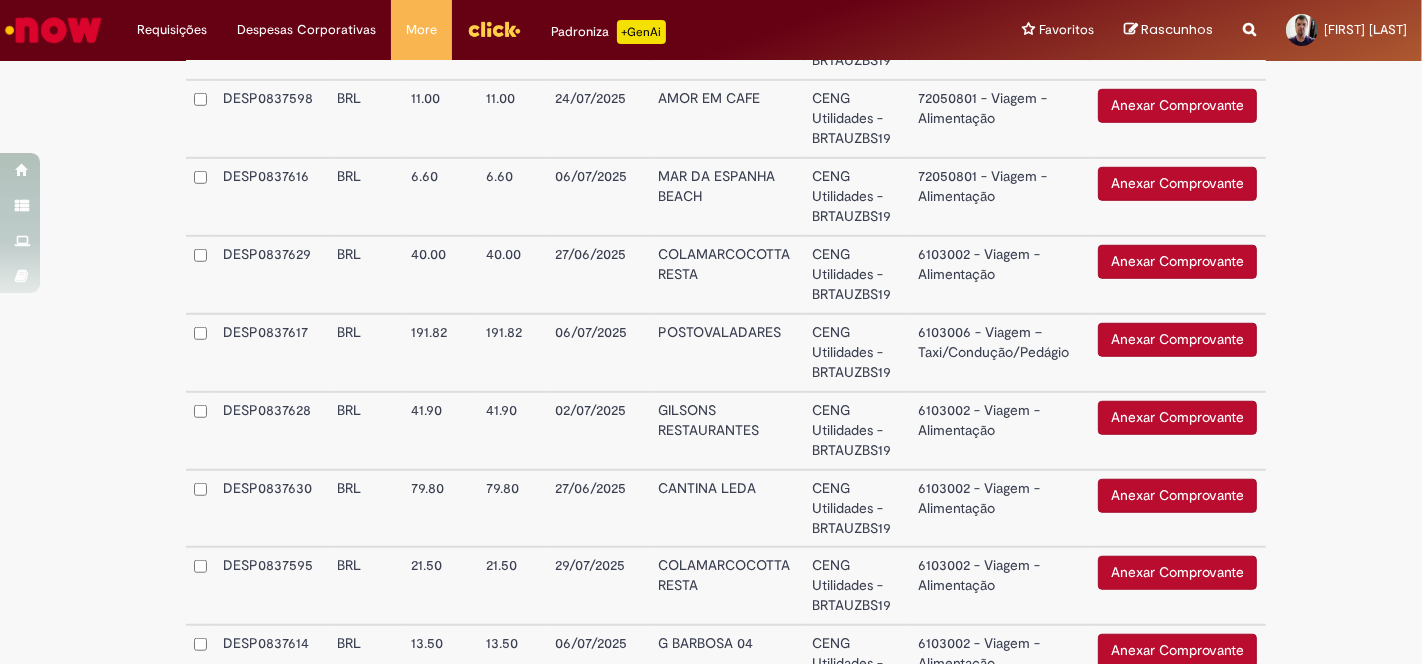 click on "6103002 - Viagem - Alimentação" at bounding box center (1000, 275) 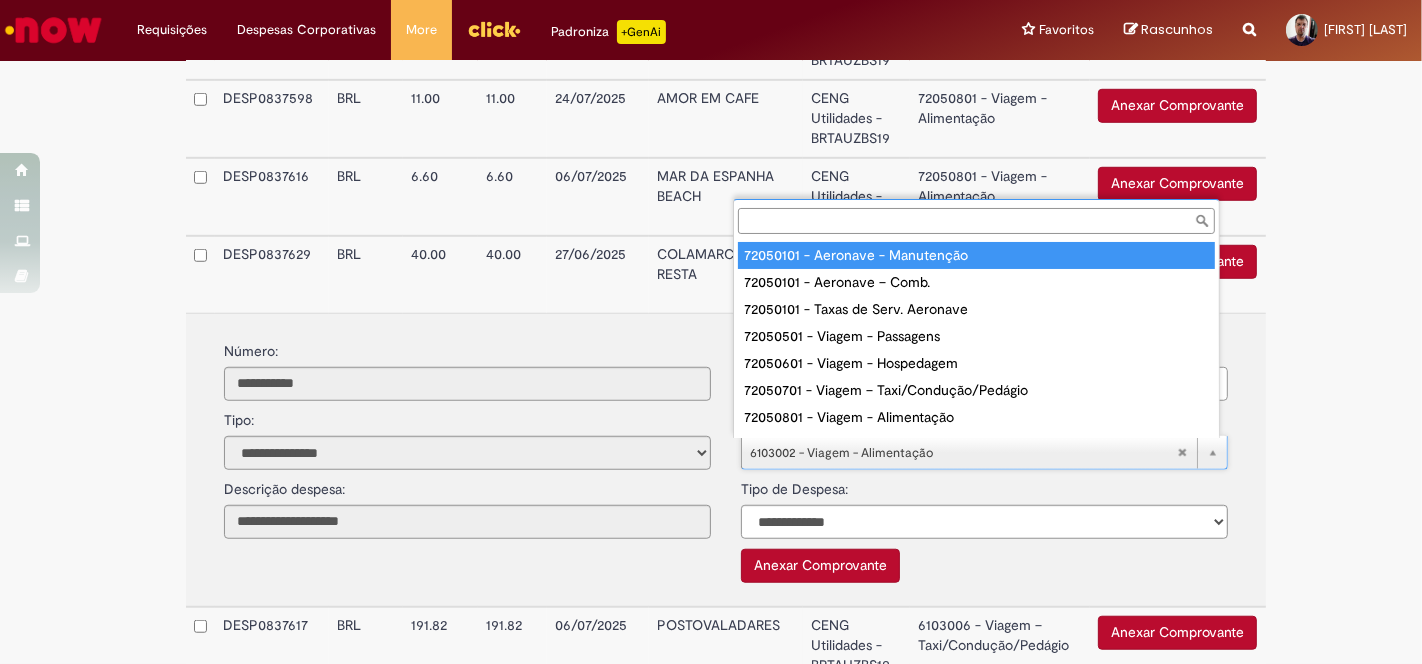 scroll, scrollTop: 16, scrollLeft: 0, axis: vertical 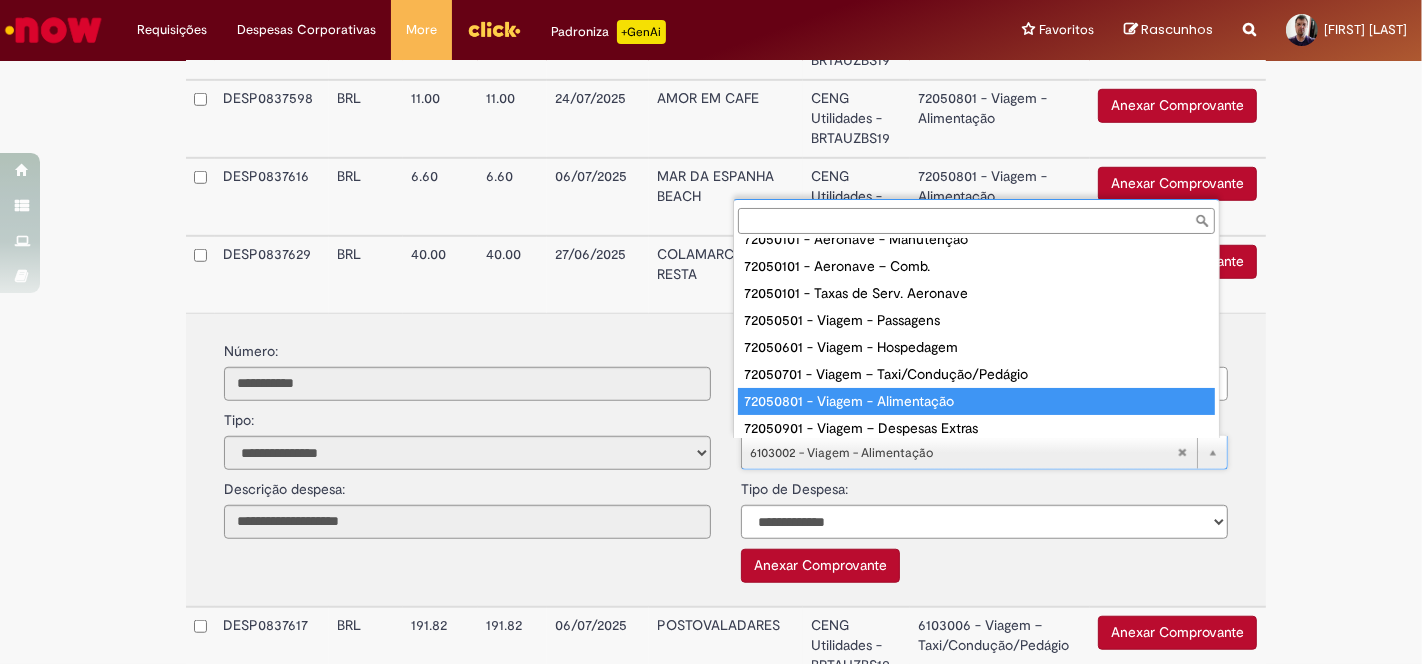 type on "**********" 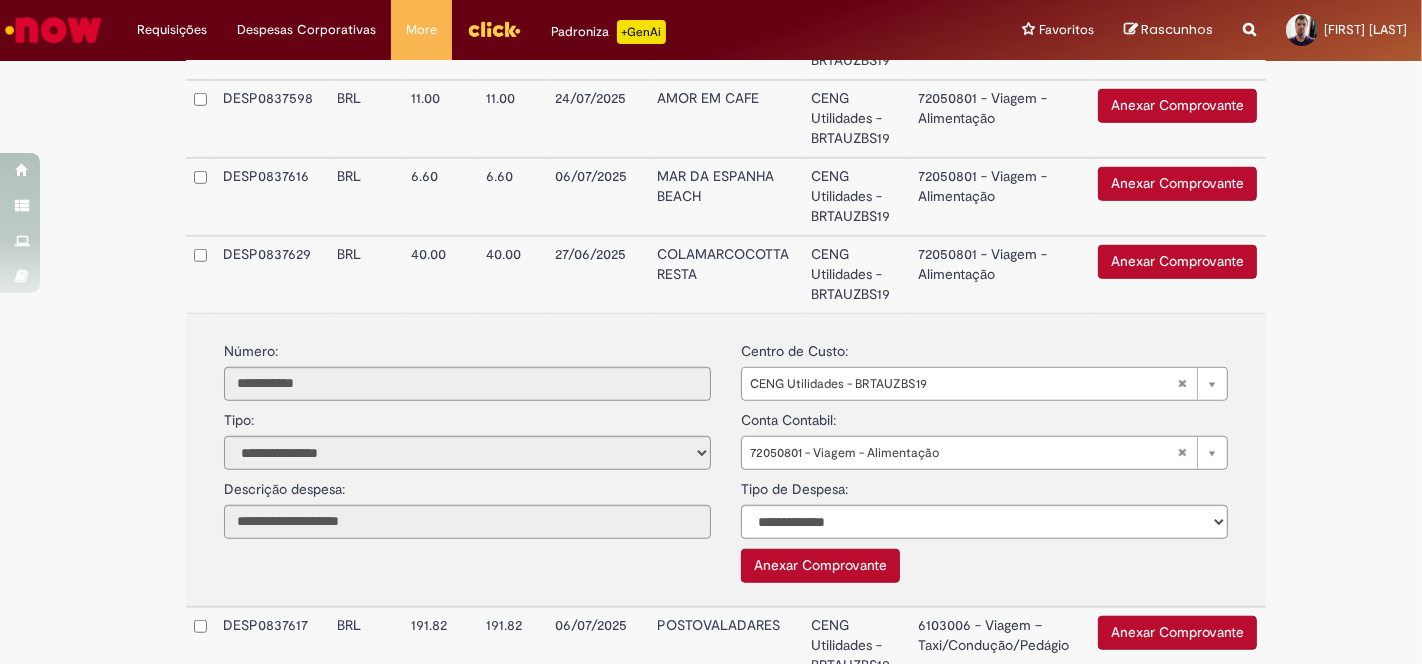click on "72050801 -  Viagem  -  Alimentação" at bounding box center (1000, 274) 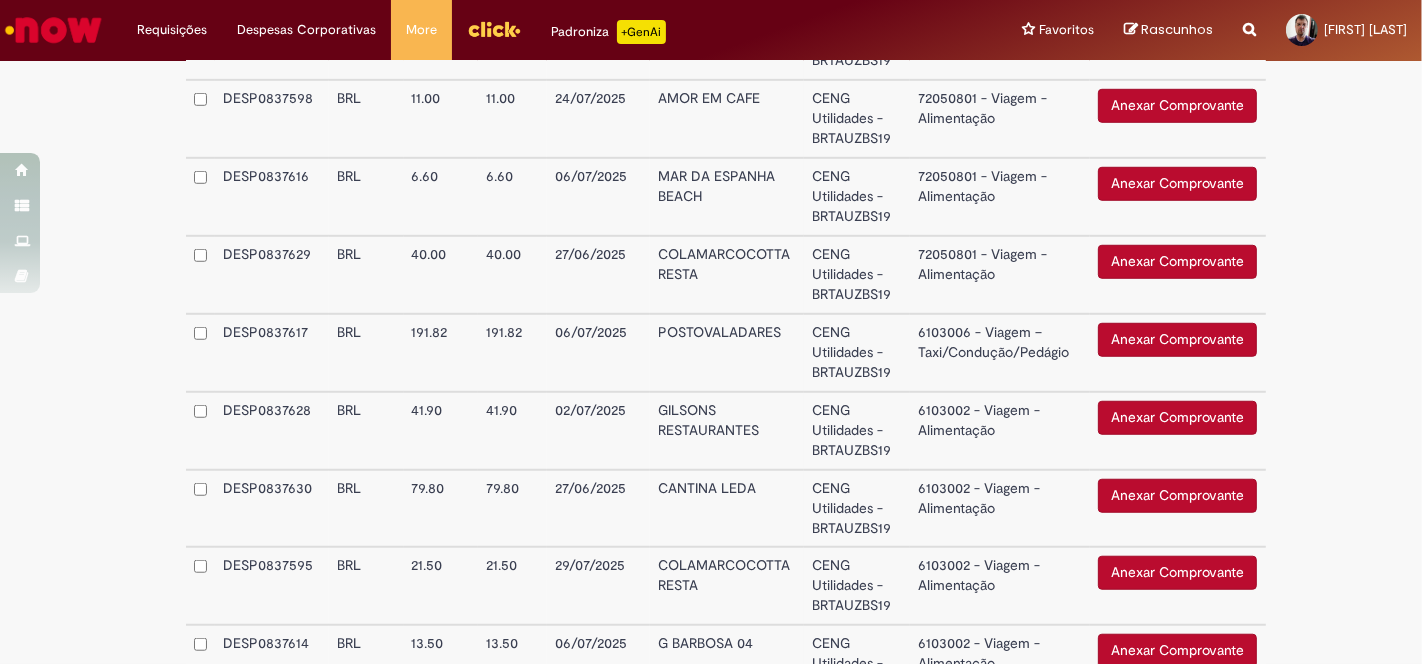 click on "6103006 - Viagem – Taxi/Condução/Pedágio" at bounding box center [1000, 353] 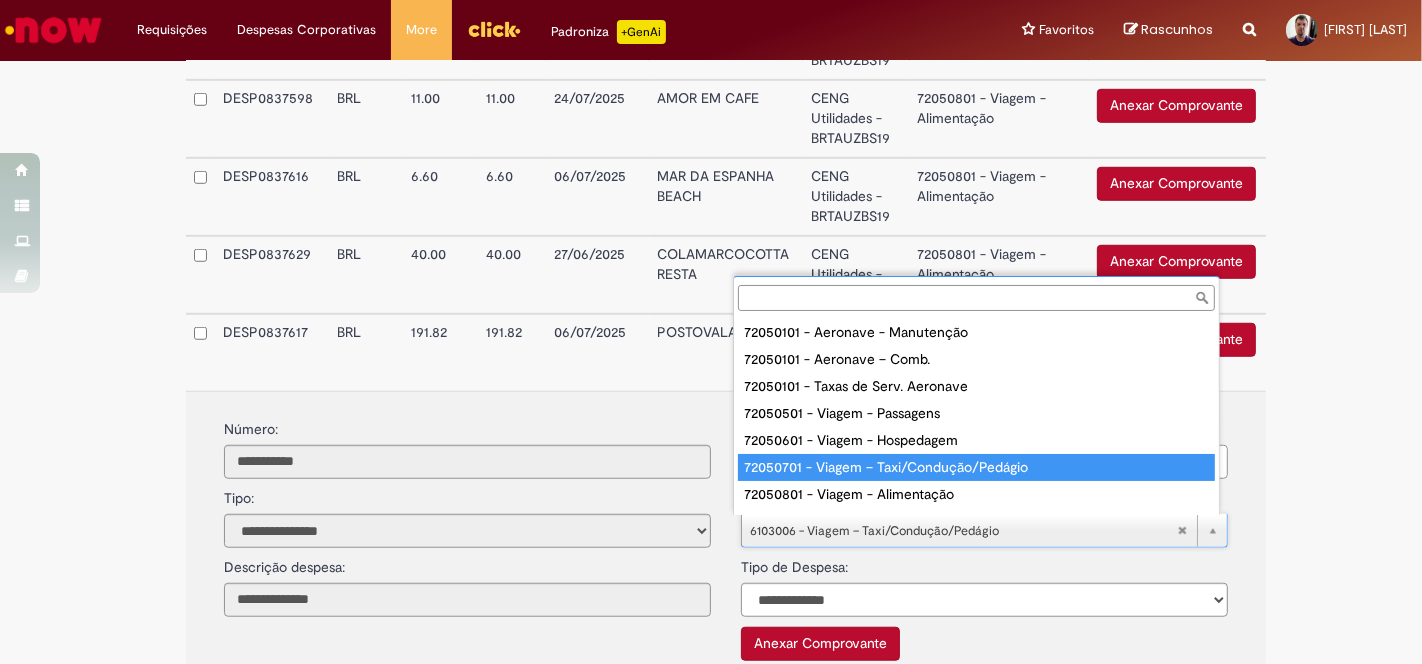 scroll, scrollTop: 111, scrollLeft: 0, axis: vertical 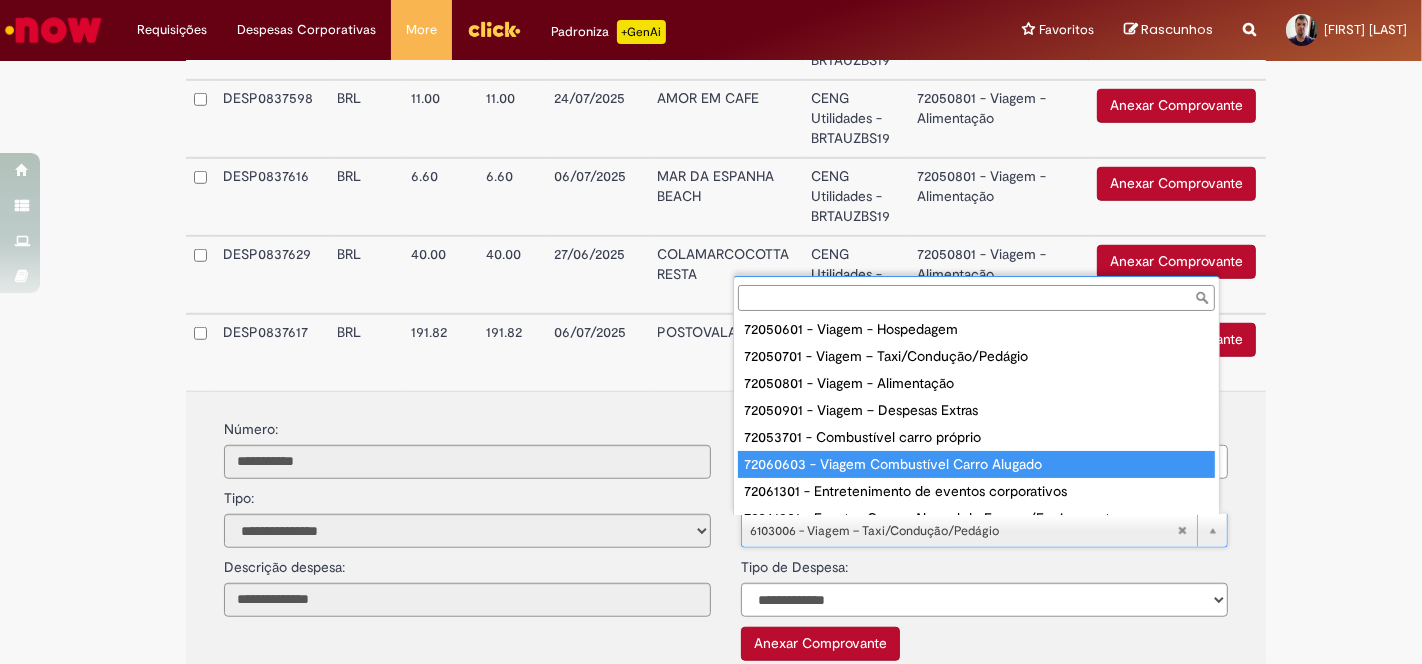 type on "**********" 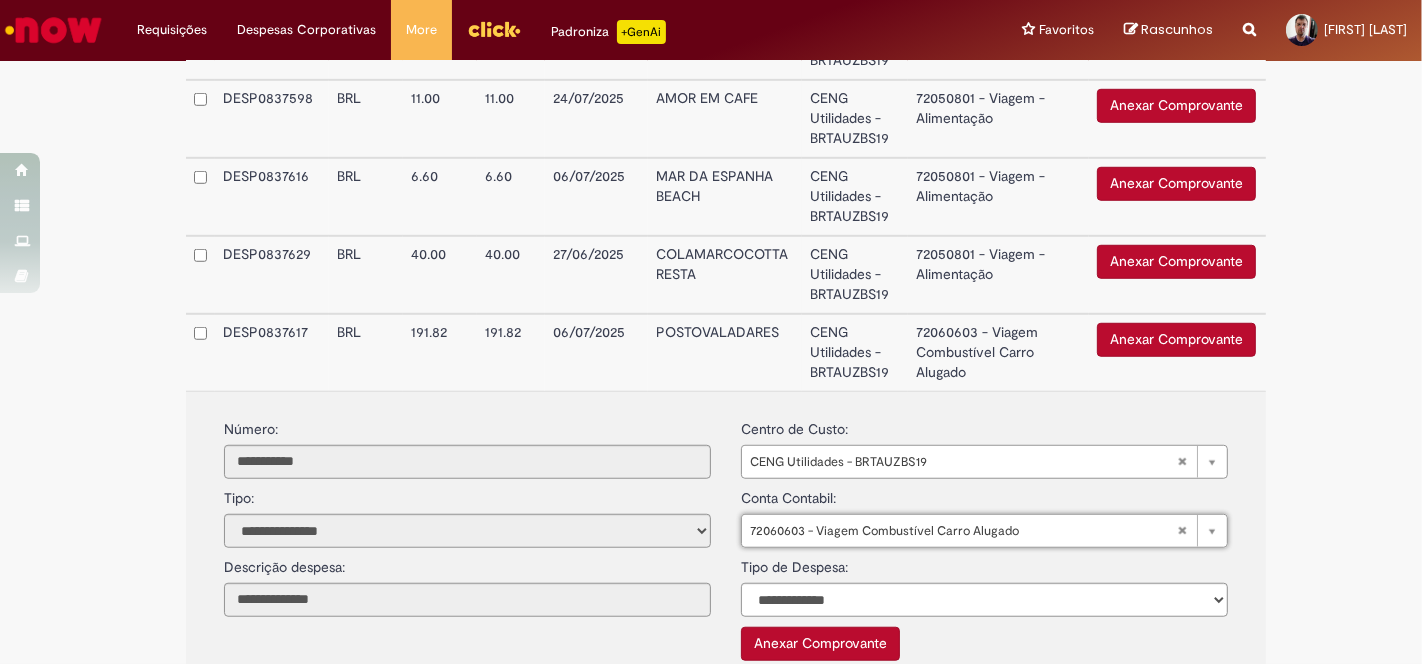 click on "72060603 -  Viagem Combustível Carro Alugado" at bounding box center (998, 352) 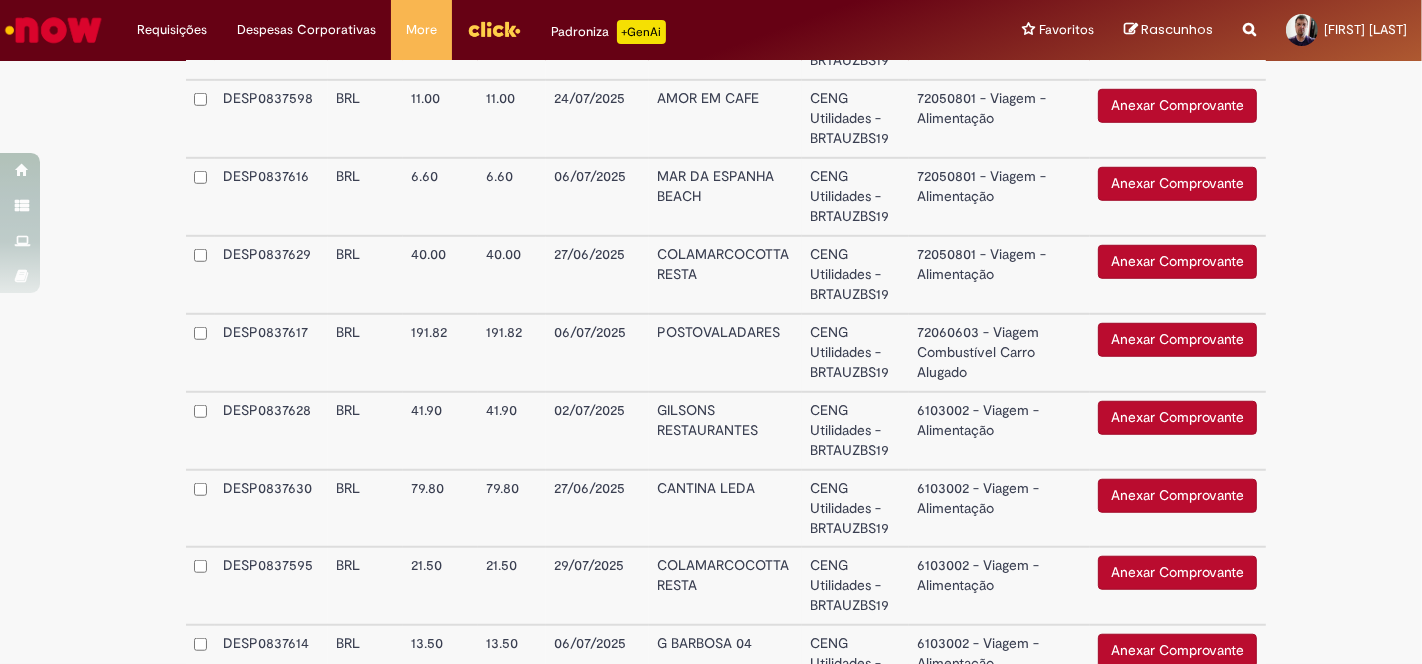 click on "6103002 - Viagem - Alimentação" at bounding box center (999, 431) 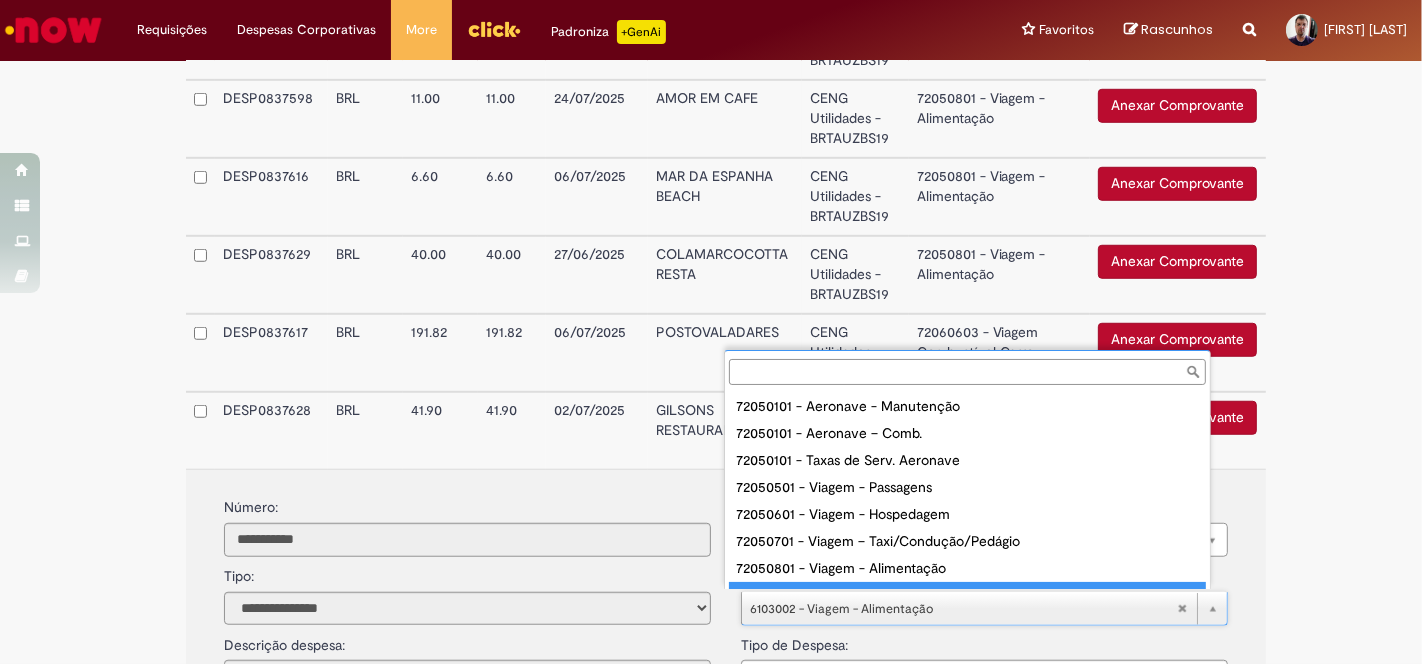 scroll, scrollTop: 16, scrollLeft: 0, axis: vertical 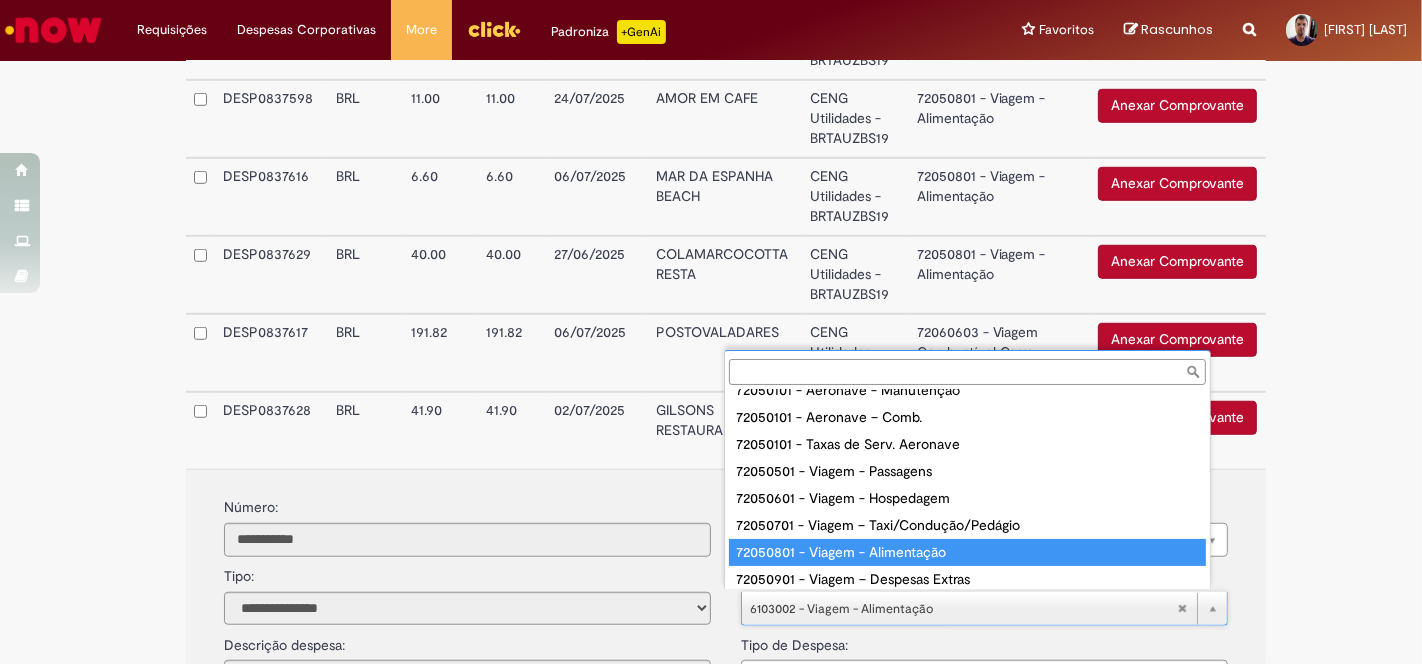 type on "**********" 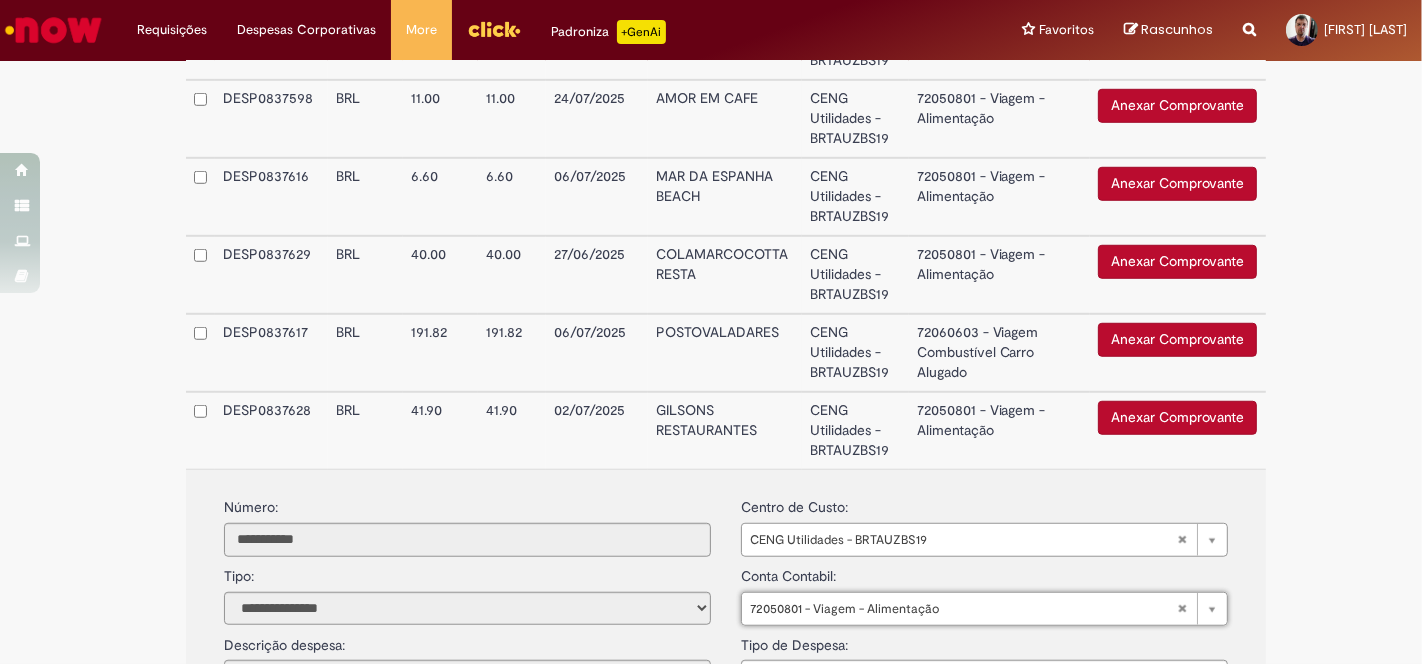 click on "72050801 -  Viagem  -  Alimentação" at bounding box center [999, 430] 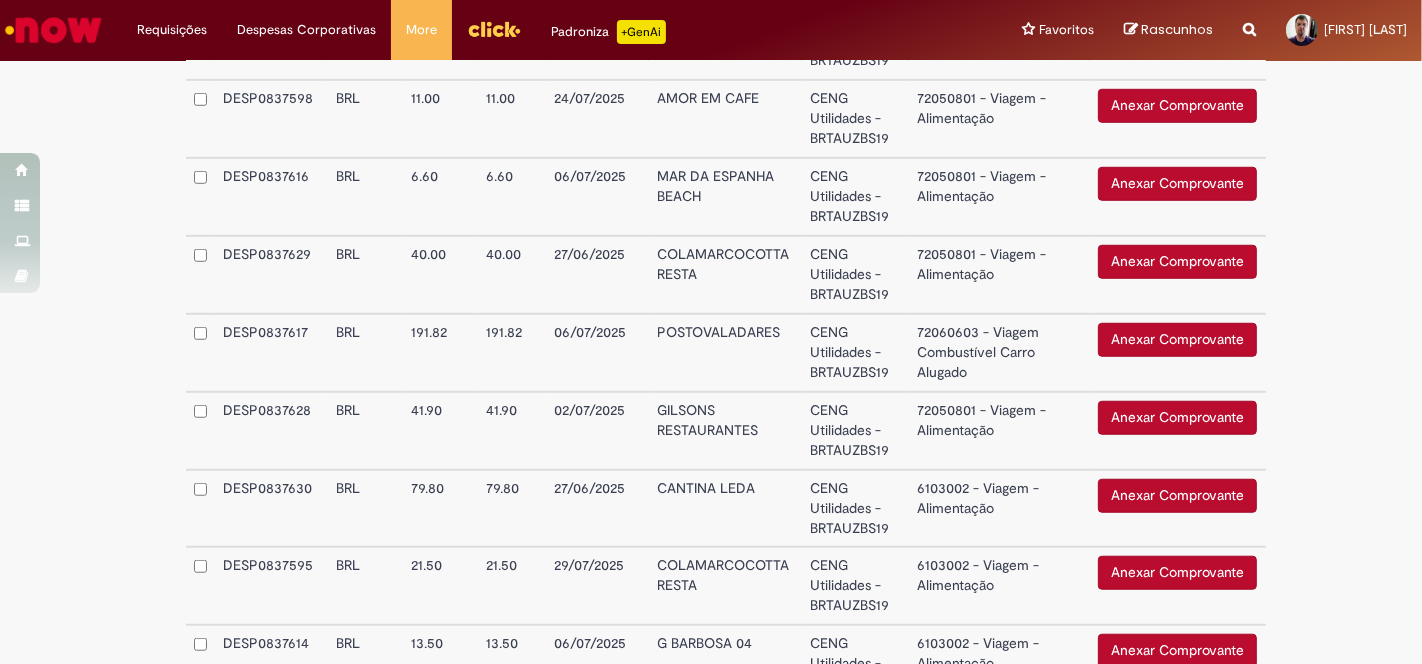 scroll, scrollTop: 1333, scrollLeft: 0, axis: vertical 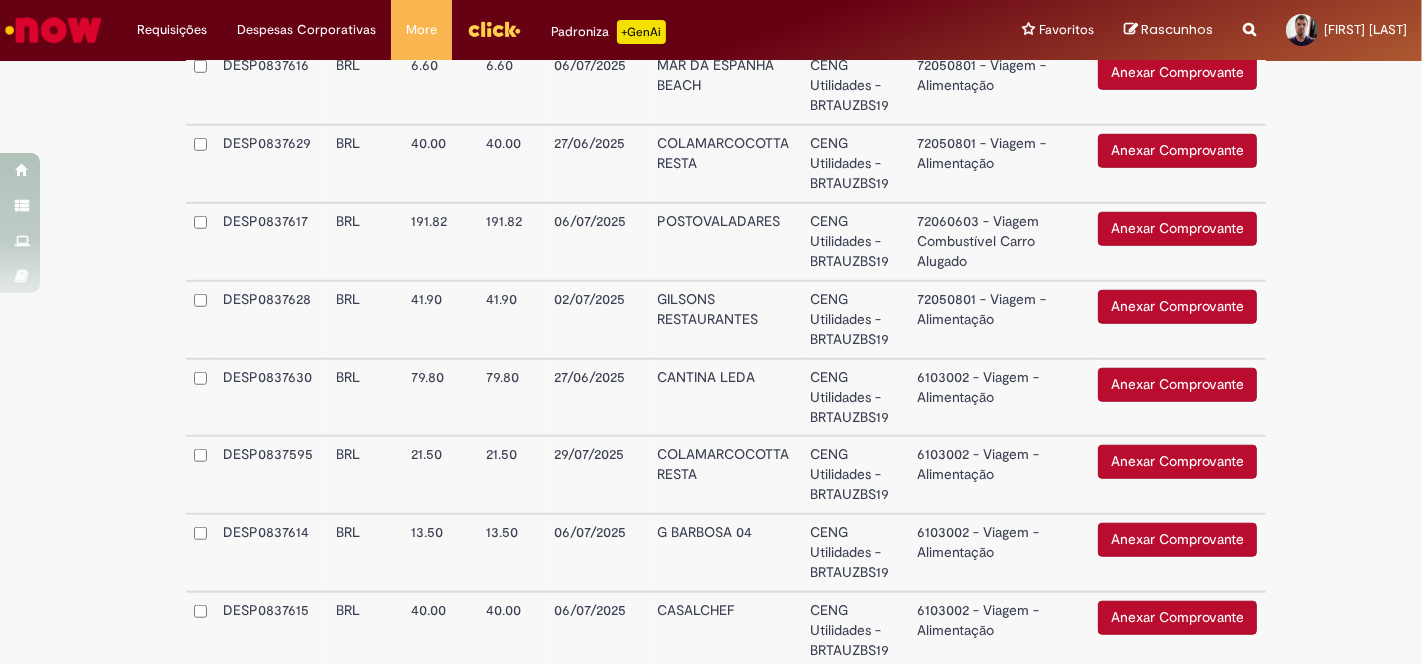 click on "6103002 - Viagem - Alimentação" at bounding box center [999, 398] 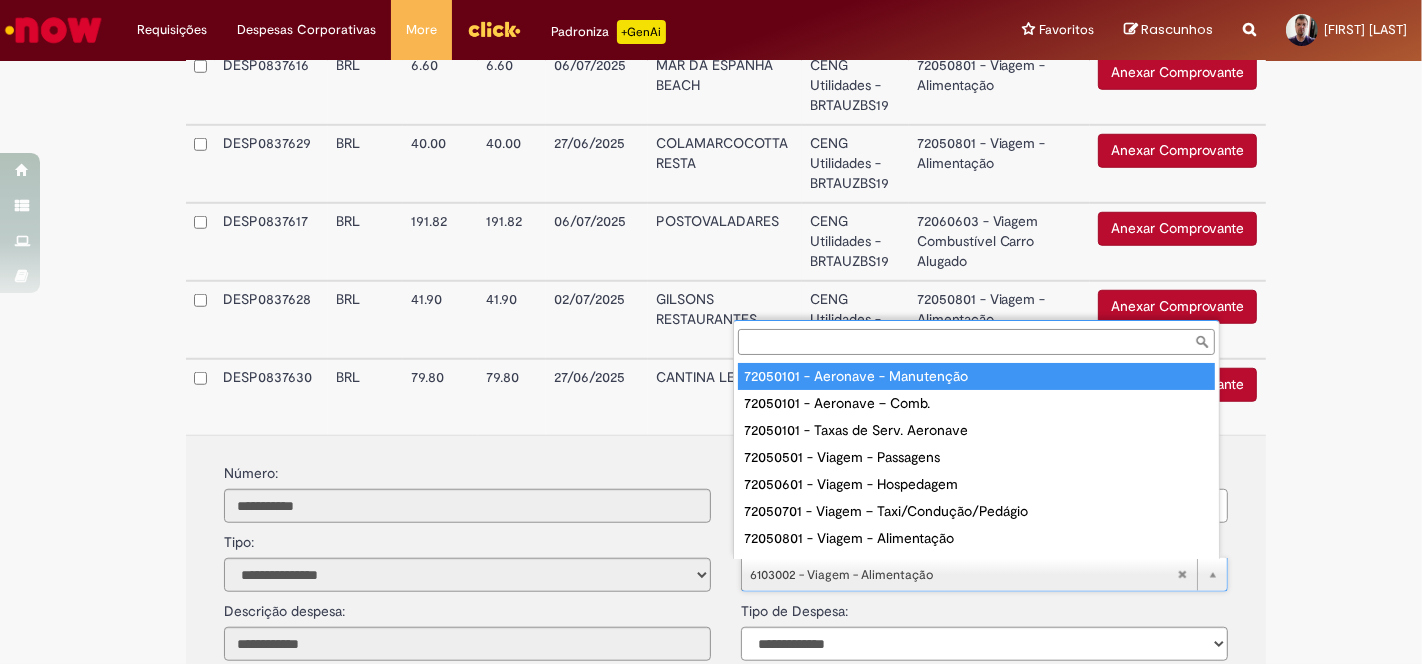 scroll, scrollTop: 16, scrollLeft: 0, axis: vertical 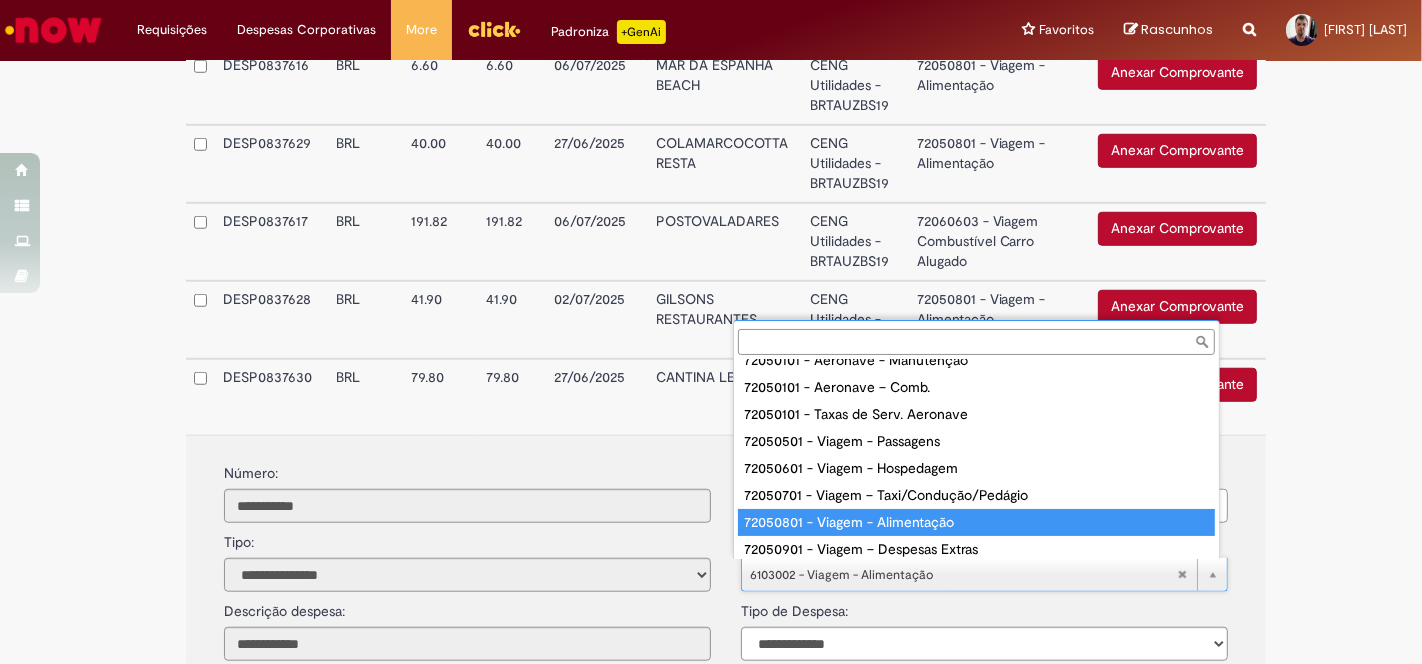 type on "**********" 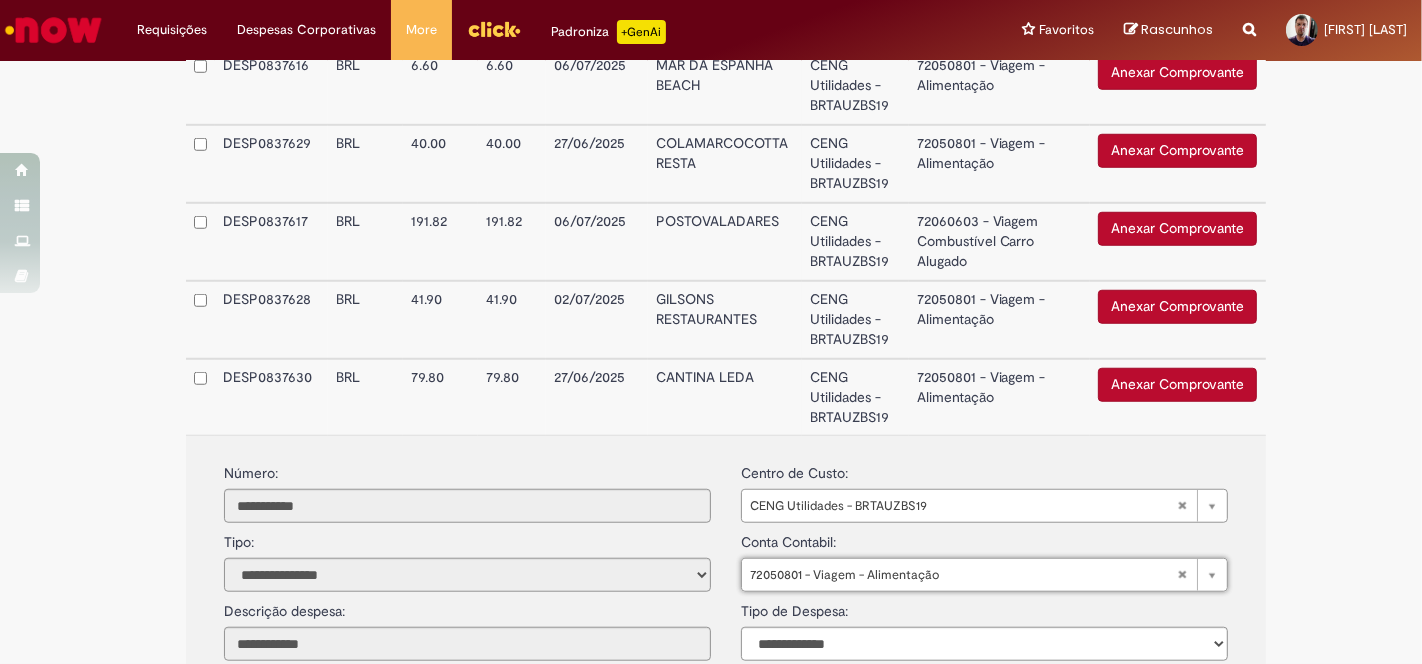 click on "72050801 -  Viagem  -  Alimentação" at bounding box center (999, 397) 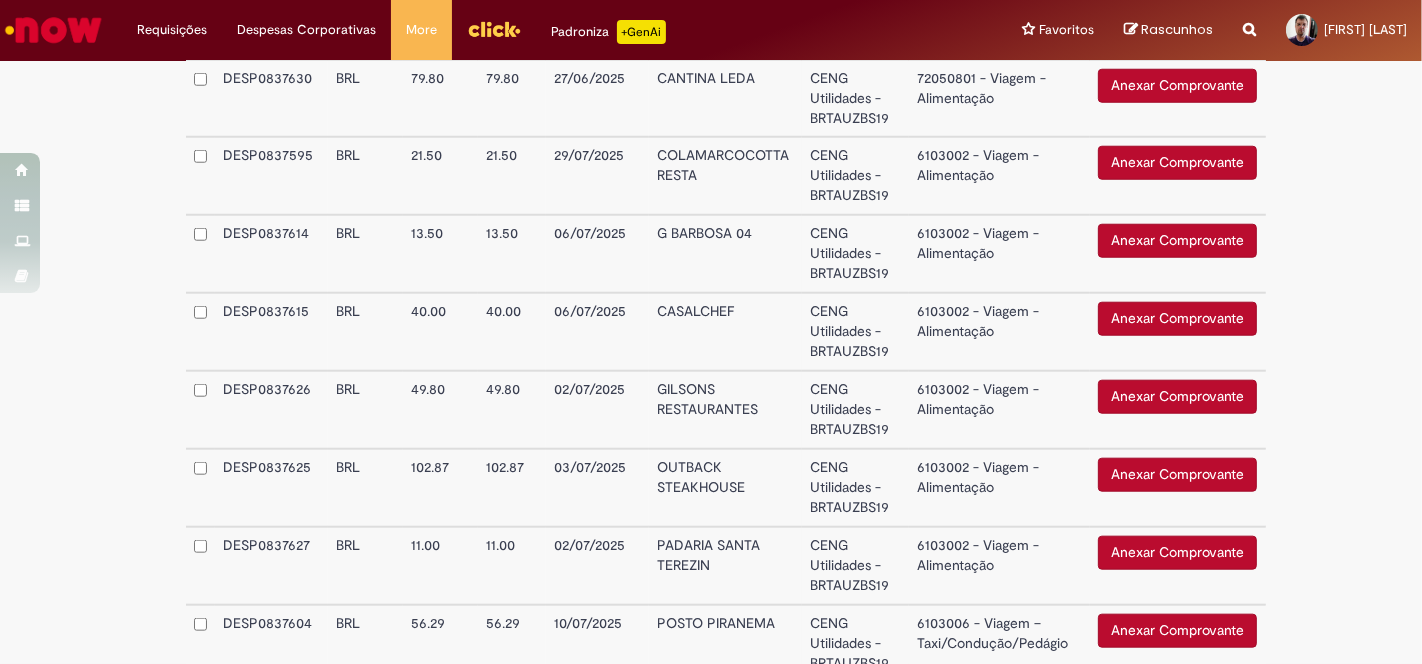 scroll, scrollTop: 1666, scrollLeft: 0, axis: vertical 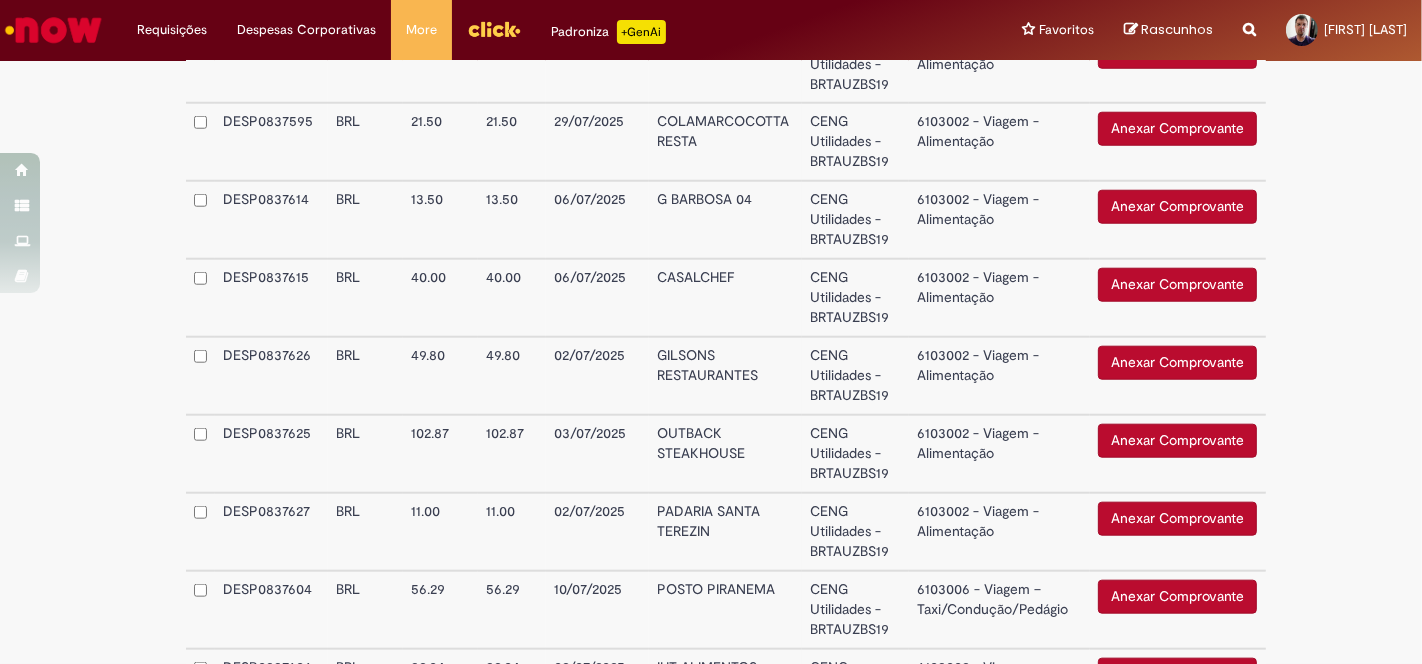 click on "6103002 - Viagem - Alimentação" at bounding box center [999, 142] 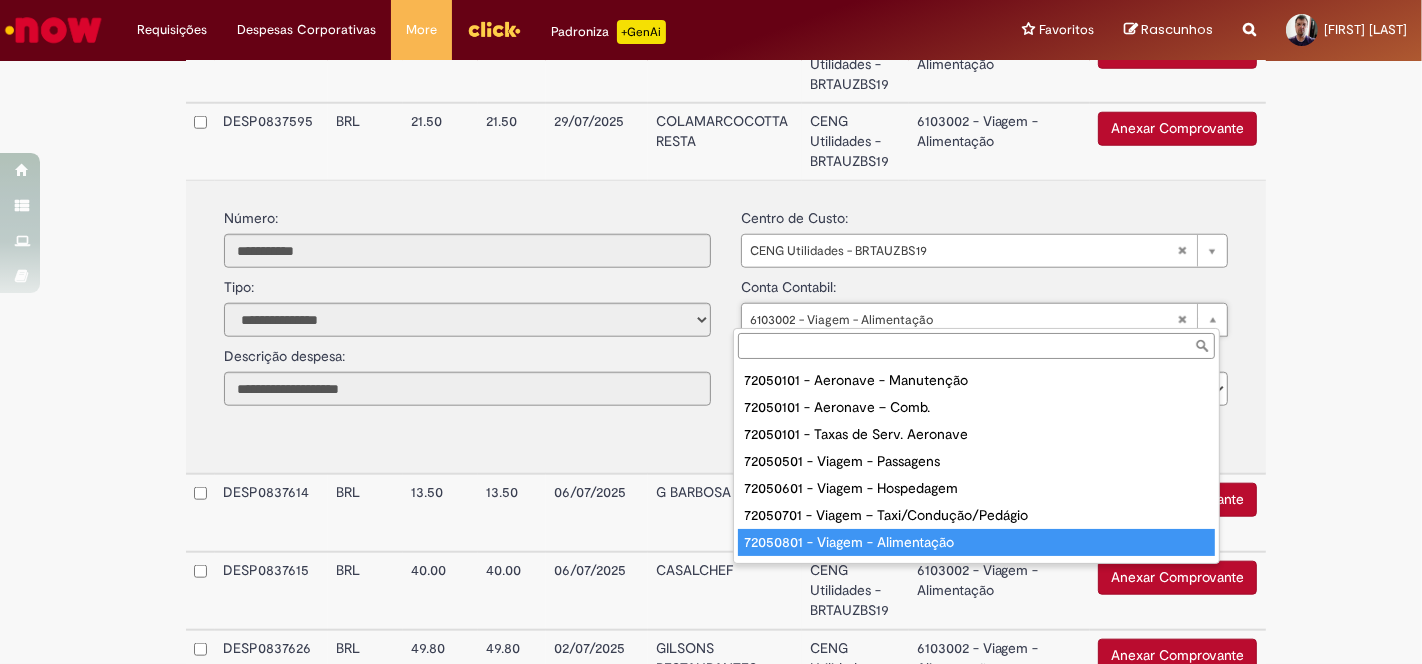 type on "**********" 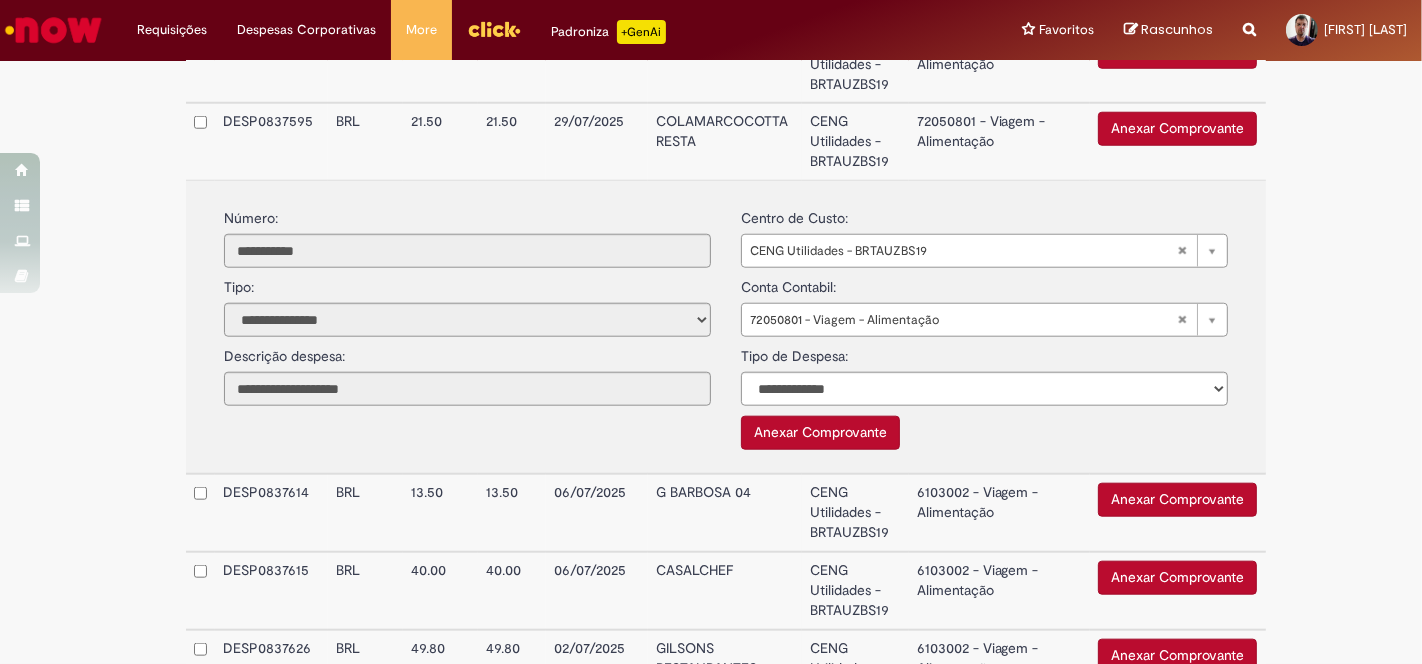 click on "72050801 -  Viagem  -  Alimentação" at bounding box center (999, 141) 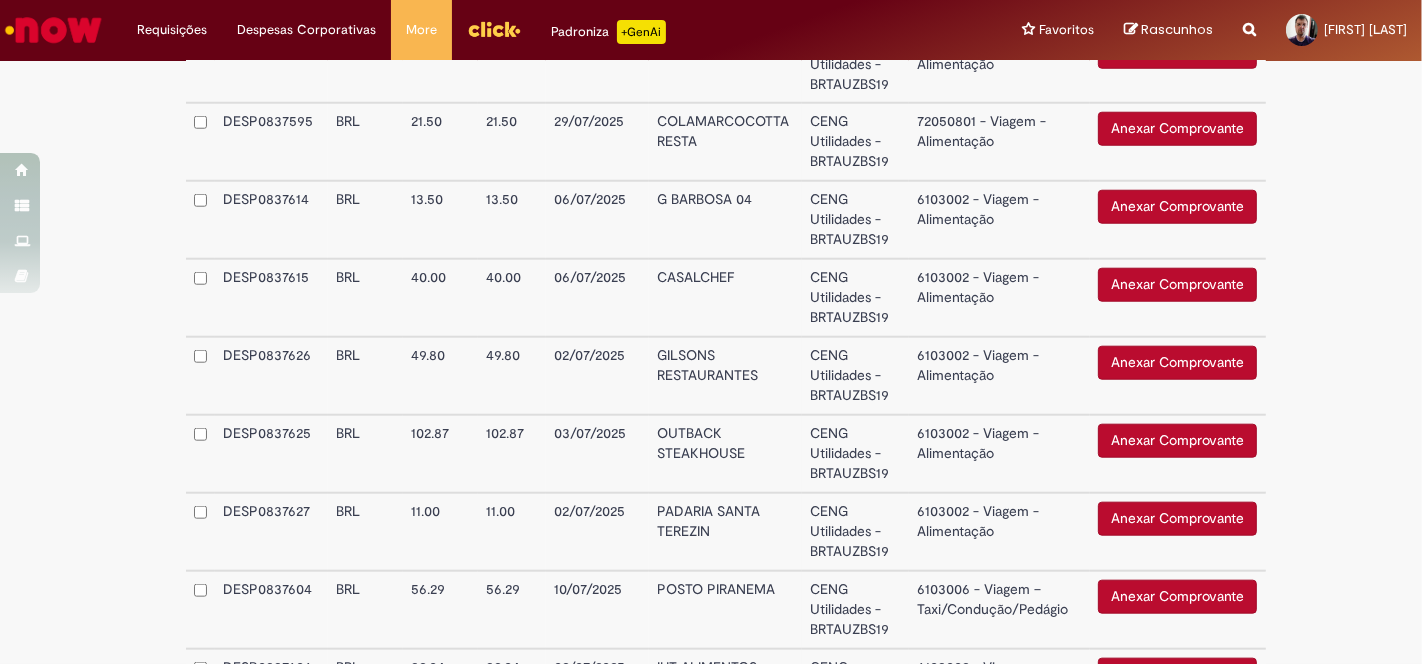 click on "6103002 - Viagem - Alimentação" at bounding box center [999, 298] 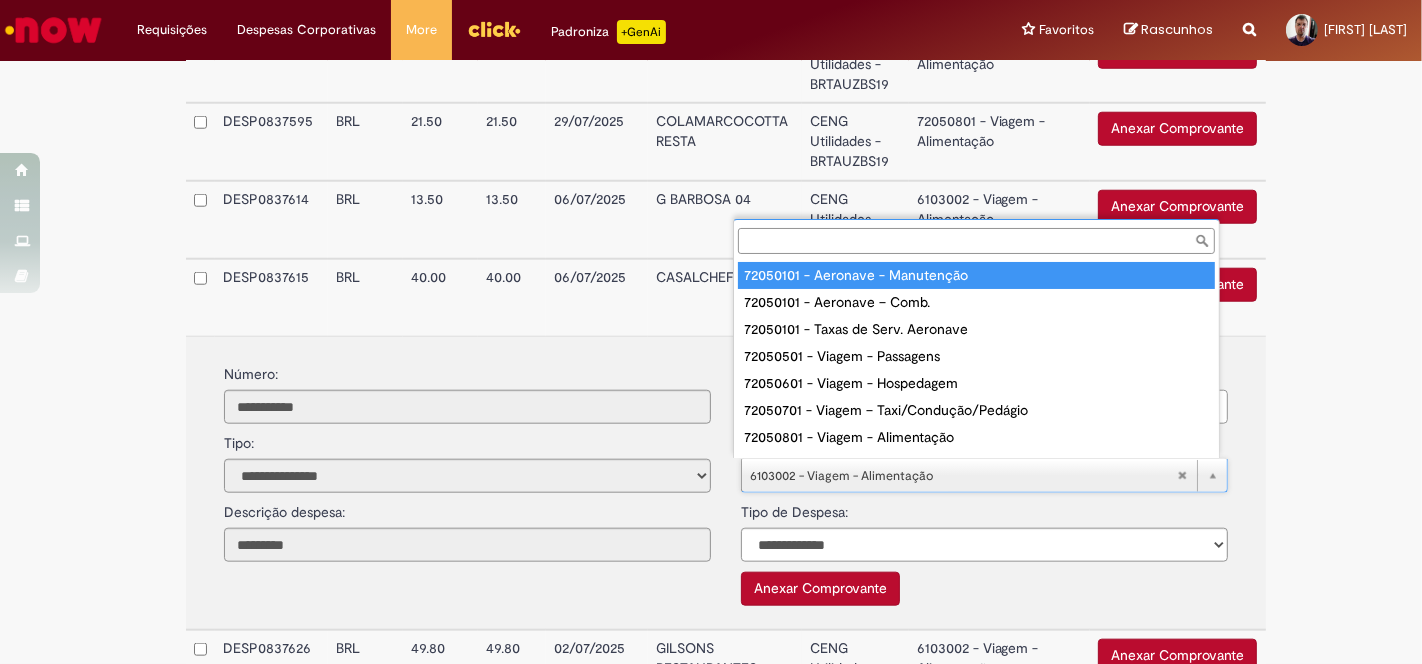 scroll, scrollTop: 16, scrollLeft: 0, axis: vertical 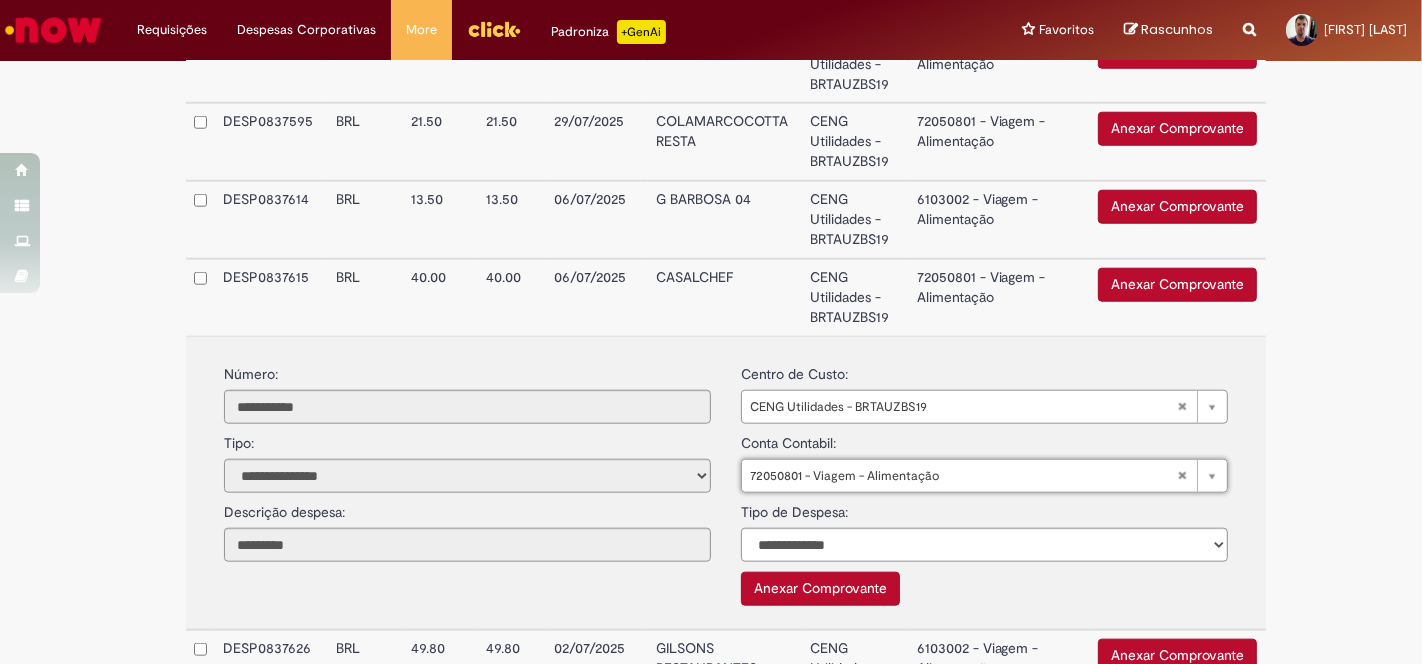 type on "**********" 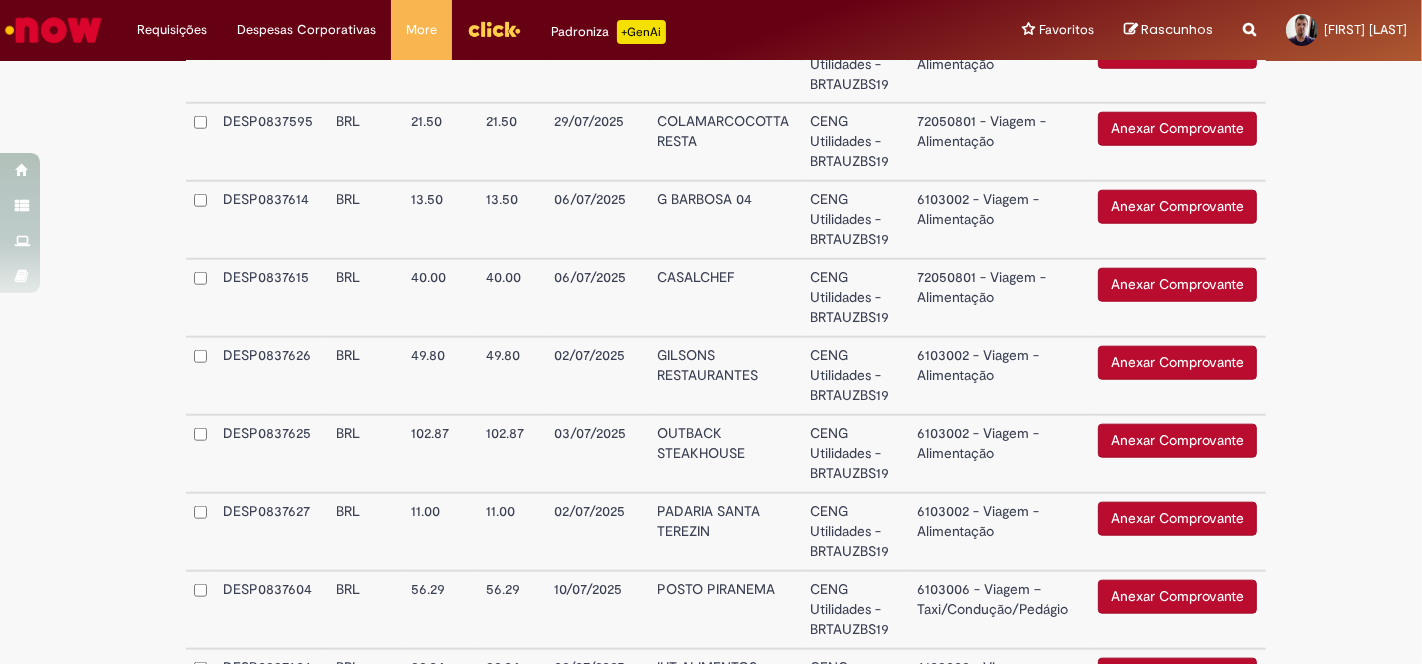 click on "6103002 - Viagem - Alimentação" at bounding box center (999, 376) 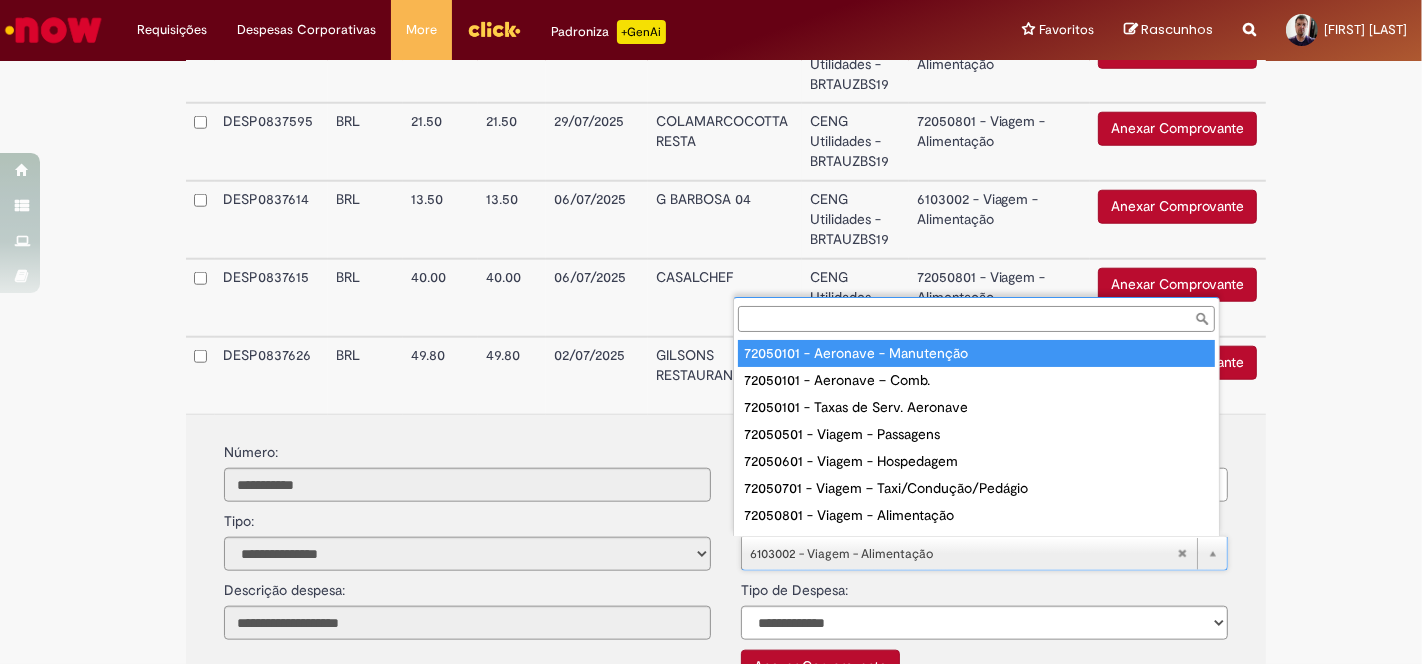scroll, scrollTop: 16, scrollLeft: 0, axis: vertical 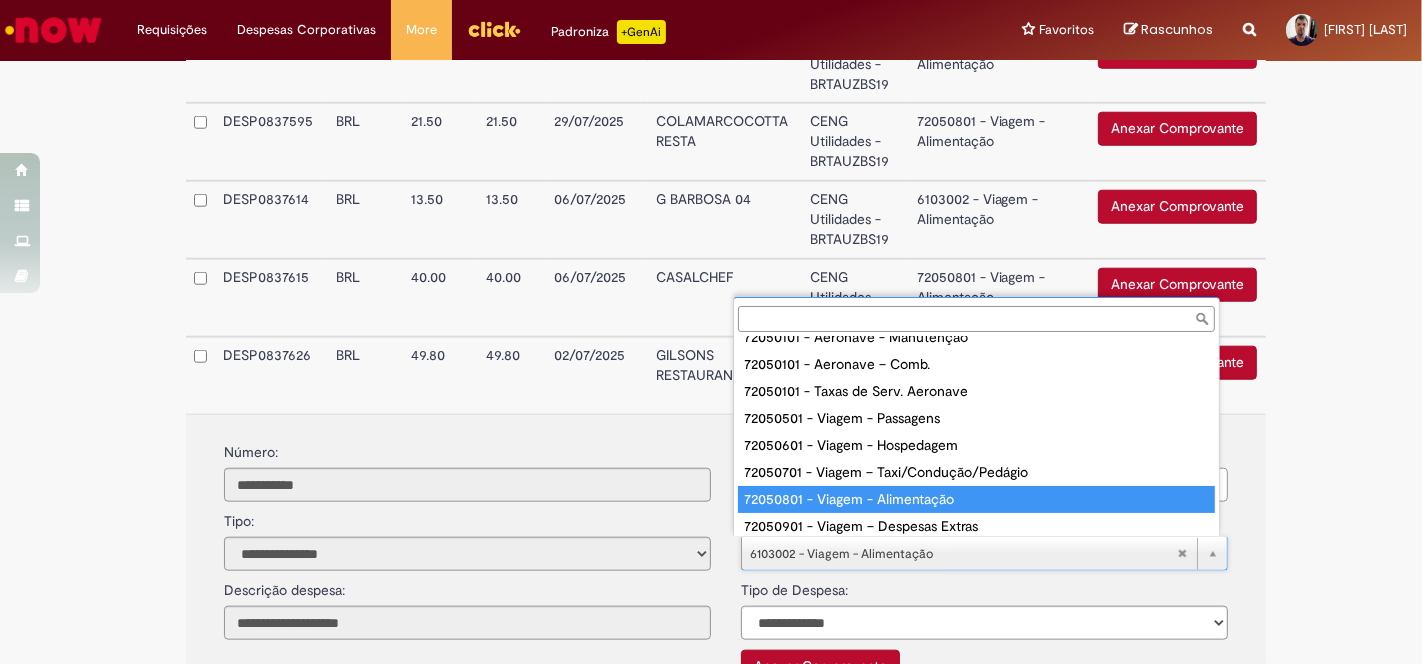type on "**********" 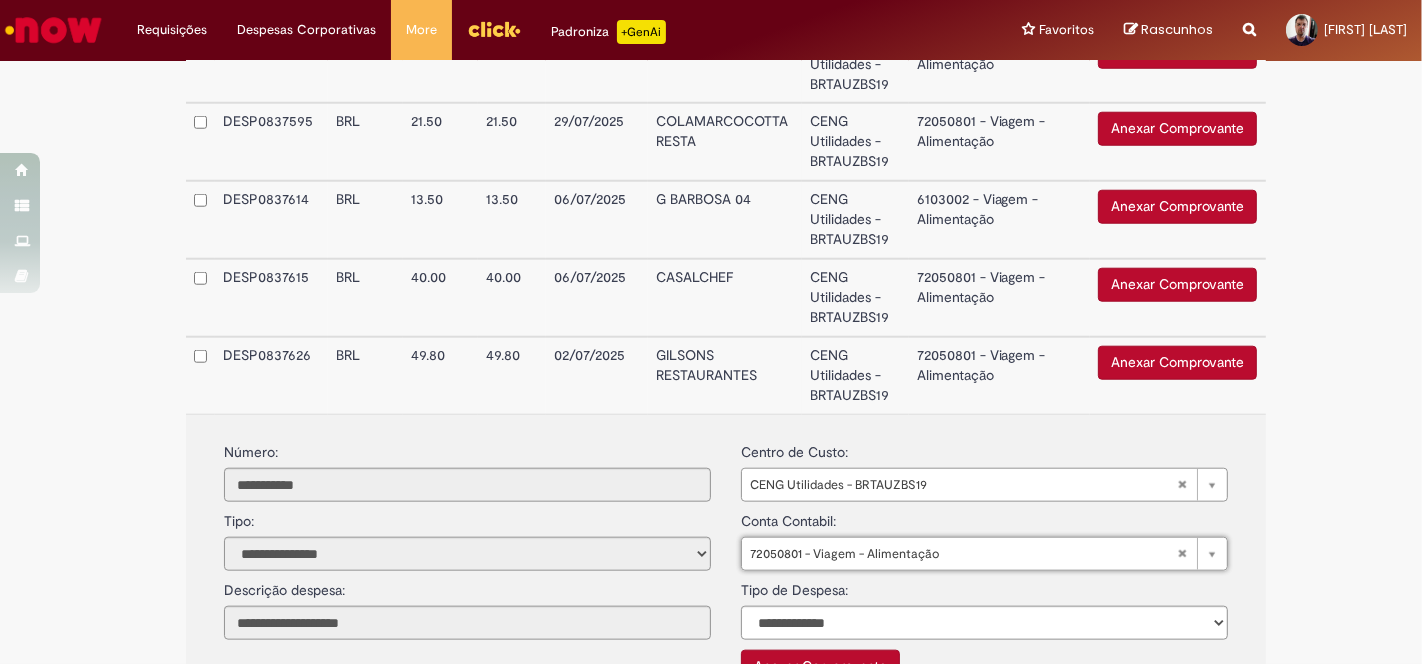click on "72050801 -  Viagem  -  Alimentação" at bounding box center (999, 375) 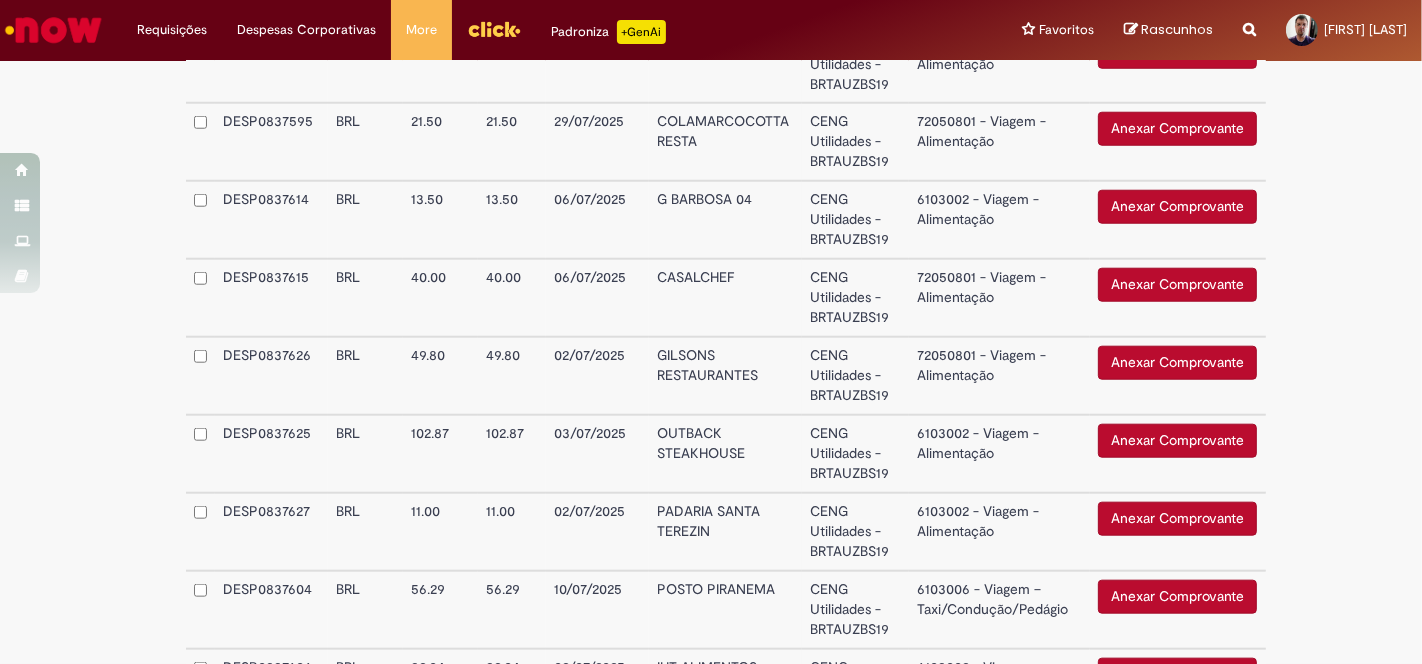 click on "6103002 - Viagem - Alimentação" at bounding box center [999, 454] 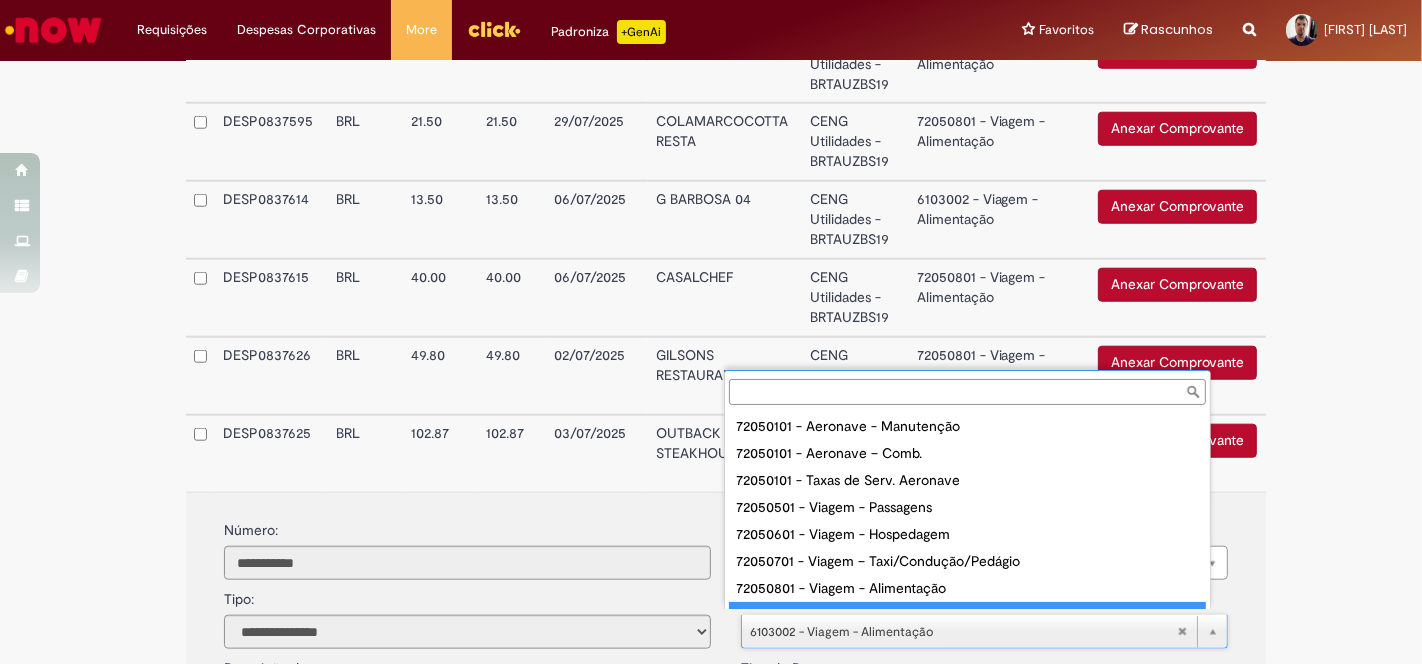 scroll, scrollTop: 16, scrollLeft: 0, axis: vertical 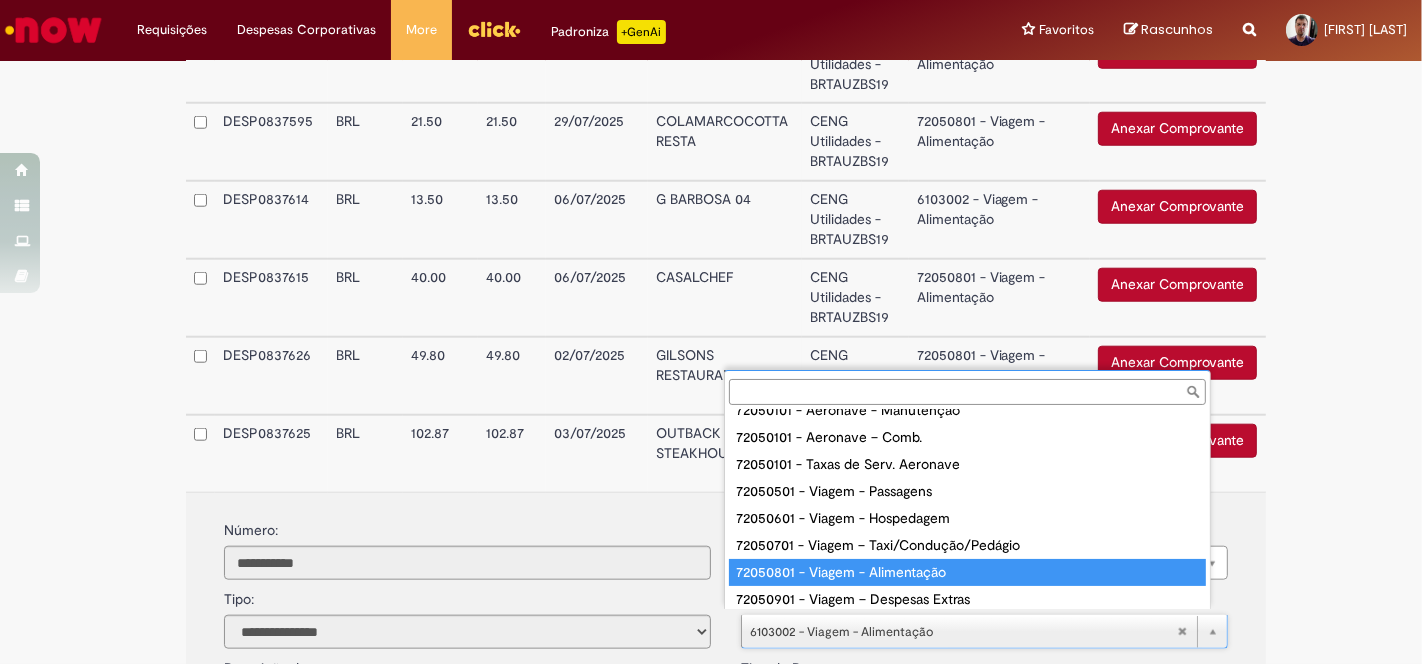 type on "**********" 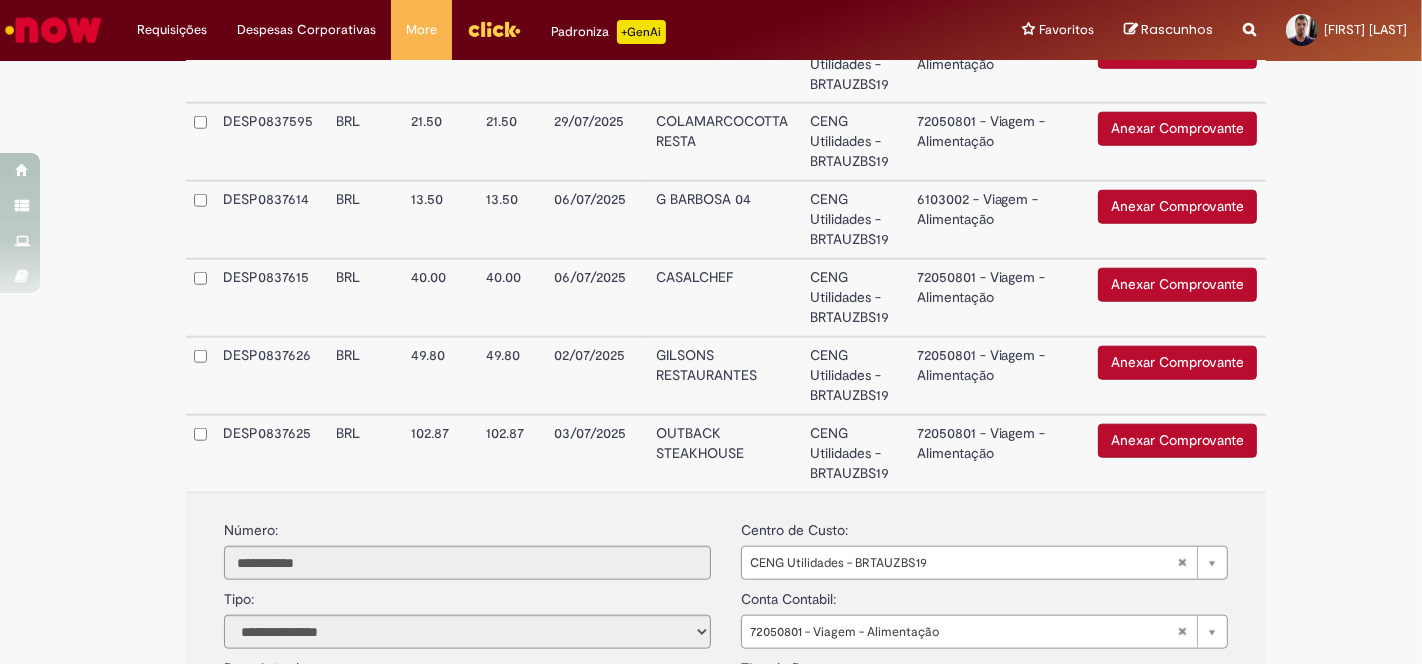 click on "72050801 -  Viagem  -  Alimentação" at bounding box center (999, 453) 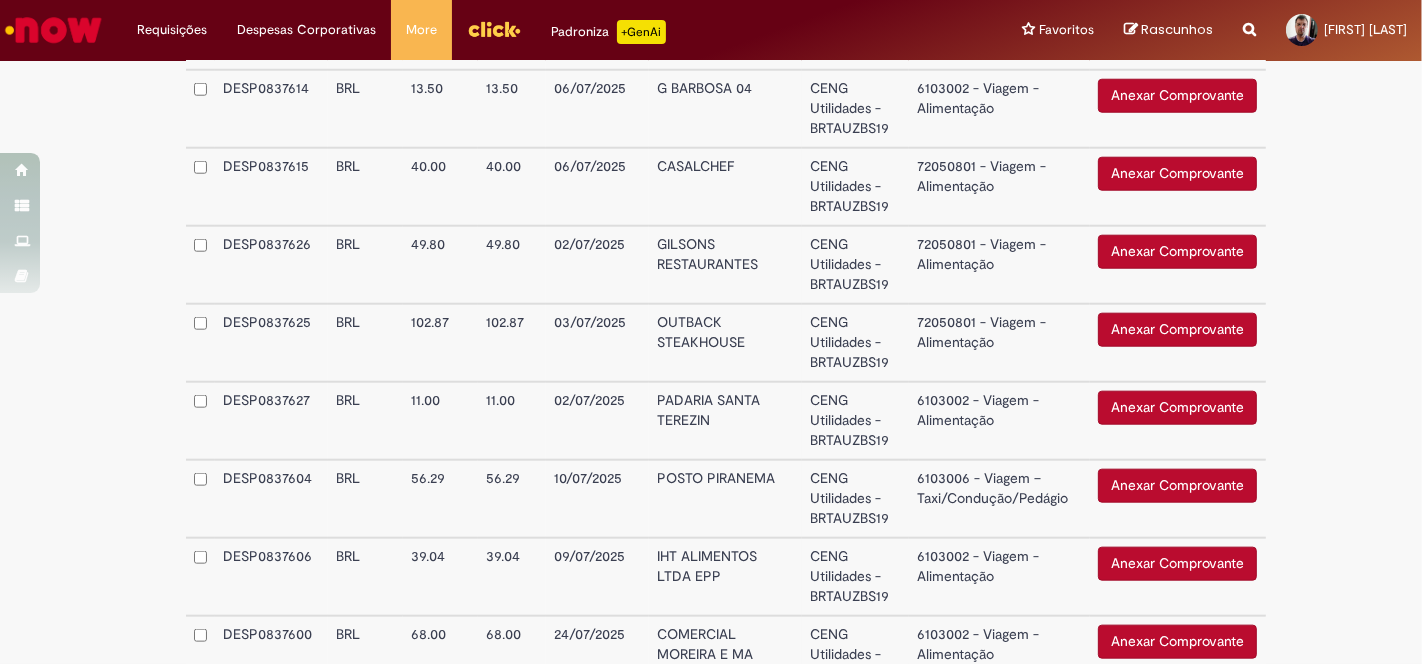 scroll, scrollTop: 1888, scrollLeft: 0, axis: vertical 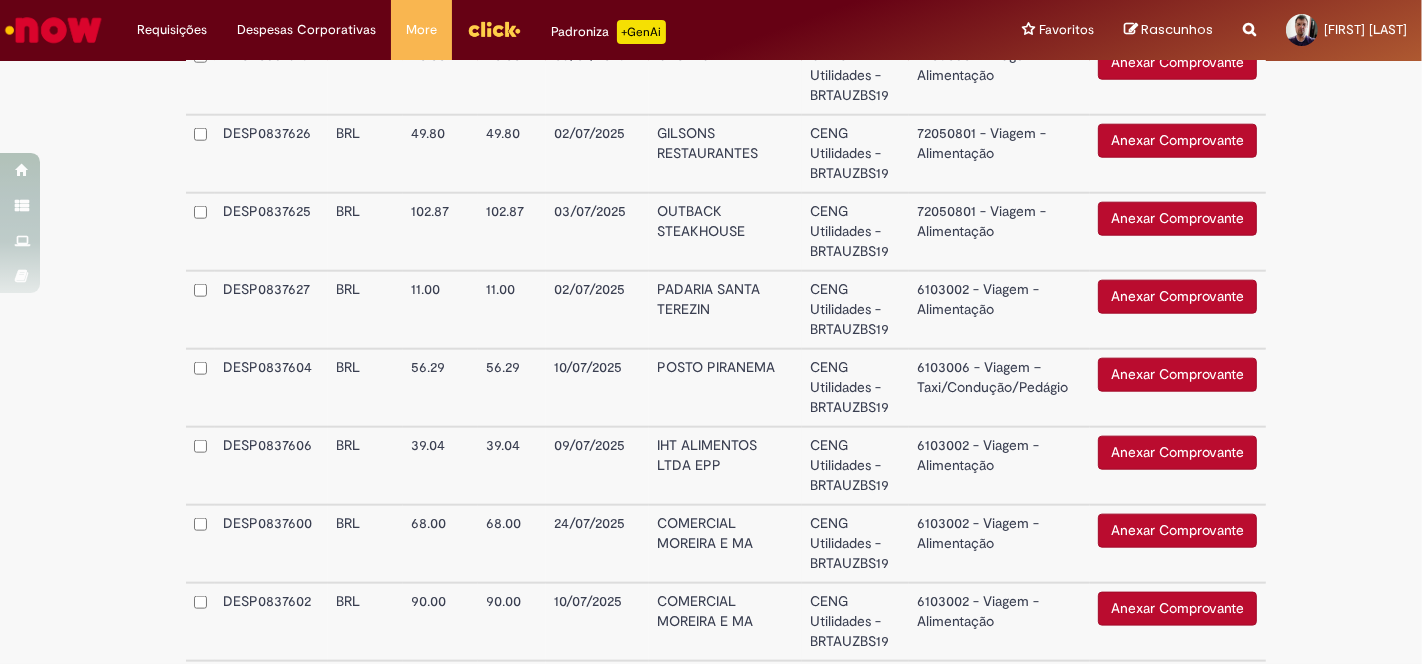 click on "6103002 - Viagem - Alimentação" at bounding box center [999, 310] 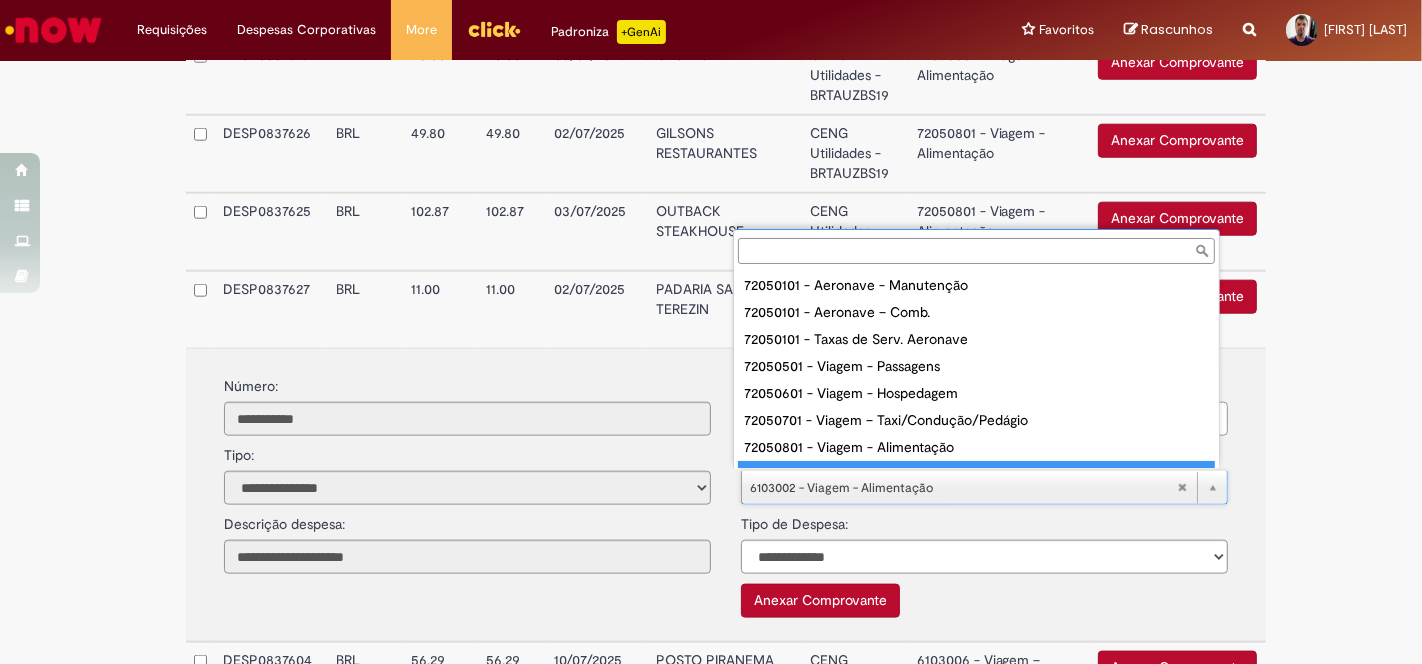 scroll, scrollTop: 16, scrollLeft: 0, axis: vertical 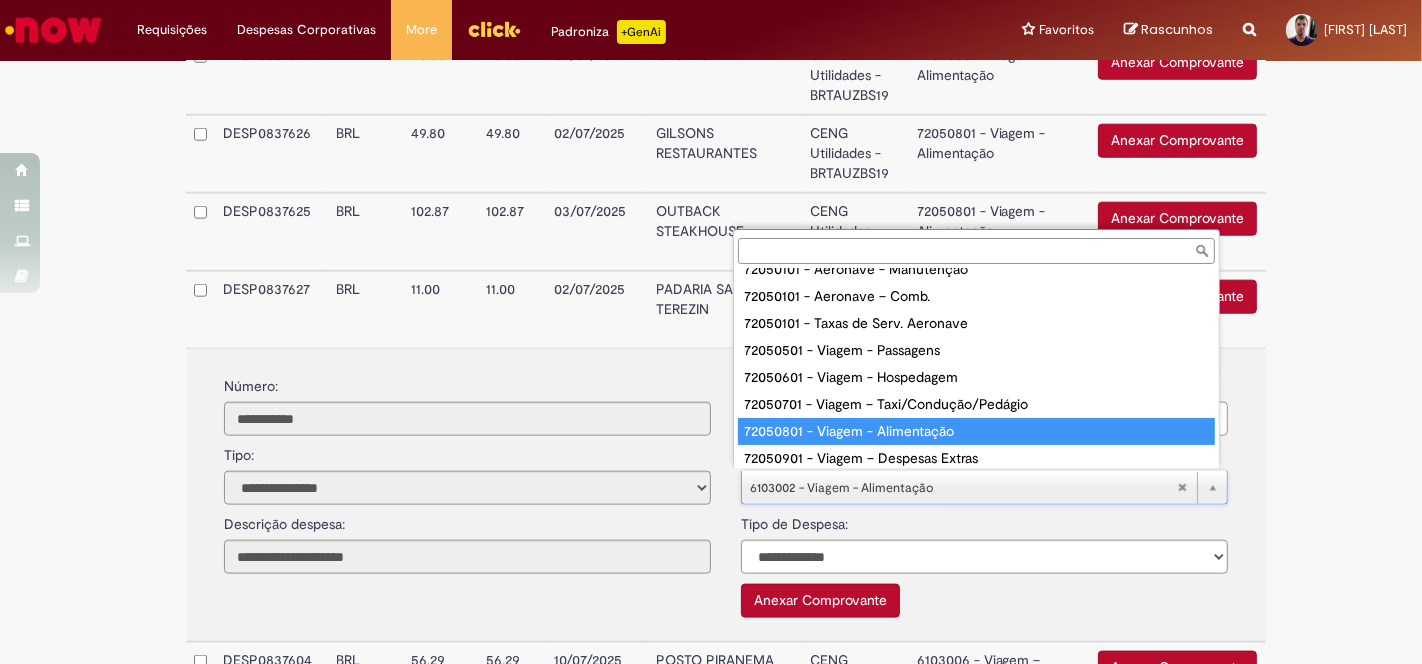 type on "**********" 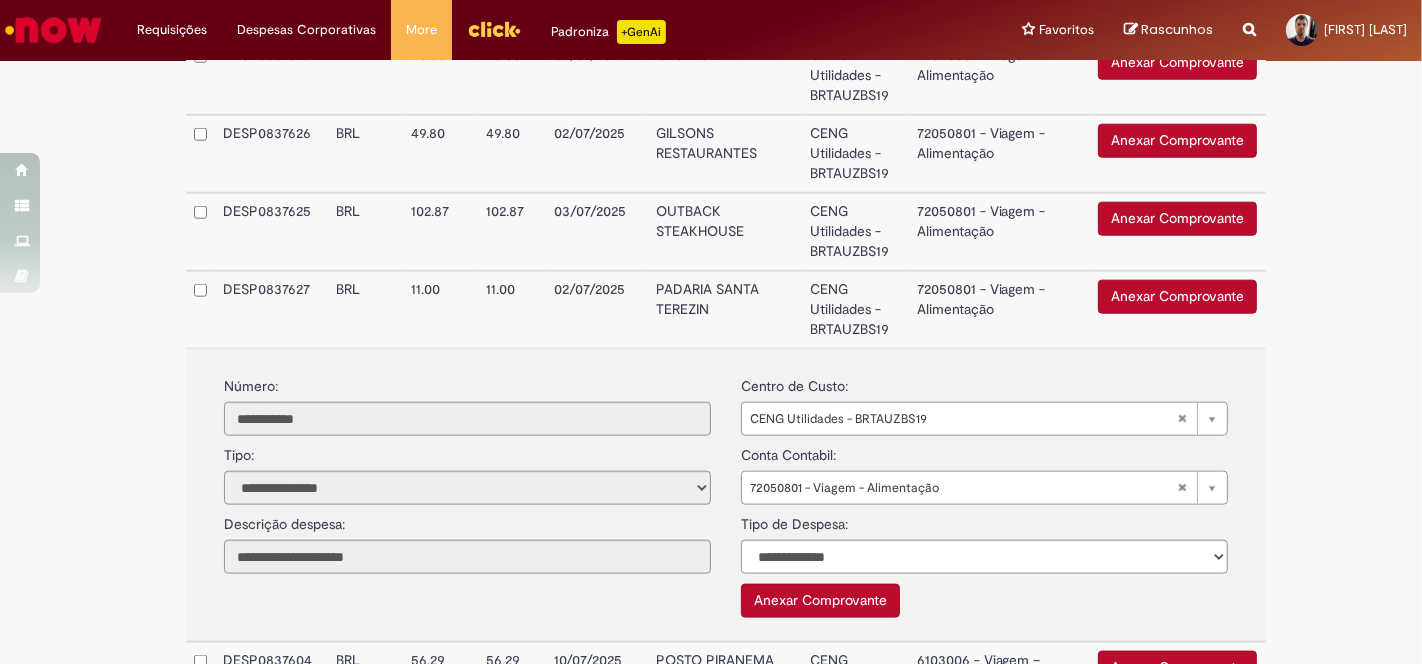 click on "72050801 -  Viagem  -  Alimentação" at bounding box center [999, 309] 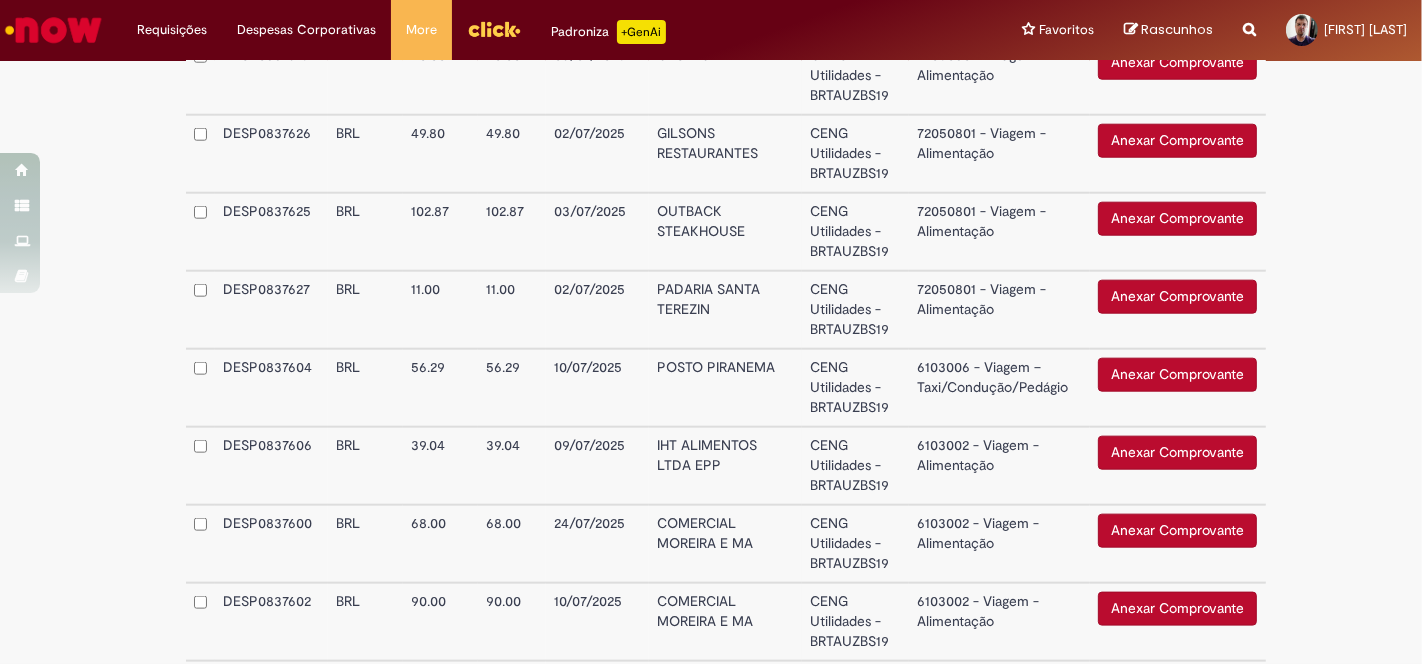 click on "6103006 - Viagem – Taxi/Condução/Pedágio" at bounding box center [999, 388] 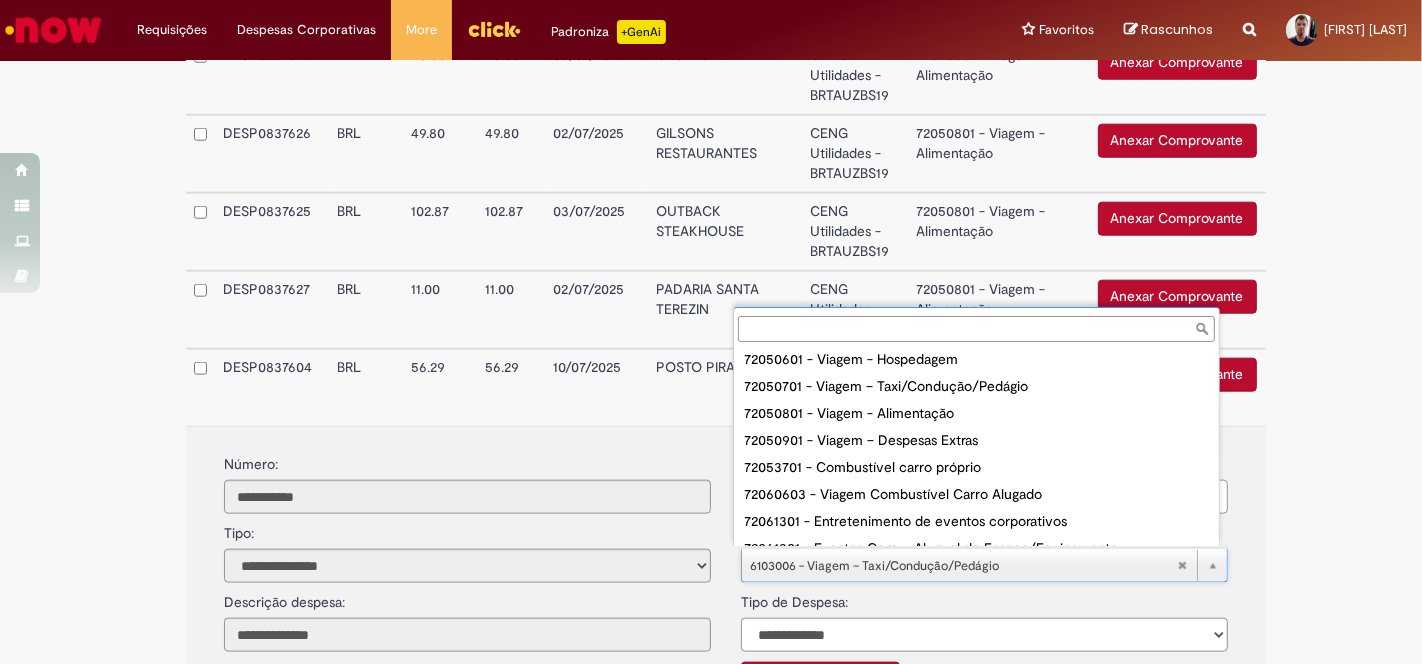 scroll, scrollTop: 222, scrollLeft: 0, axis: vertical 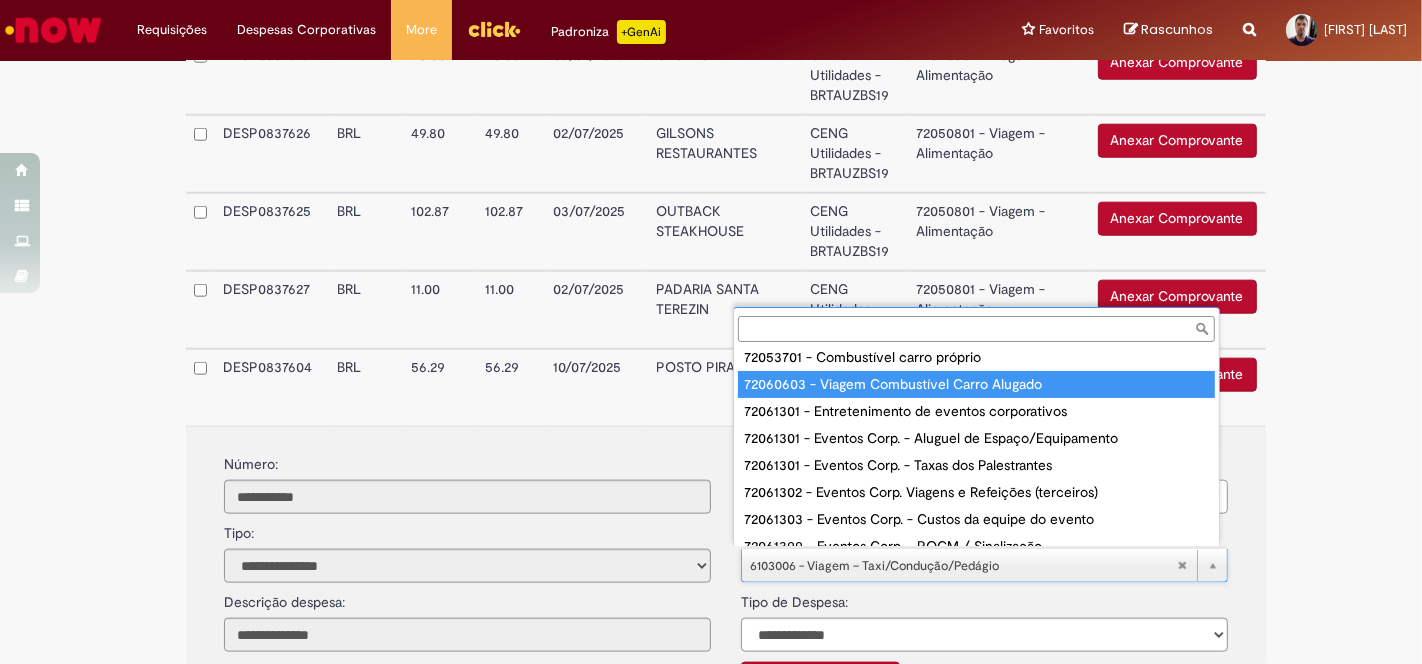 type on "**********" 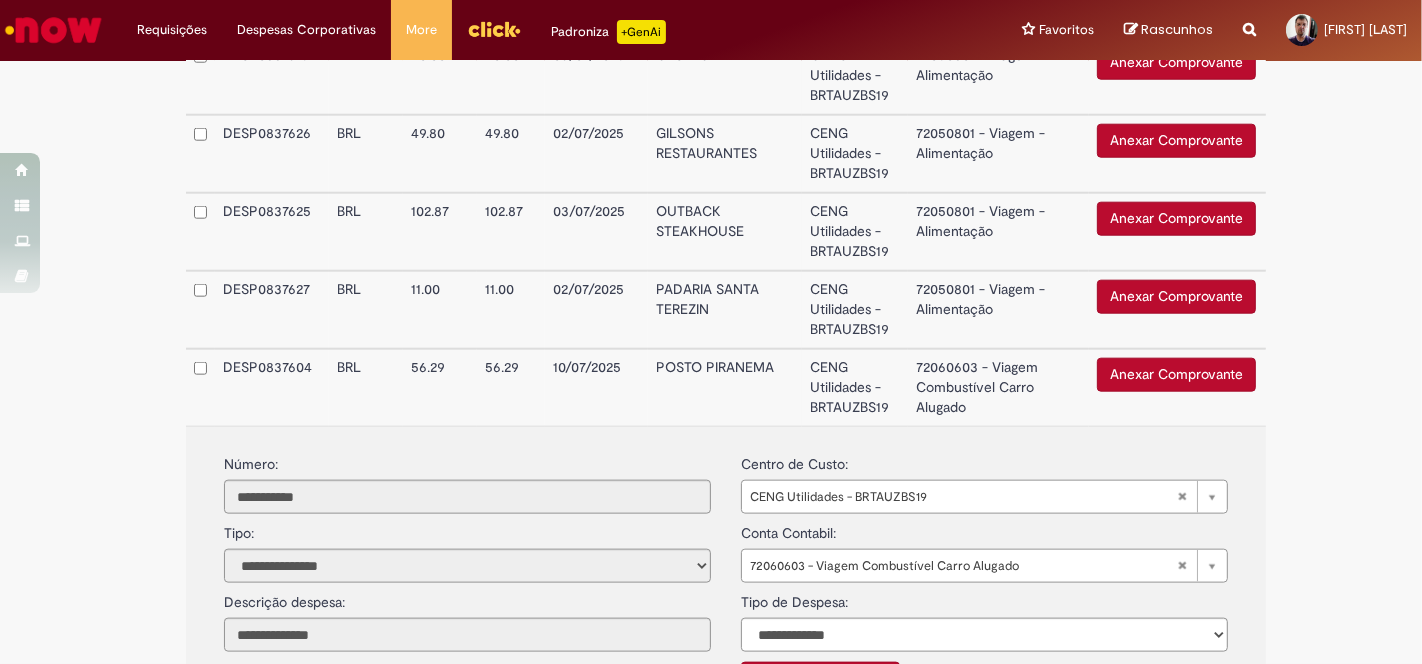 click on "72060603 -  Viagem Combustível Carro Alugado" at bounding box center (998, 387) 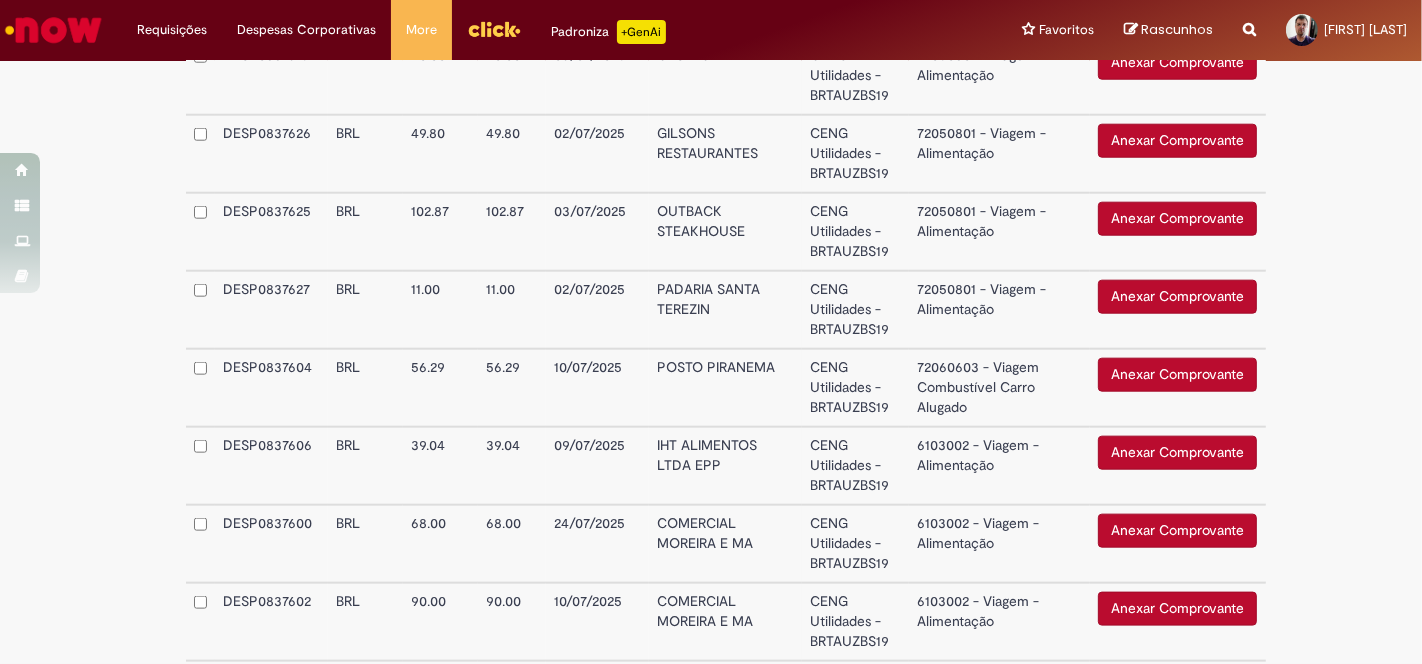 click on "6103002 - Viagem - Alimentação" at bounding box center [999, 466] 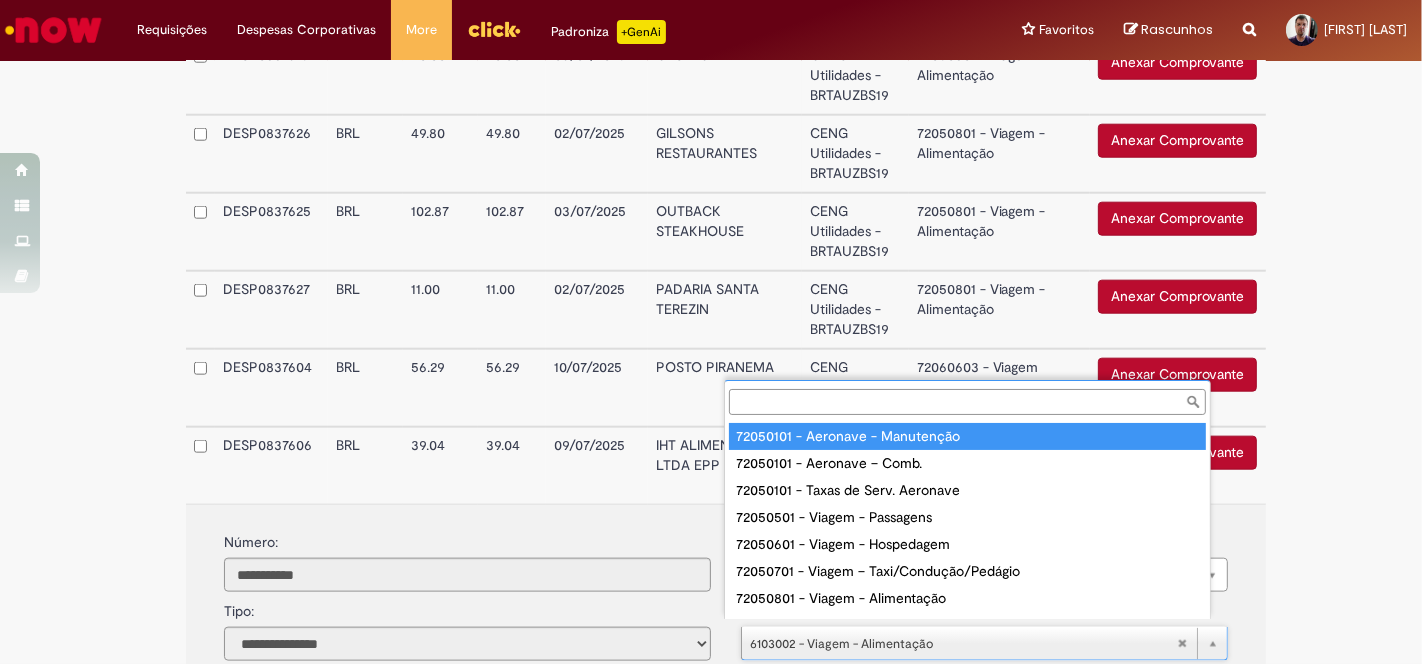 scroll, scrollTop: 16, scrollLeft: 0, axis: vertical 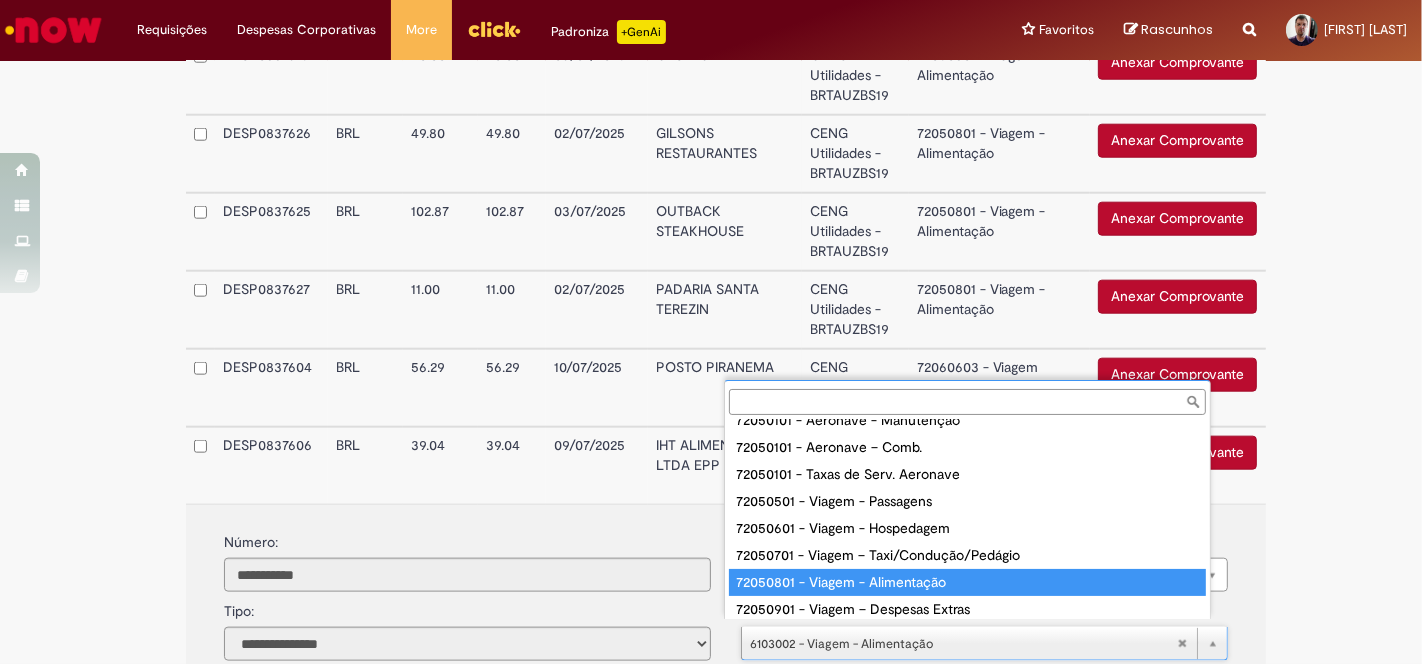 type on "**********" 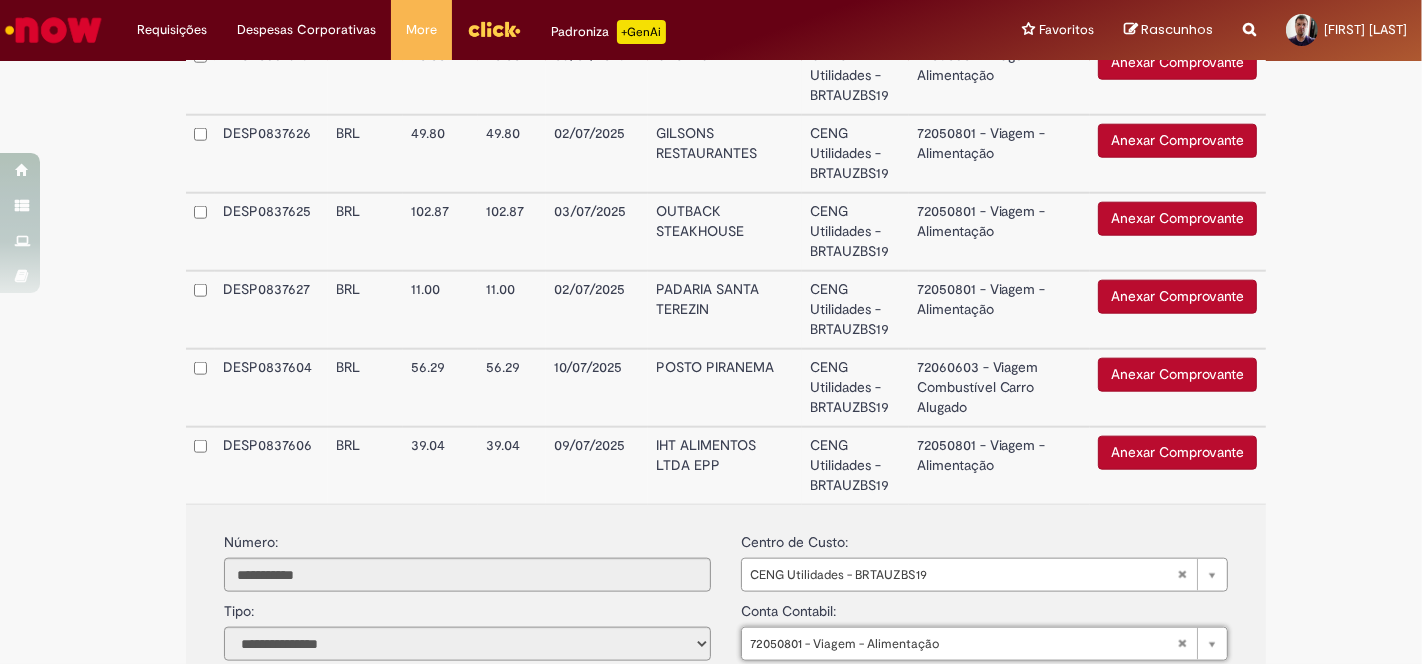 click on "72050801 -  Viagem  -  Alimentação" at bounding box center [999, 465] 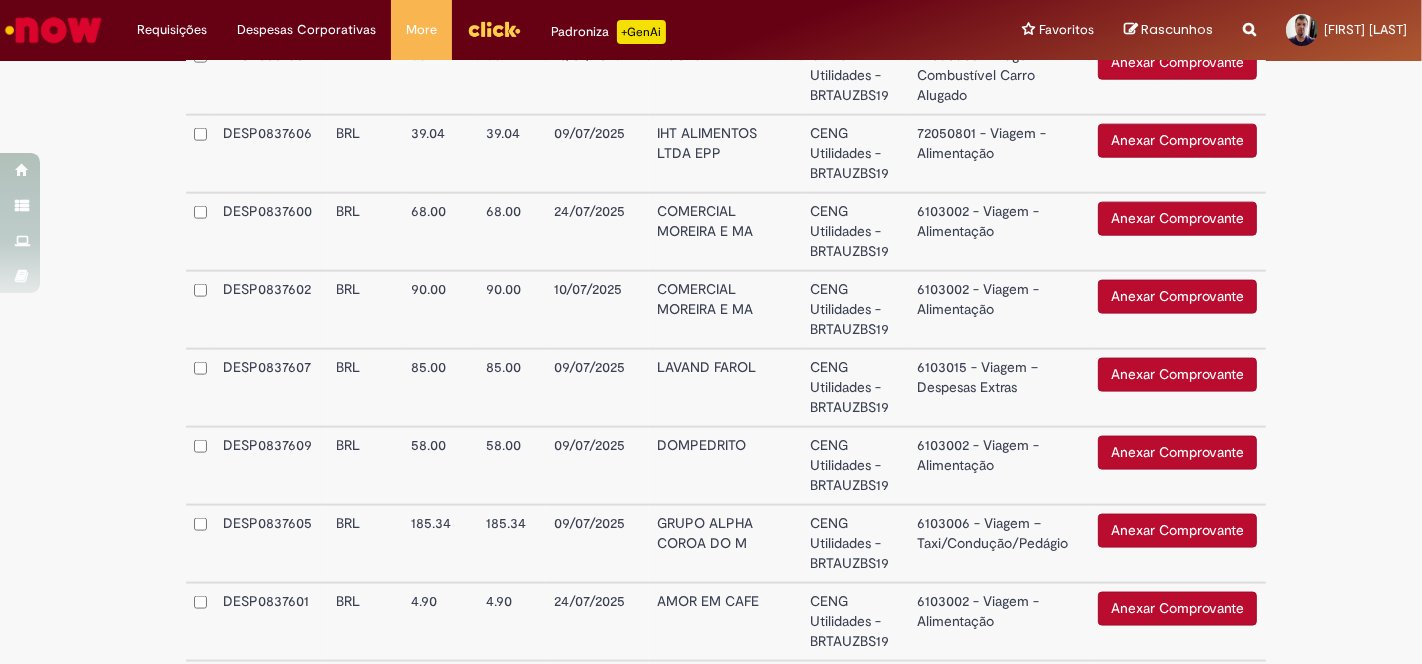 scroll, scrollTop: 2222, scrollLeft: 0, axis: vertical 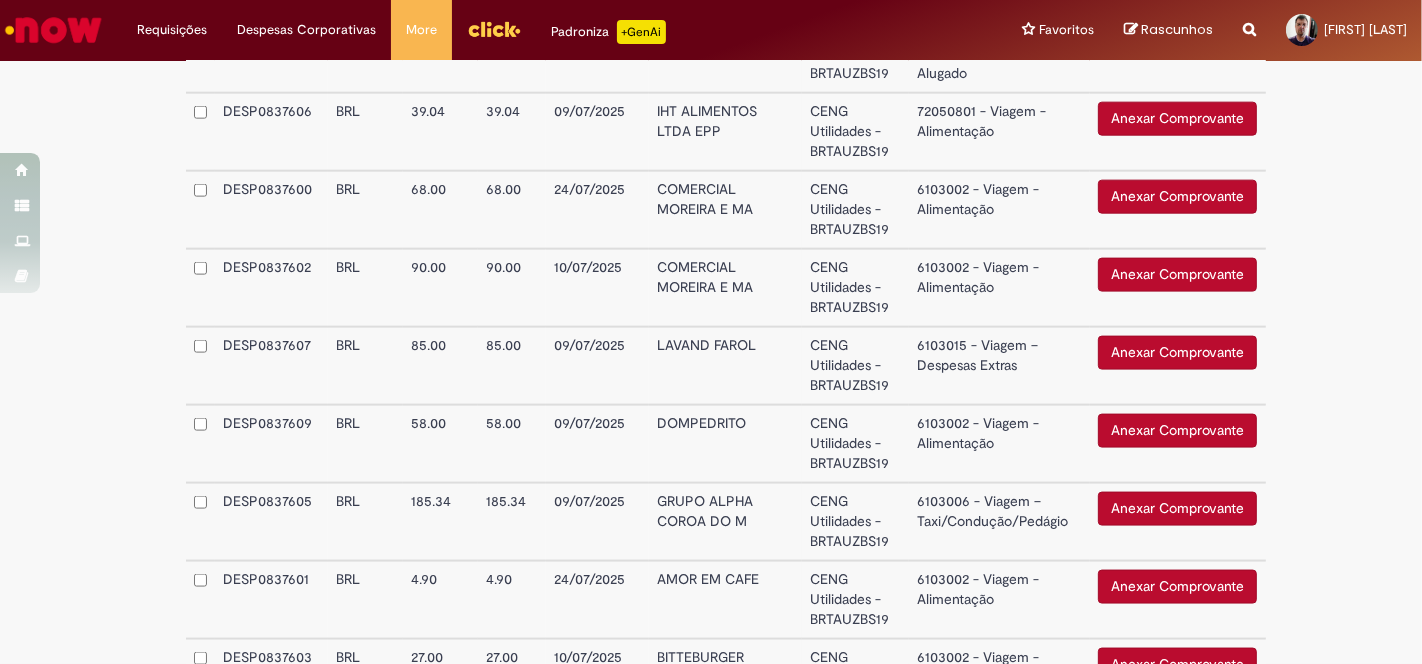 click on "6103002 - Viagem - Alimentação" at bounding box center (999, 210) 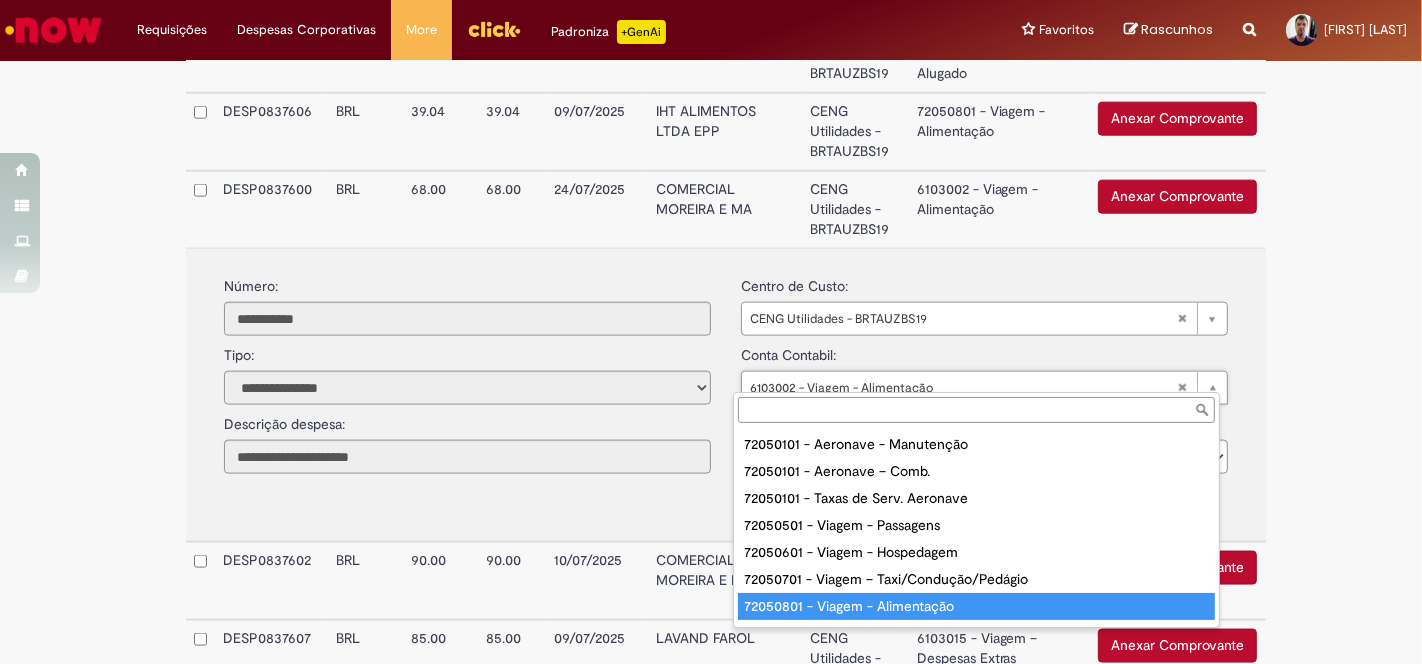 type on "**********" 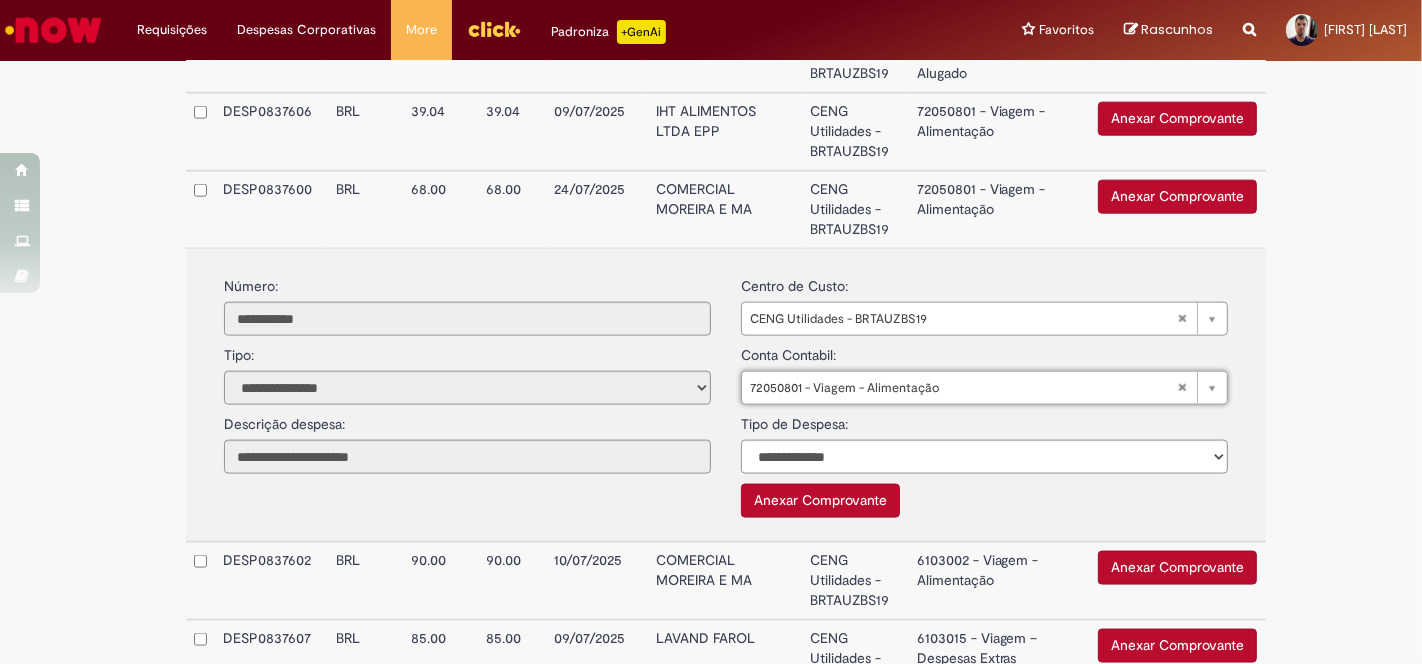 click on "72050801 -  Viagem  -  Alimentação" at bounding box center [999, 209] 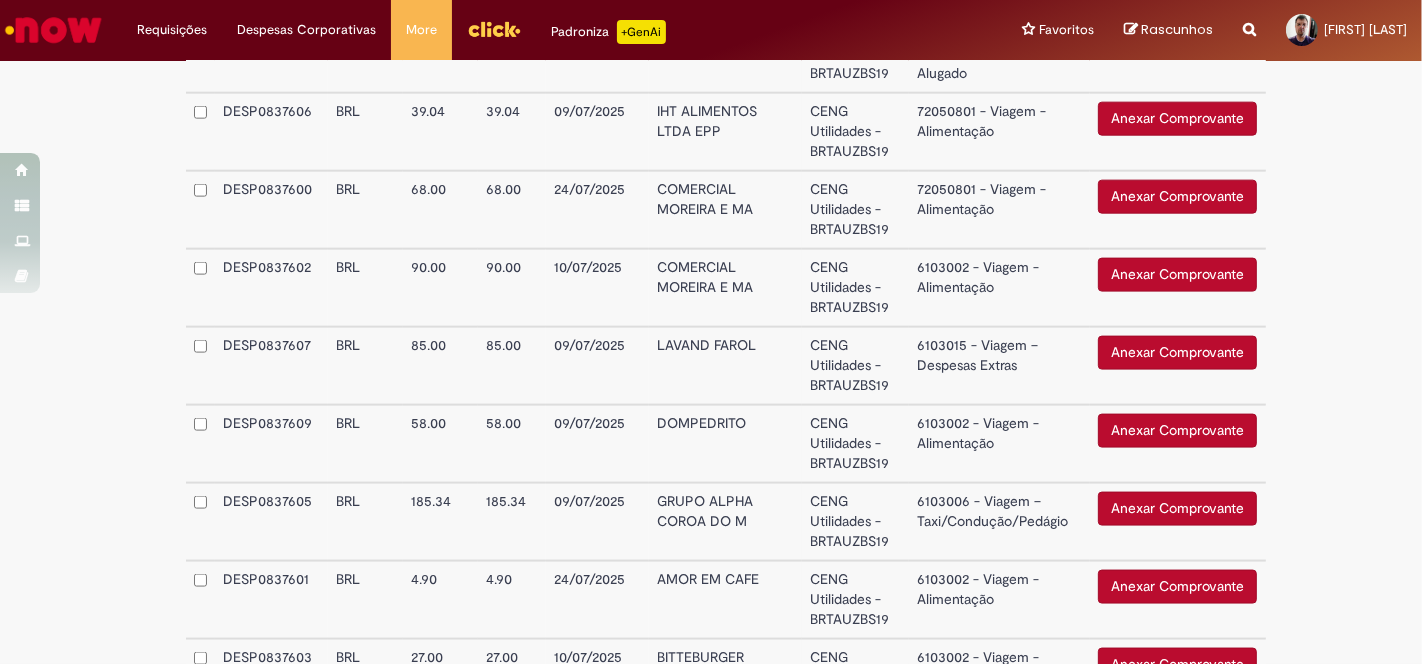 click on "6103002 - Viagem - Alimentação" at bounding box center (999, 288) 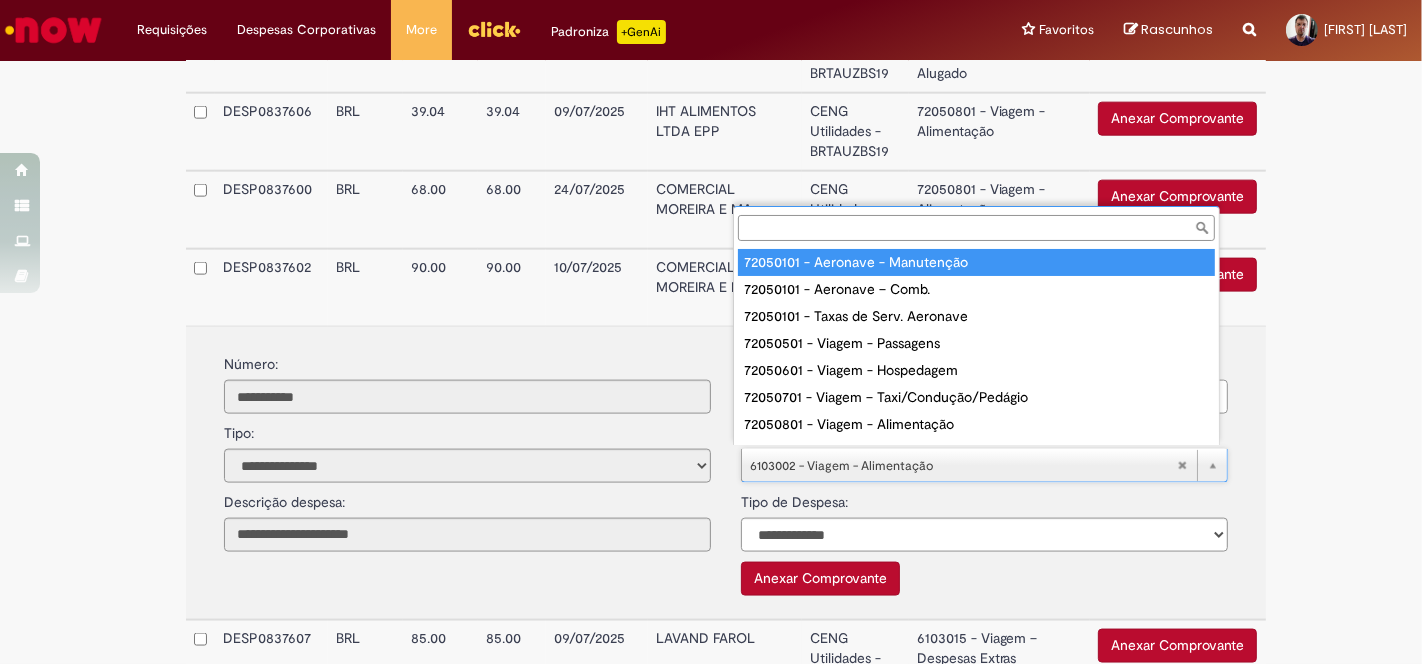 scroll, scrollTop: 16, scrollLeft: 0, axis: vertical 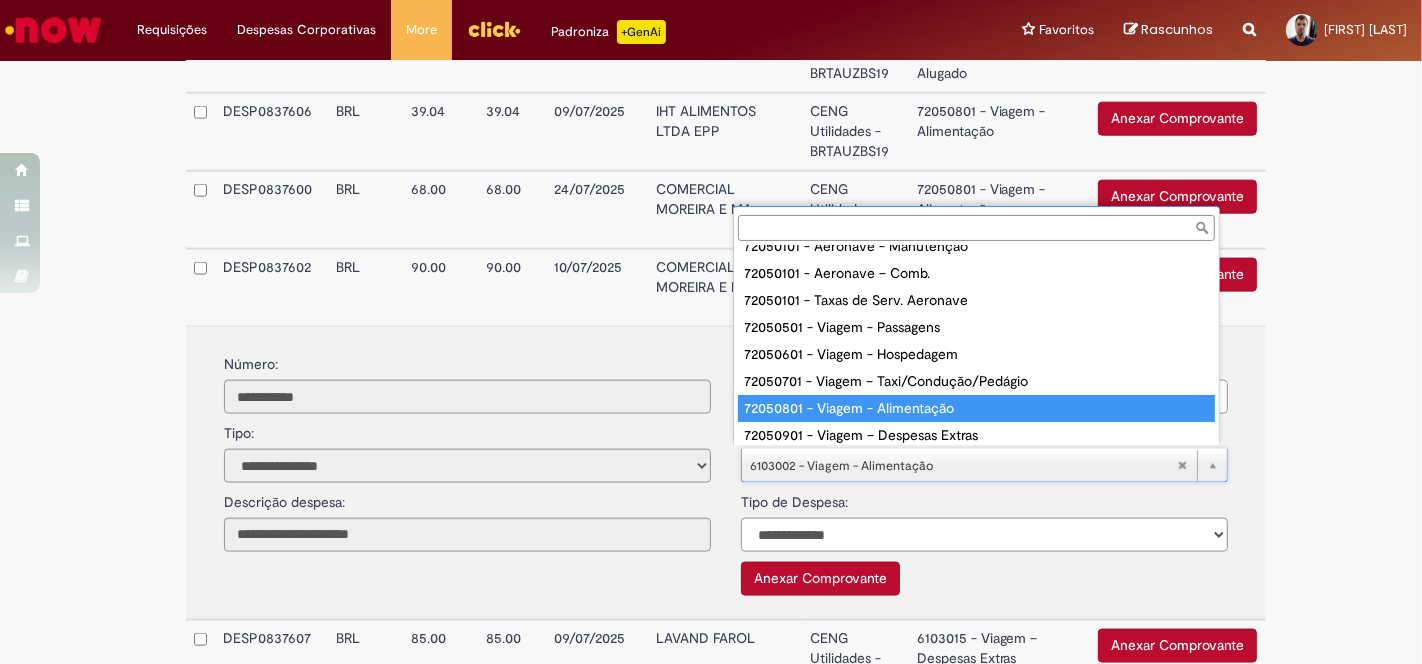 type on "**********" 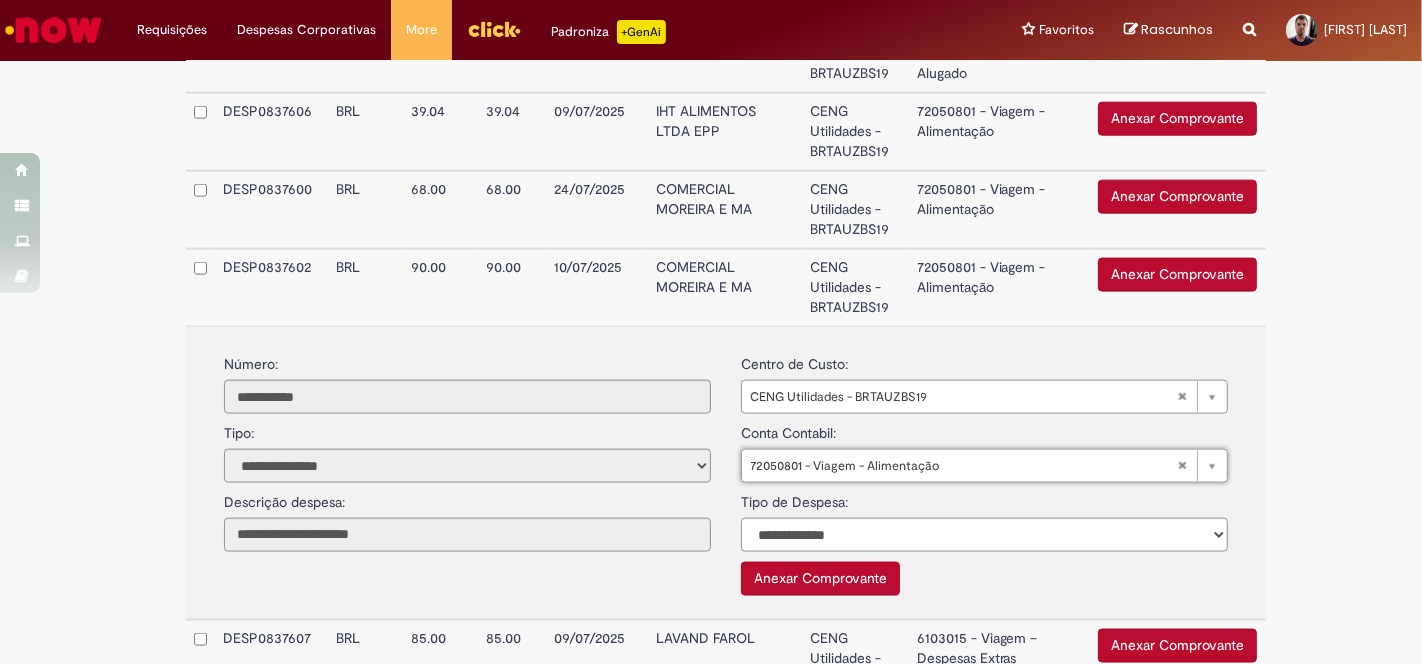 click on "72050801 -  Viagem  -  Alimentação" at bounding box center [999, 287] 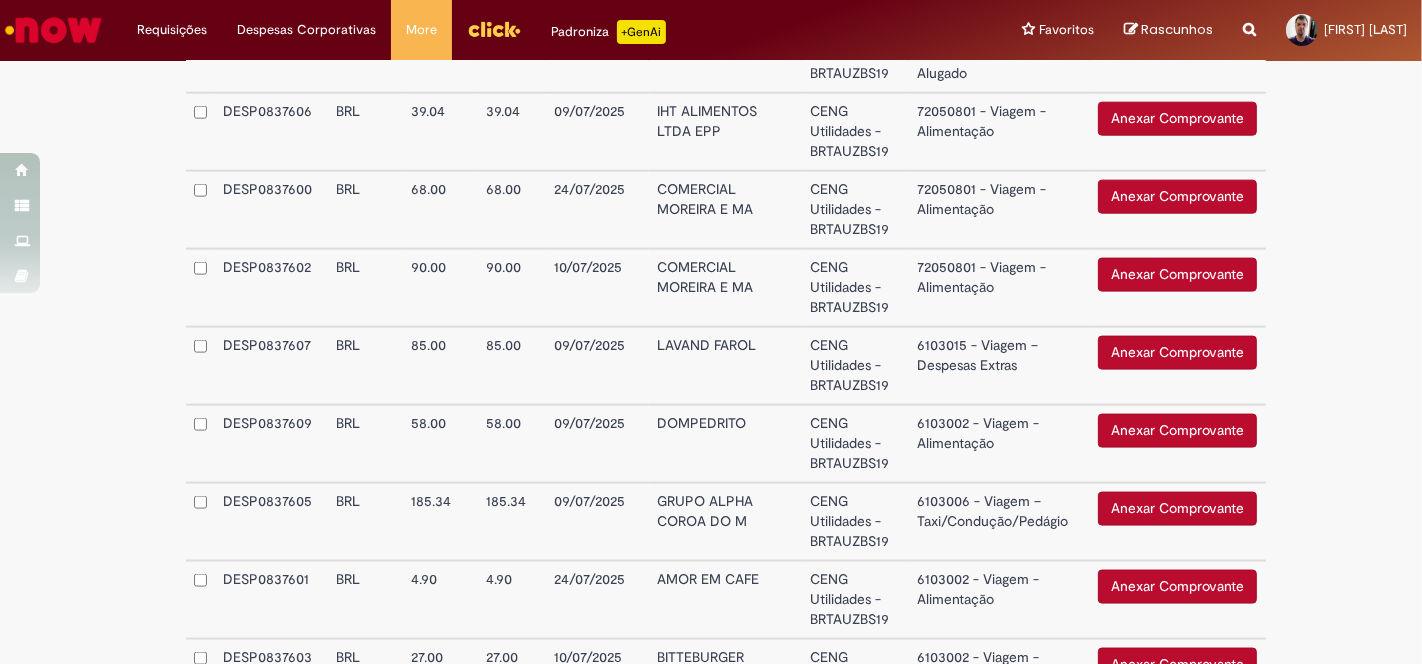 click on "6103015 - Viagem – Despesas Extras" at bounding box center (999, 366) 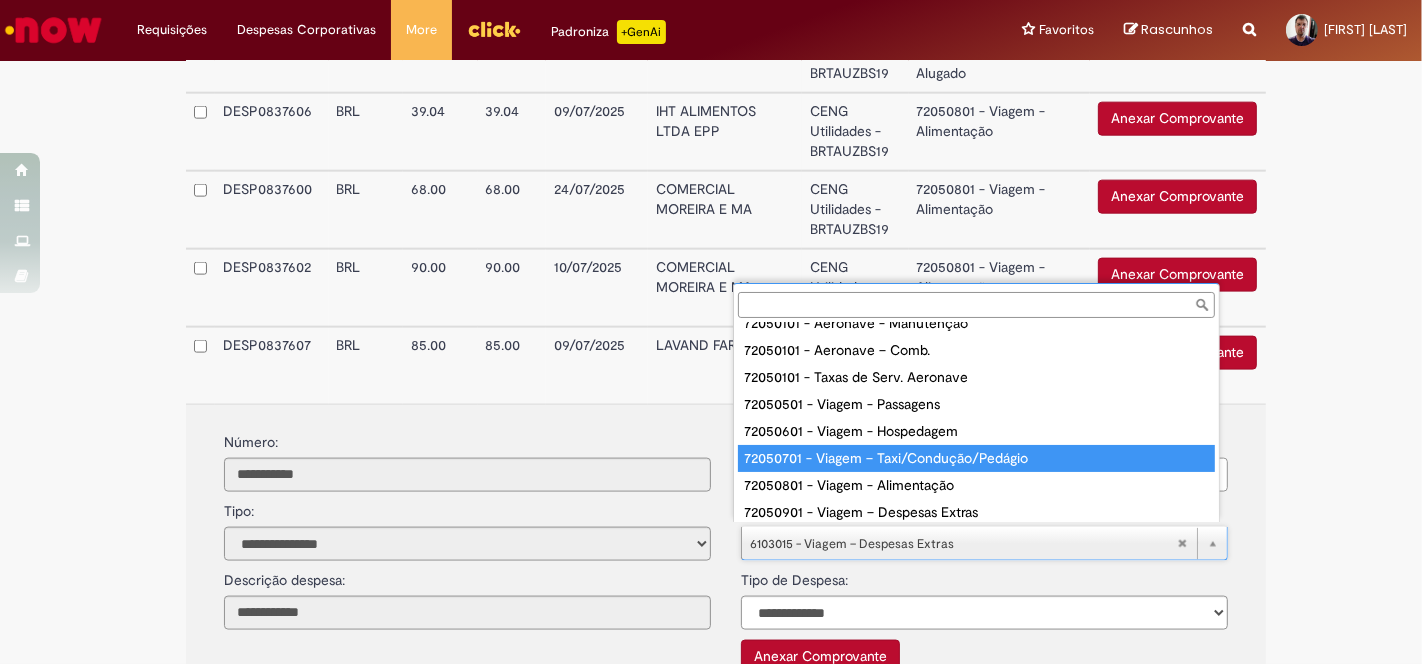 scroll, scrollTop: 0, scrollLeft: 0, axis: both 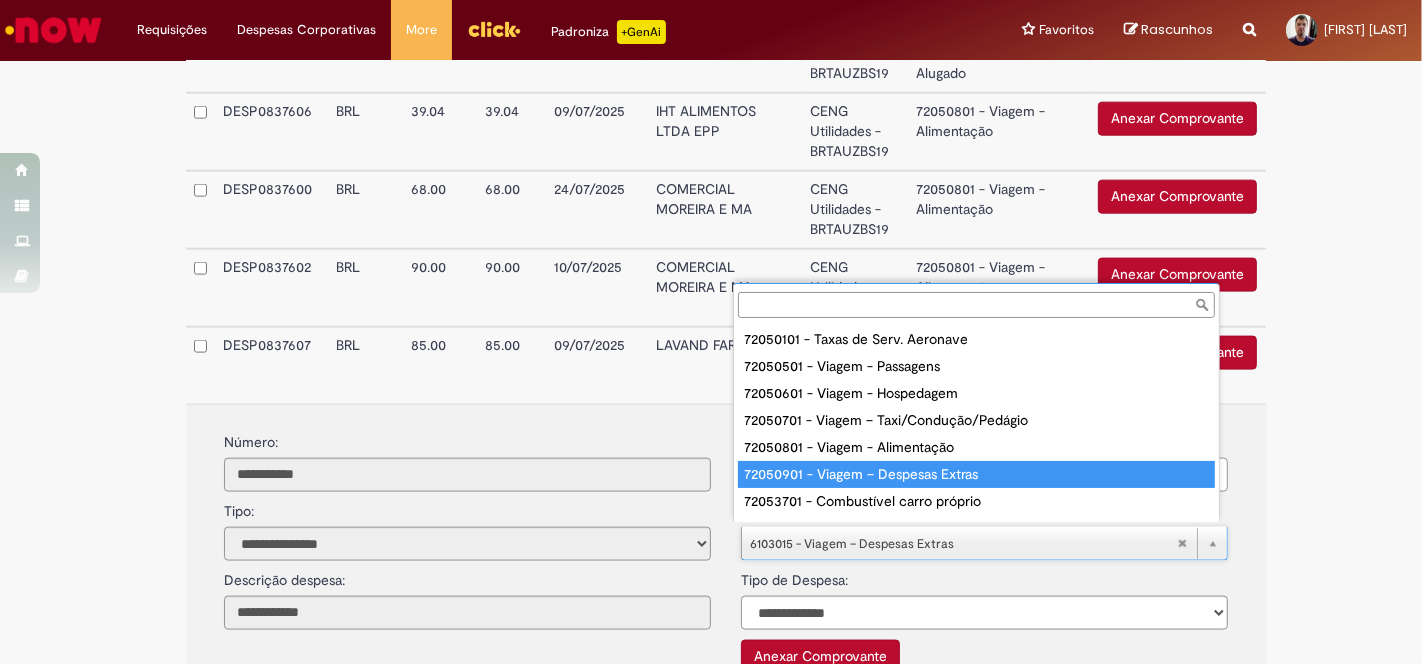 type on "**********" 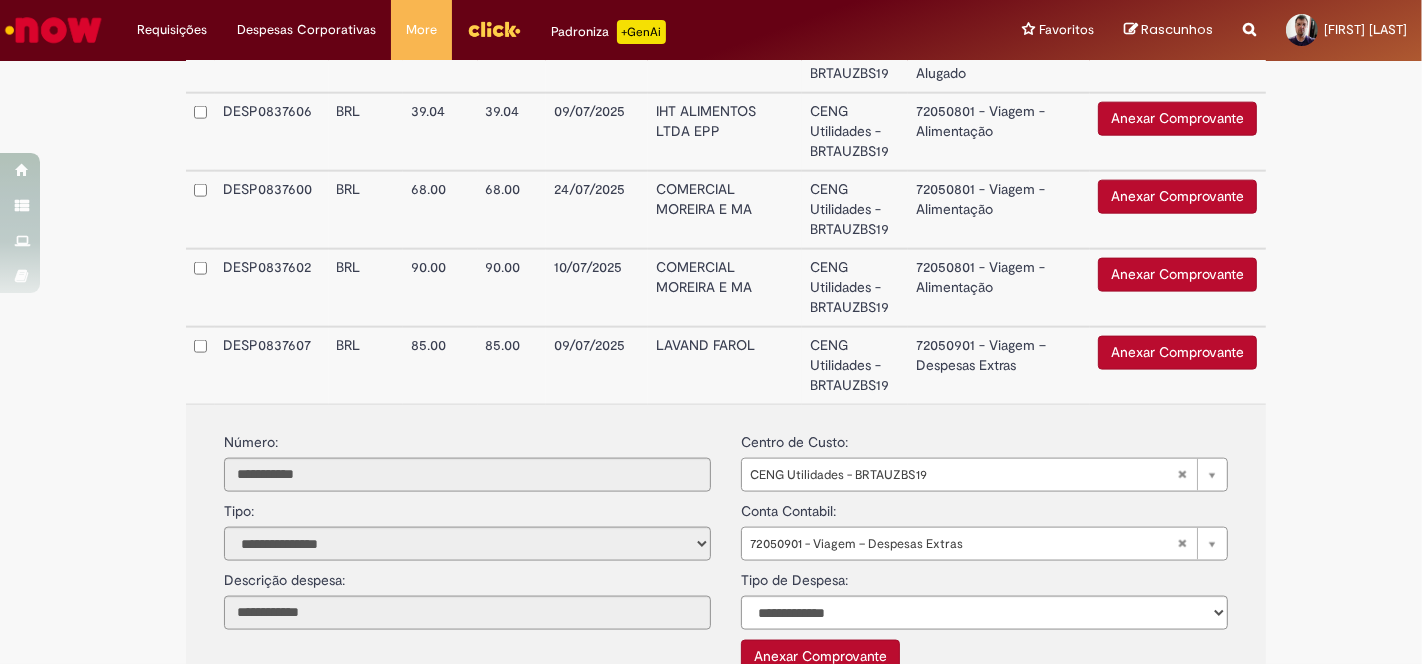 click on "72050901 -  Viagem – Despesas Extras" at bounding box center (998, 365) 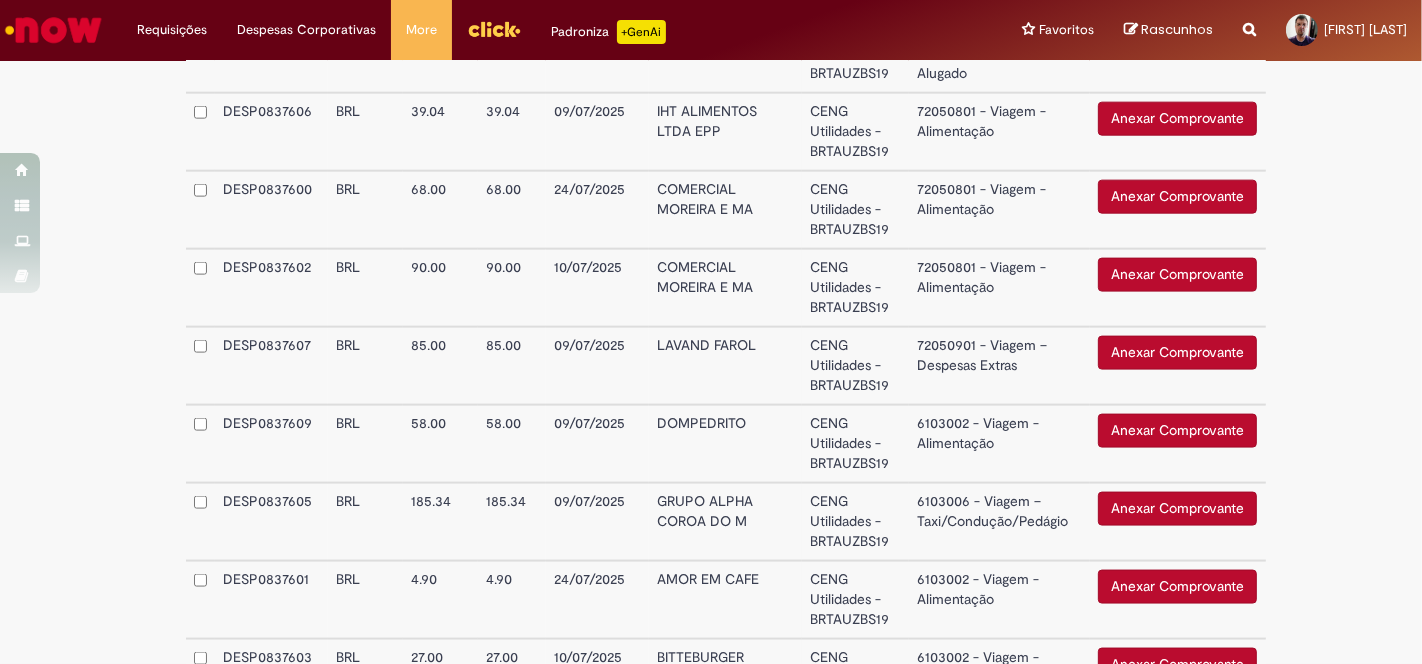 click on "6103002 - Viagem - Alimentação" at bounding box center (999, 444) 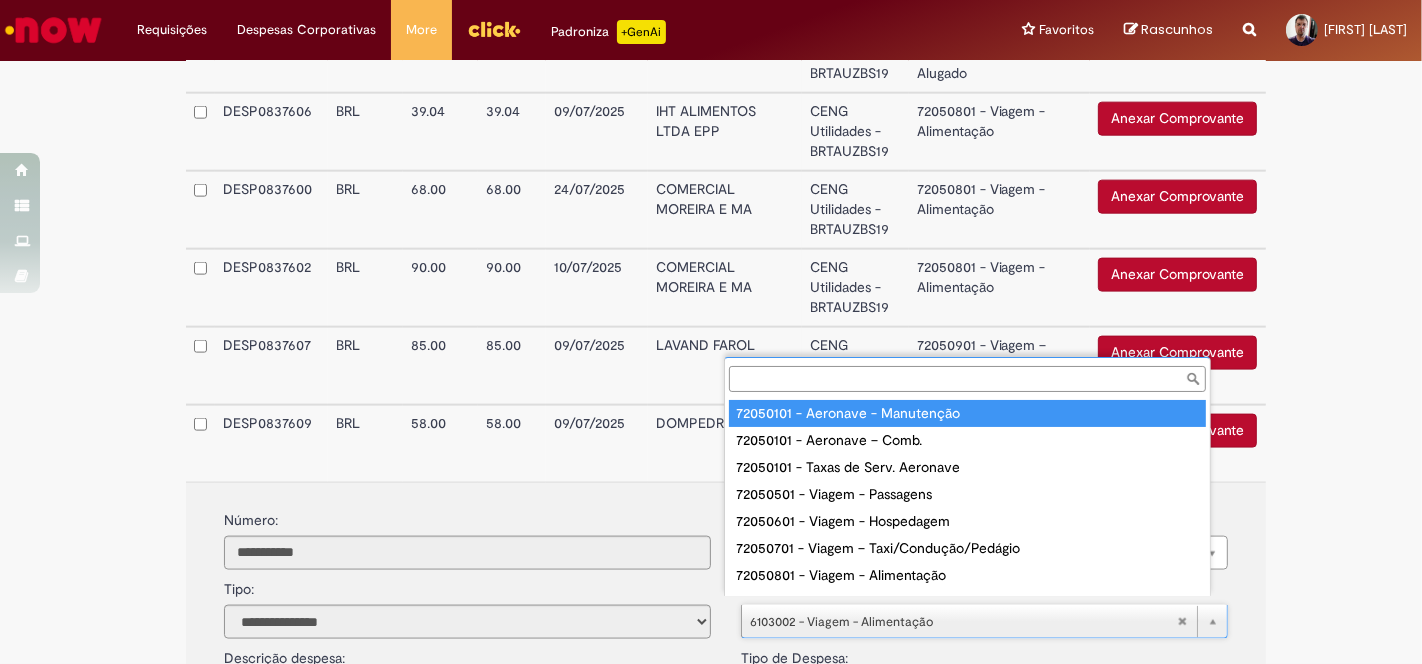 scroll, scrollTop: 16, scrollLeft: 0, axis: vertical 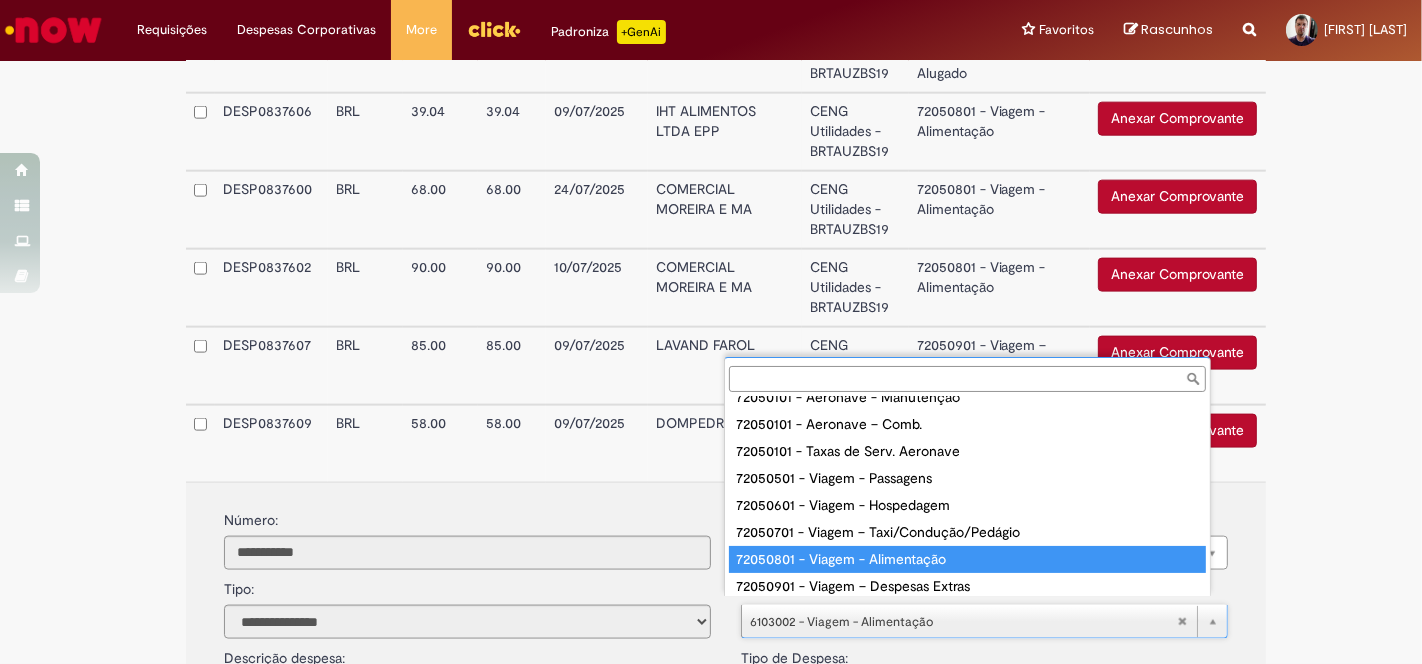 type on "**********" 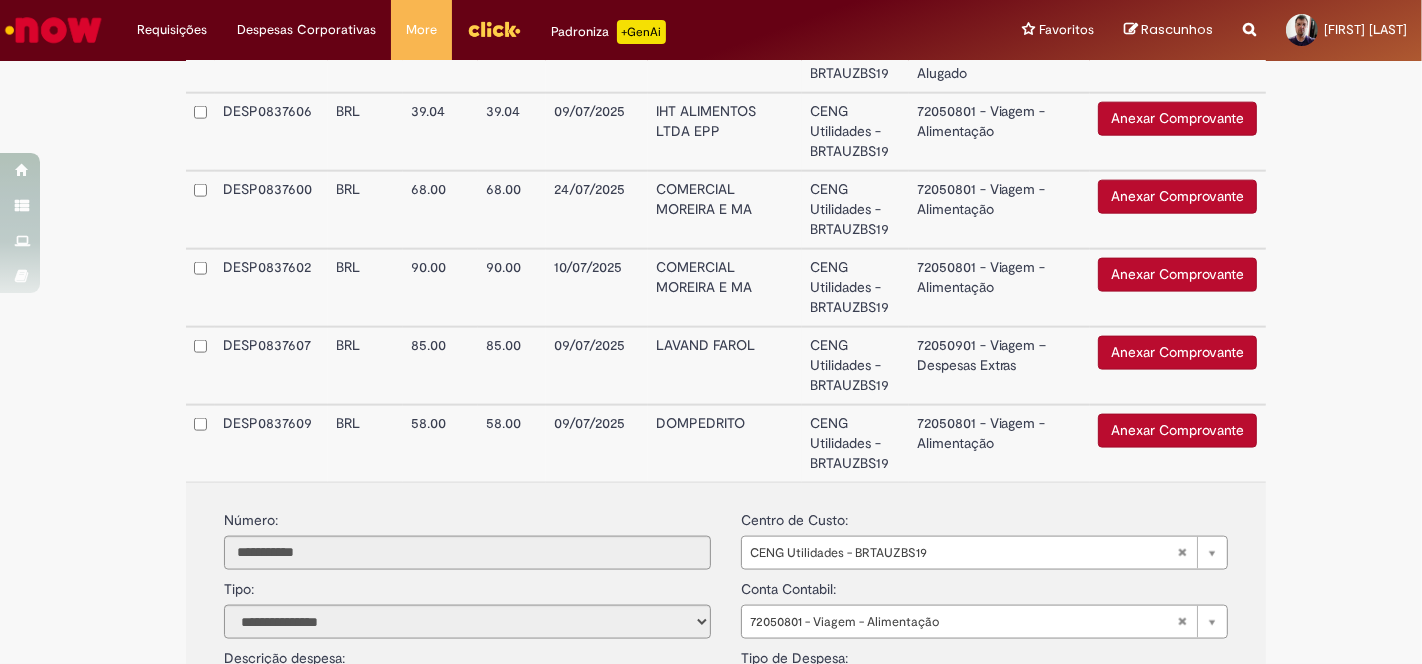 click on "72050801 -  Viagem  -  Alimentação" at bounding box center (999, 443) 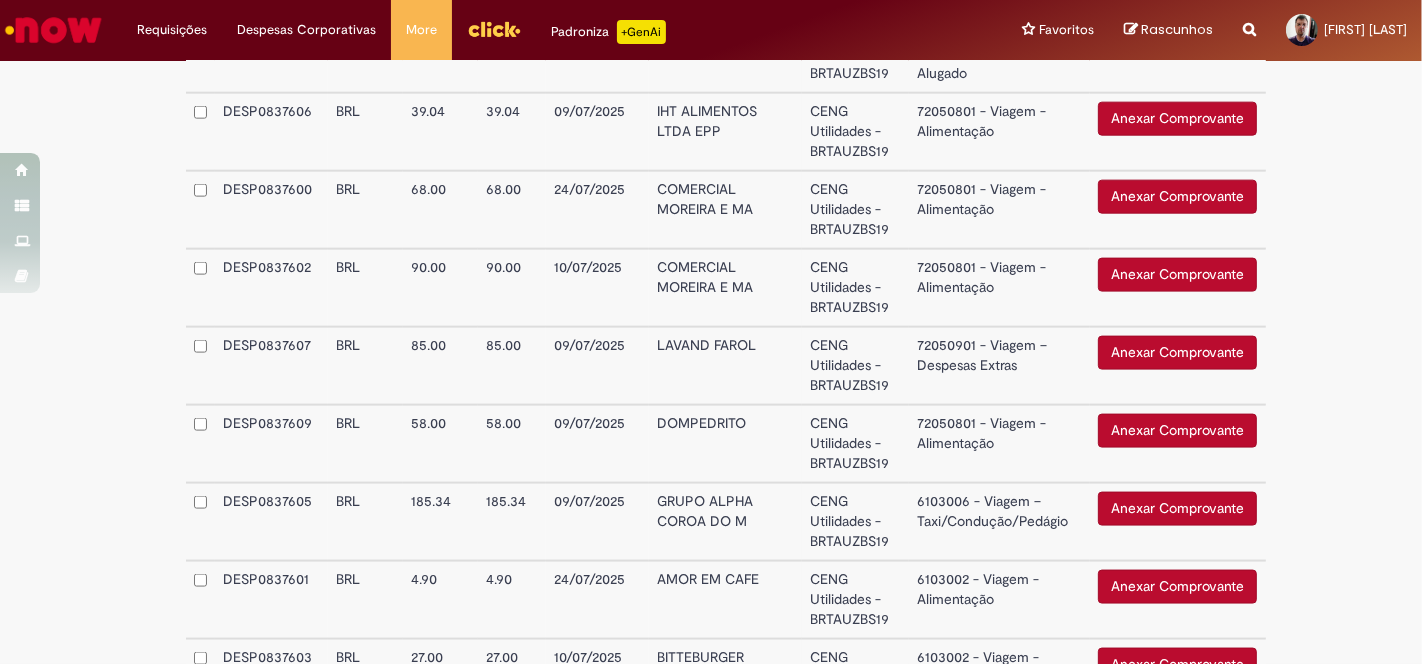 click on "6103006 - Viagem – Taxi/Condução/Pedágio" at bounding box center [999, 522] 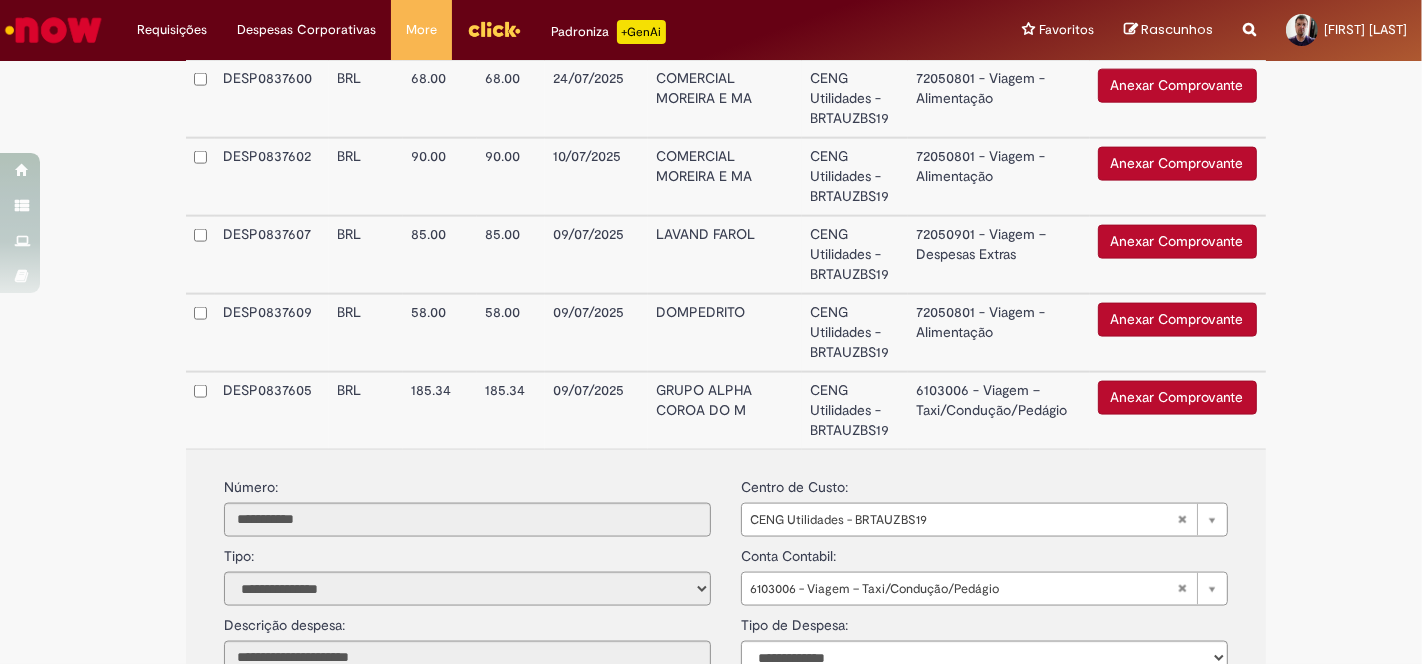 scroll, scrollTop: 2444, scrollLeft: 0, axis: vertical 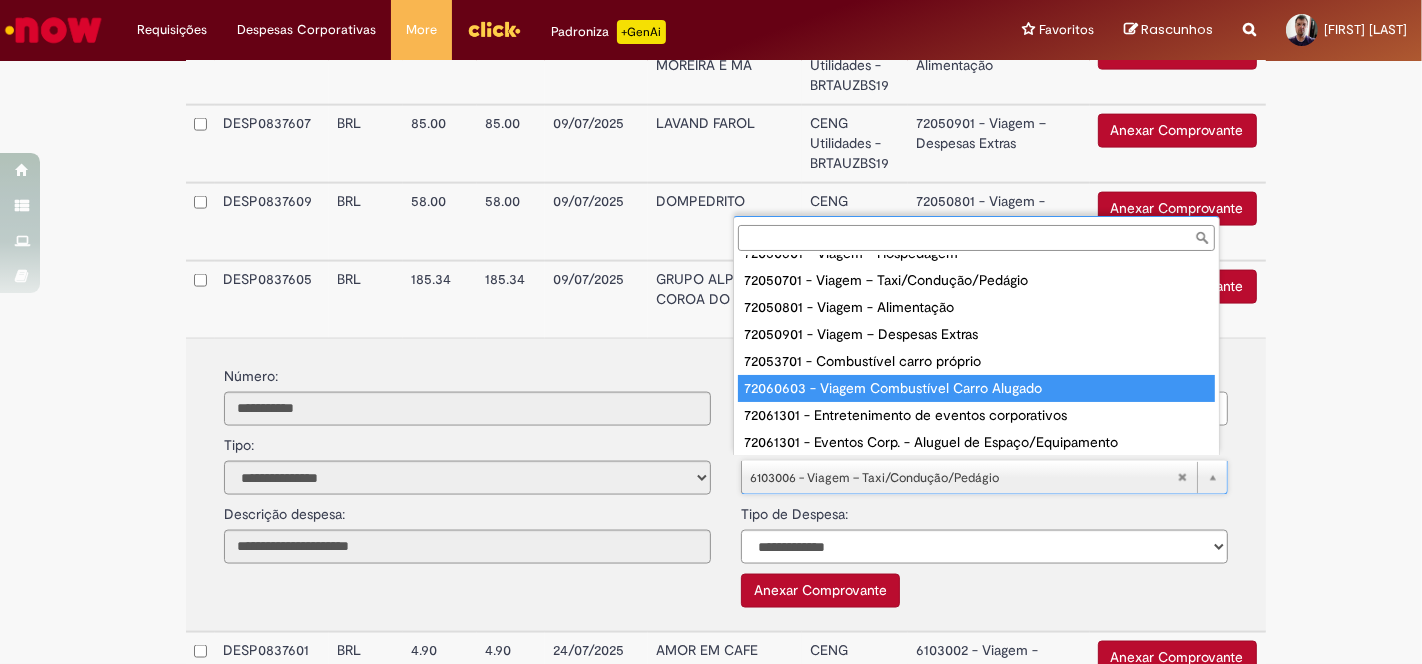 type on "**********" 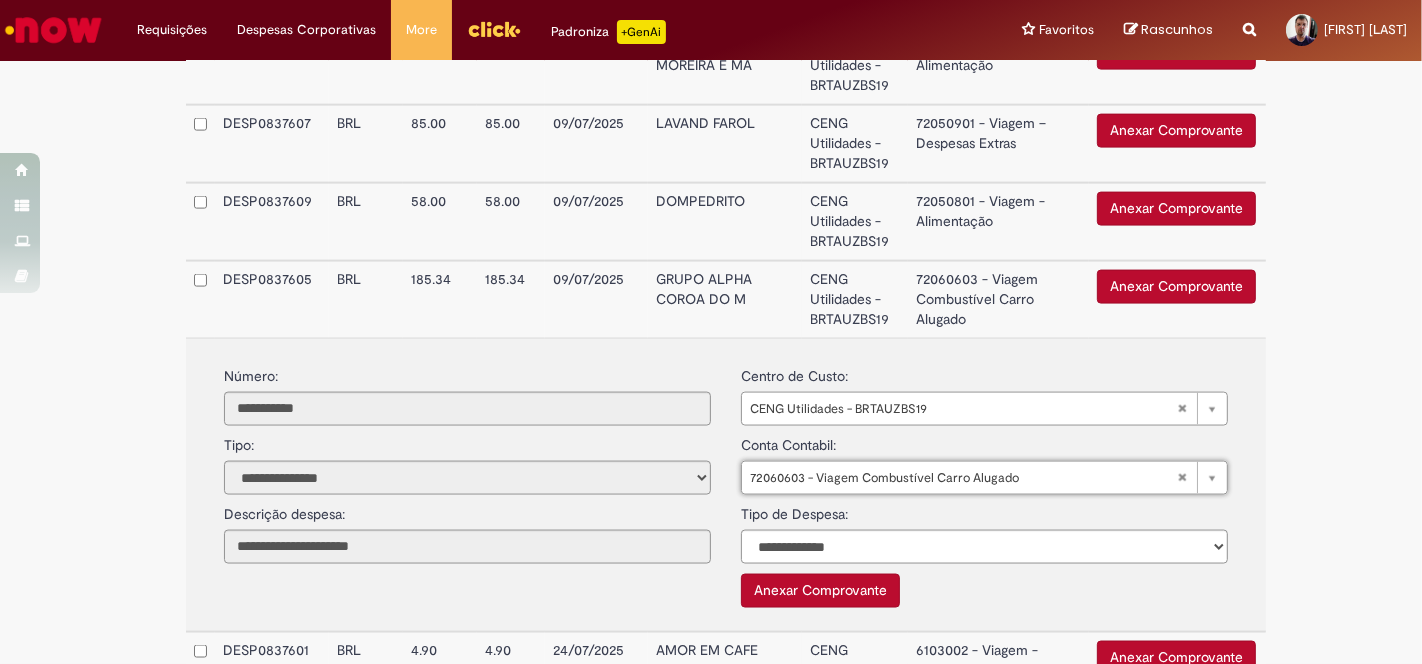 click on "72060603 -  Viagem Combustível Carro Alugado" at bounding box center (998, 299) 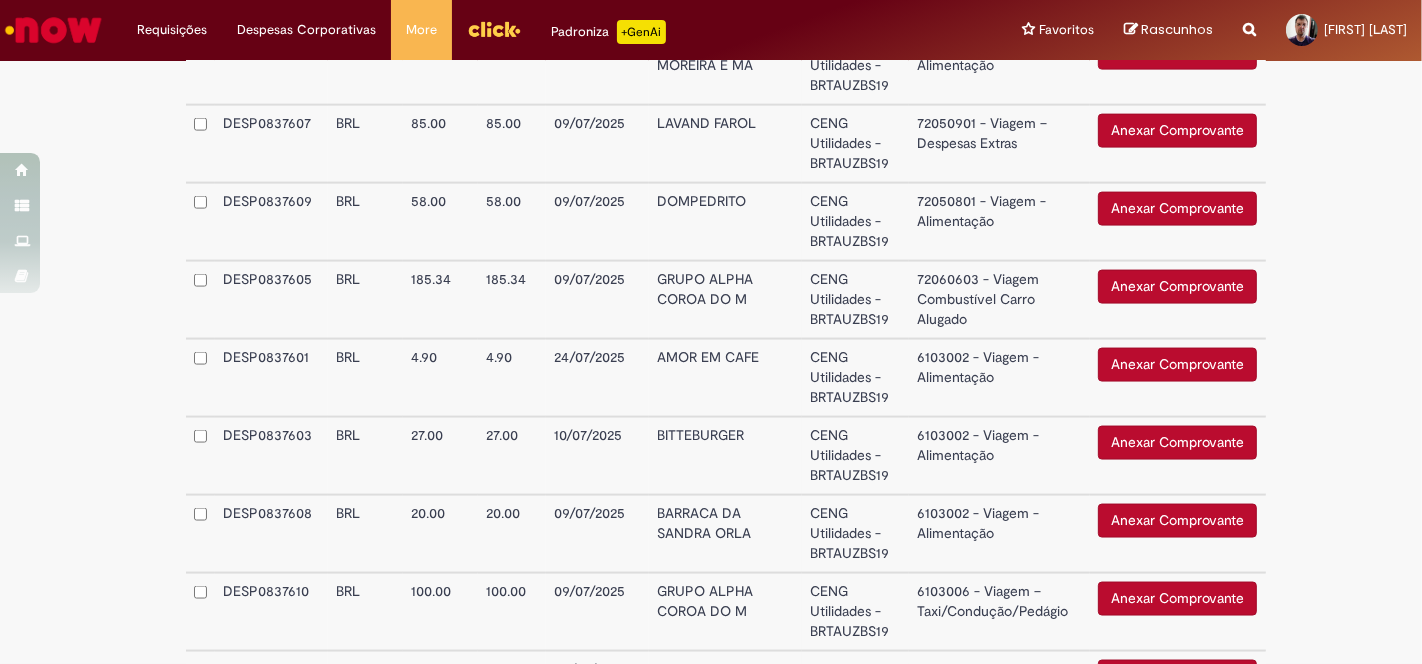 click on "6103002 - Viagem - Alimentação" at bounding box center [999, 378] 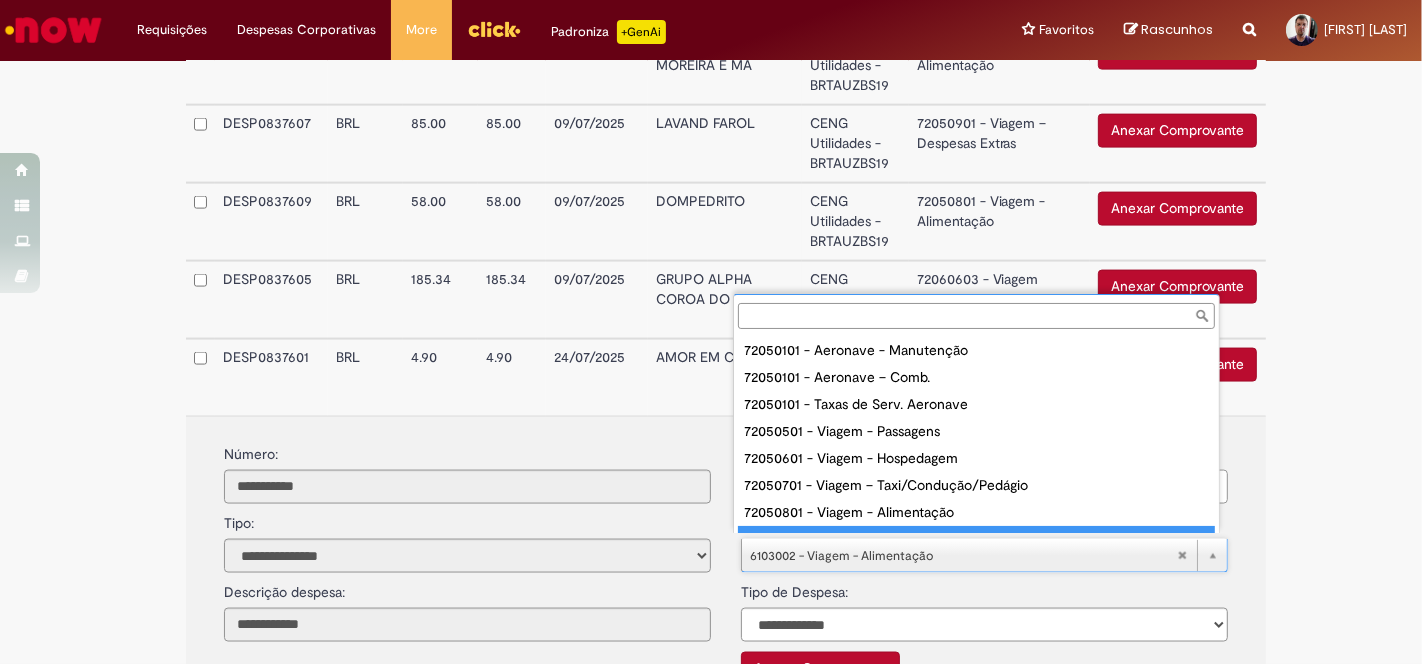 scroll, scrollTop: 16, scrollLeft: 0, axis: vertical 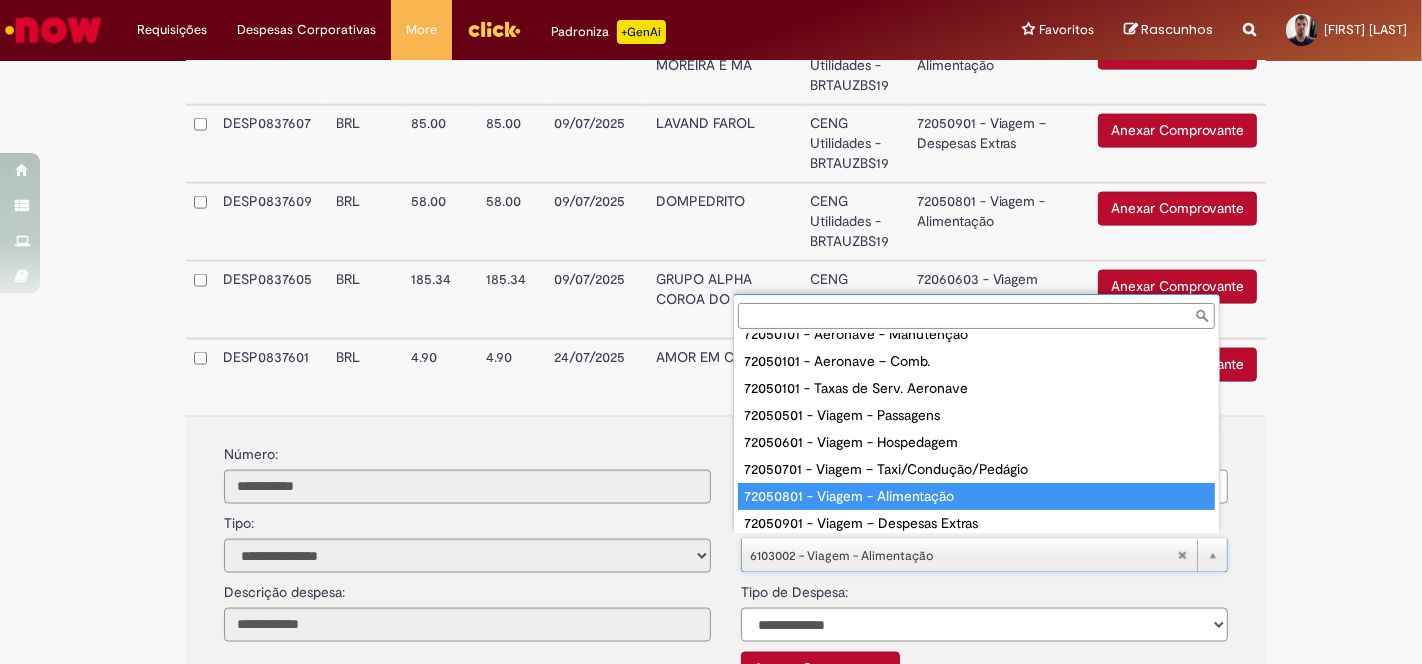 type on "**********" 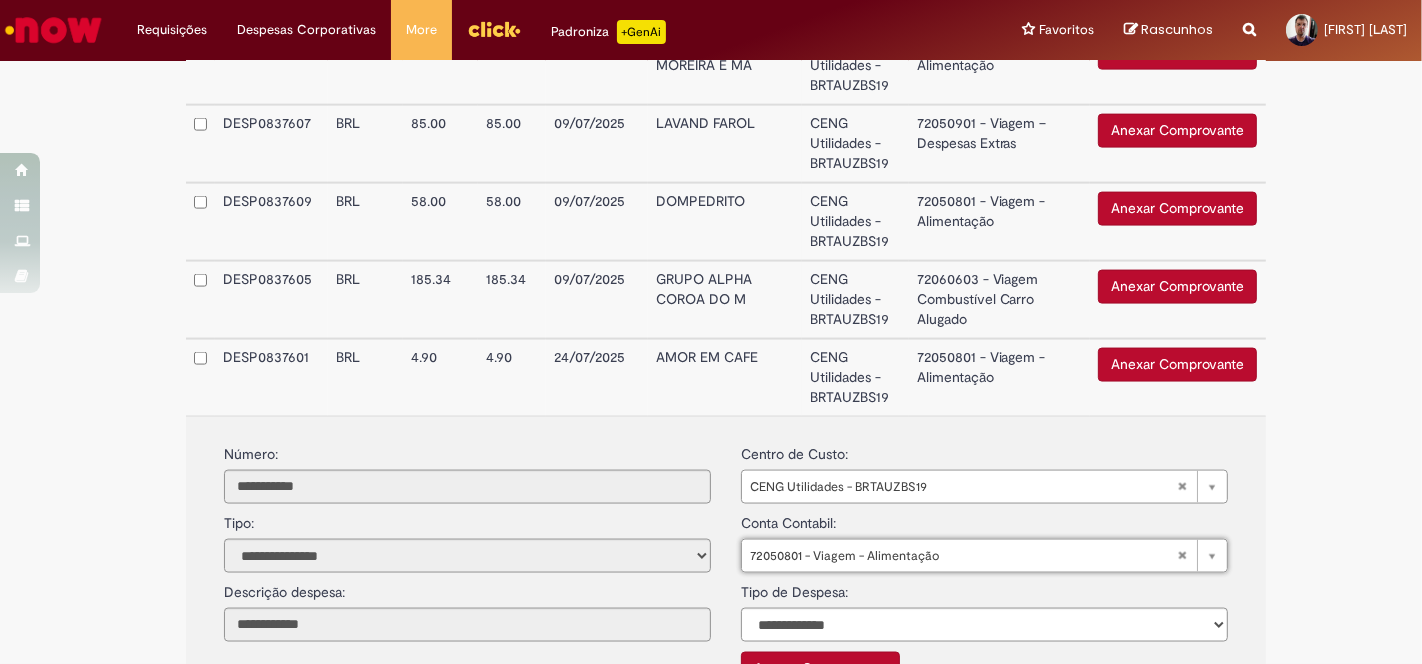 click on "72050801 -  Viagem  -  Alimentação" at bounding box center [999, 377] 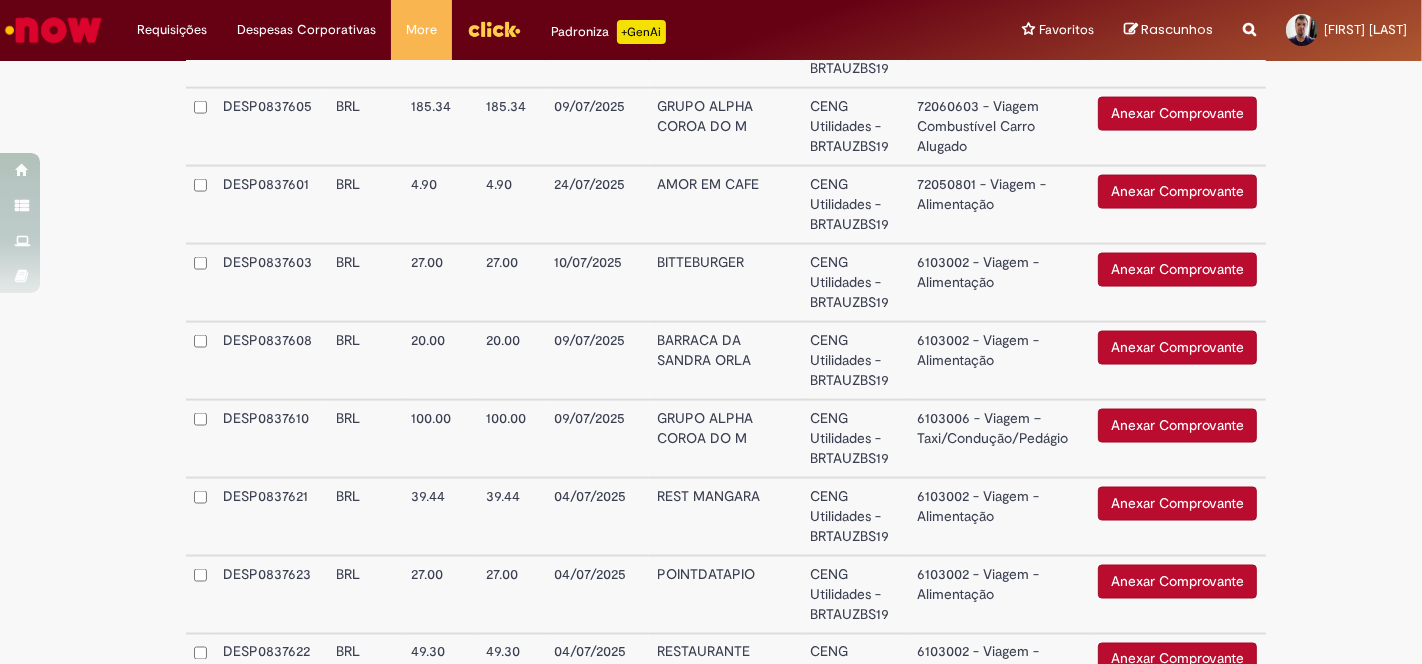 scroll, scrollTop: 2666, scrollLeft: 0, axis: vertical 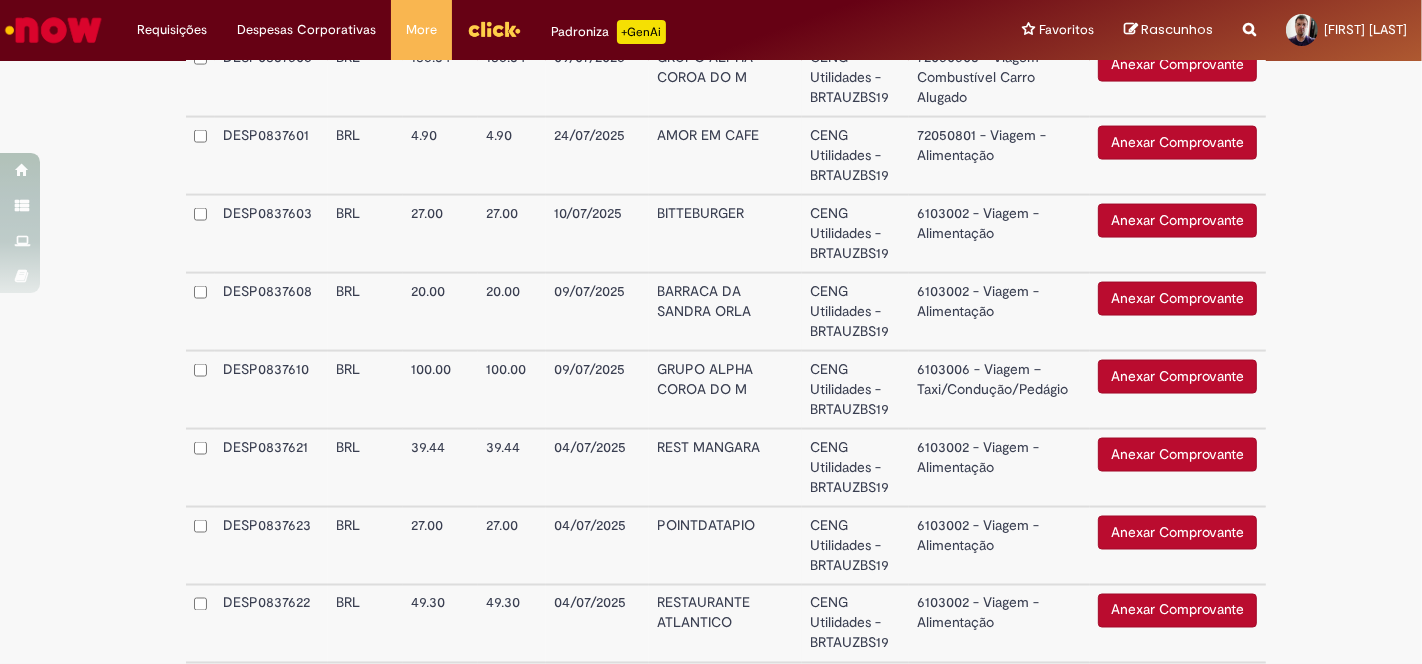 click on "6103002 - Viagem - Alimentação" at bounding box center (999, 234) 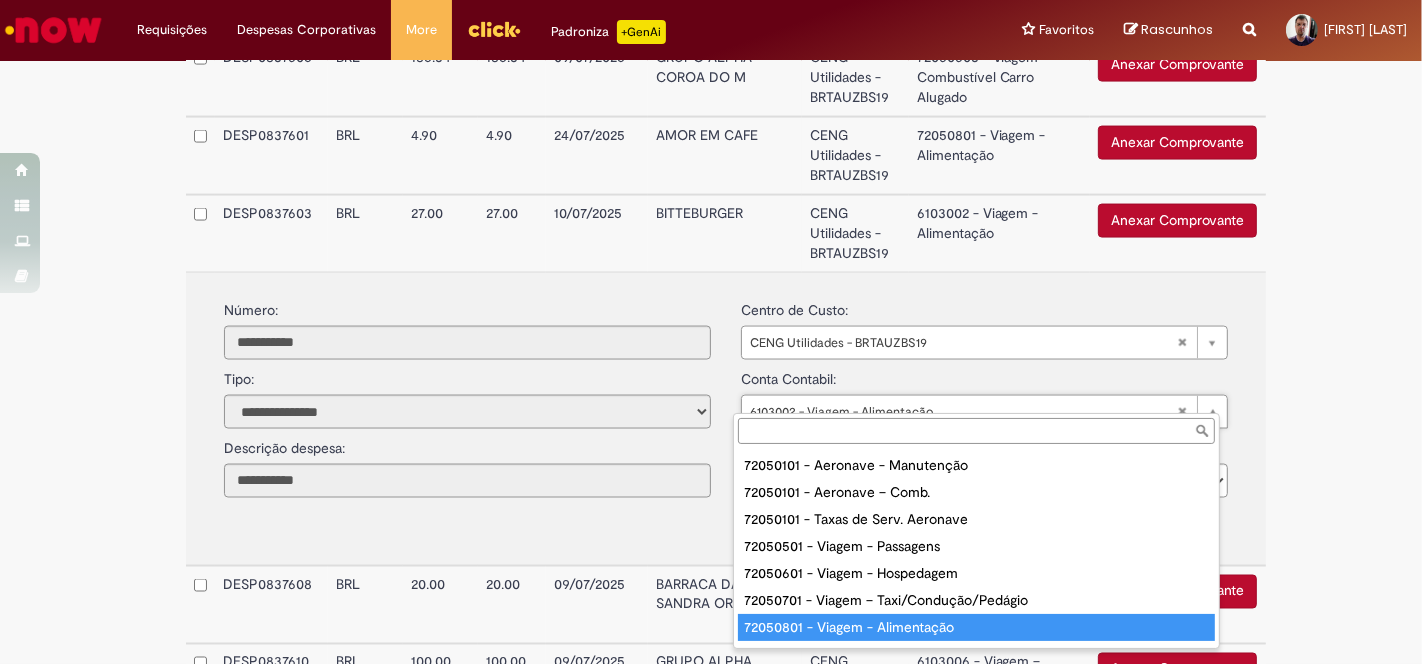 type on "**********" 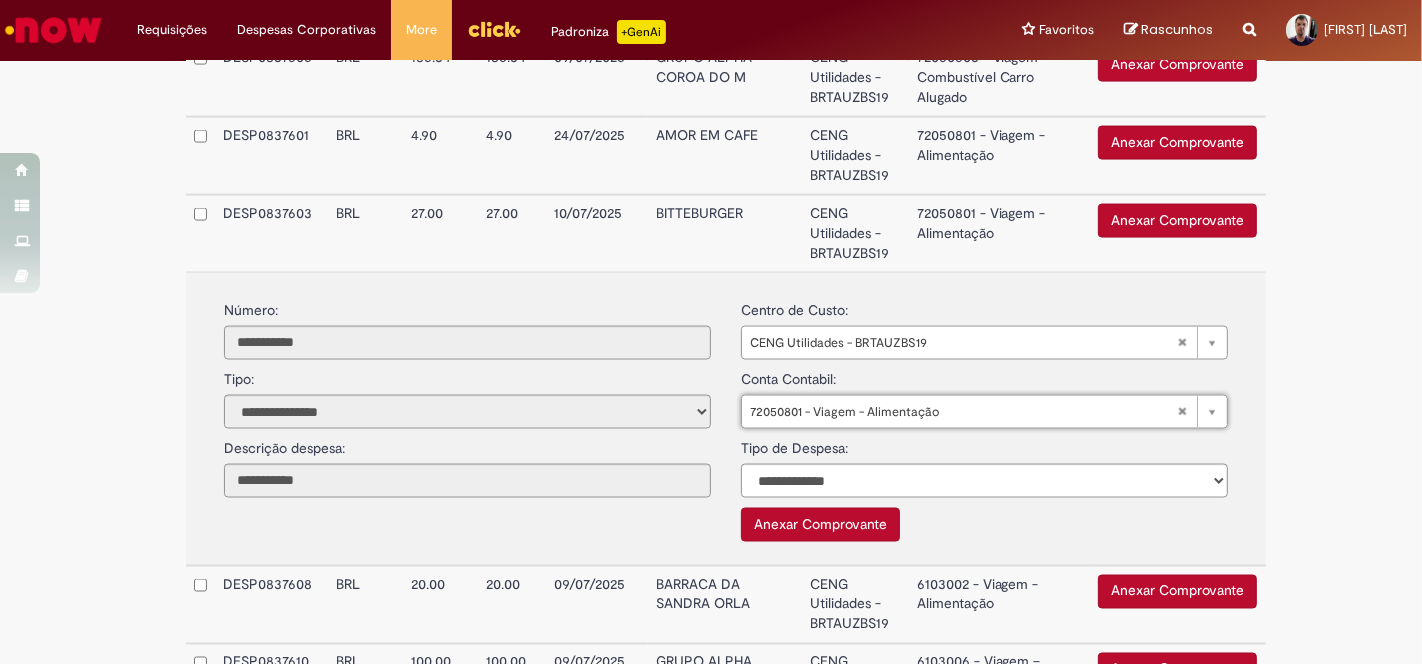 click on "72050801 -  Viagem  -  Alimentação" at bounding box center [999, 233] 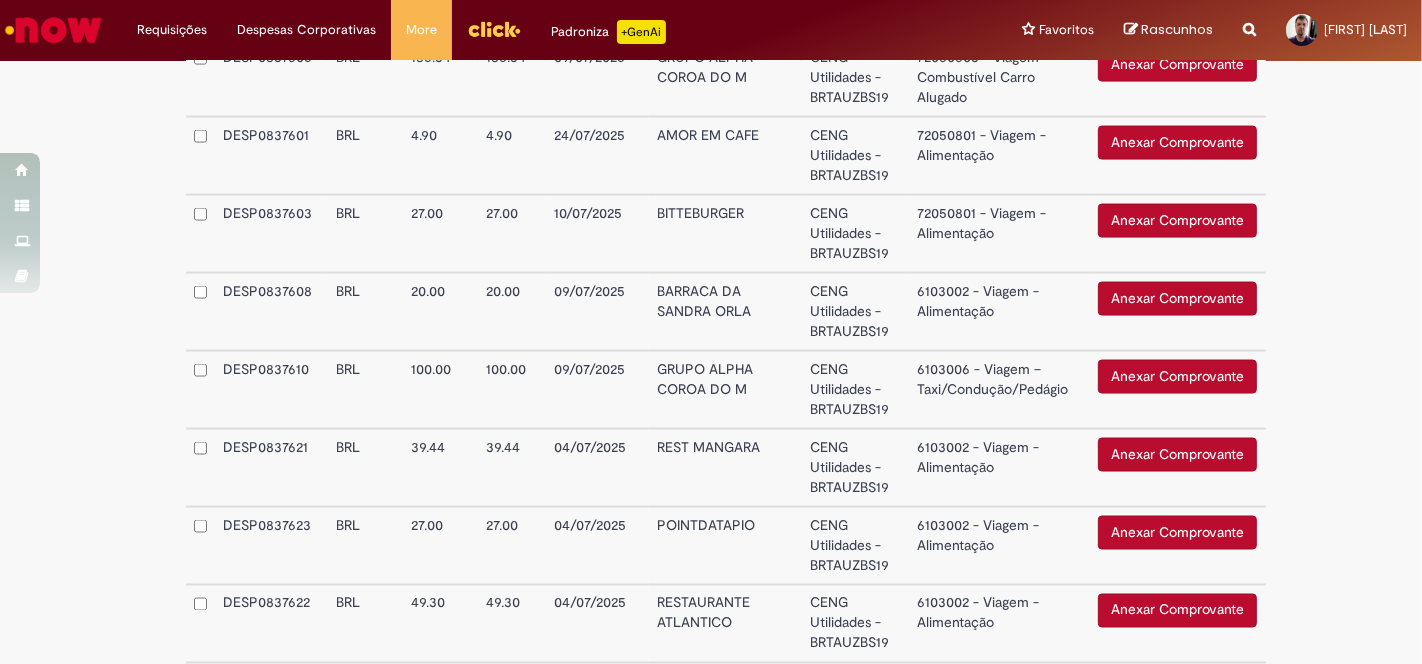 click on "6103002 - Viagem - Alimentação" at bounding box center [999, 312] 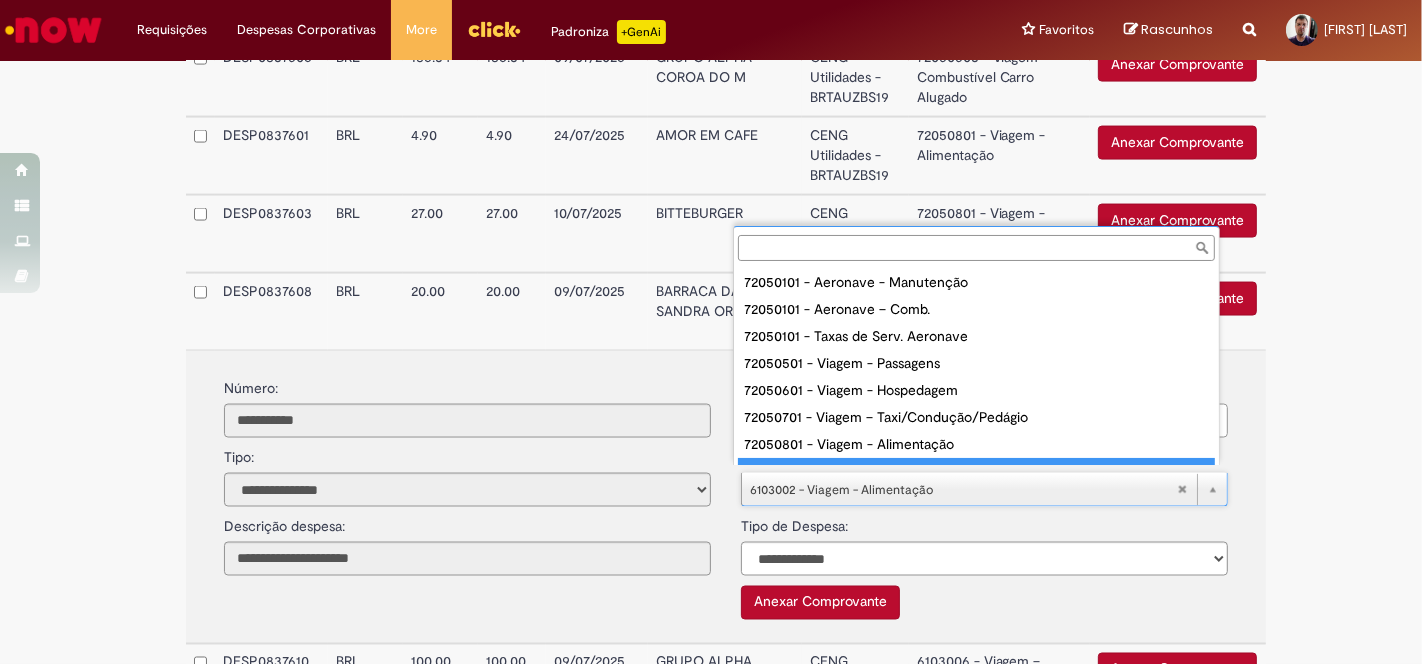 scroll, scrollTop: 16, scrollLeft: 0, axis: vertical 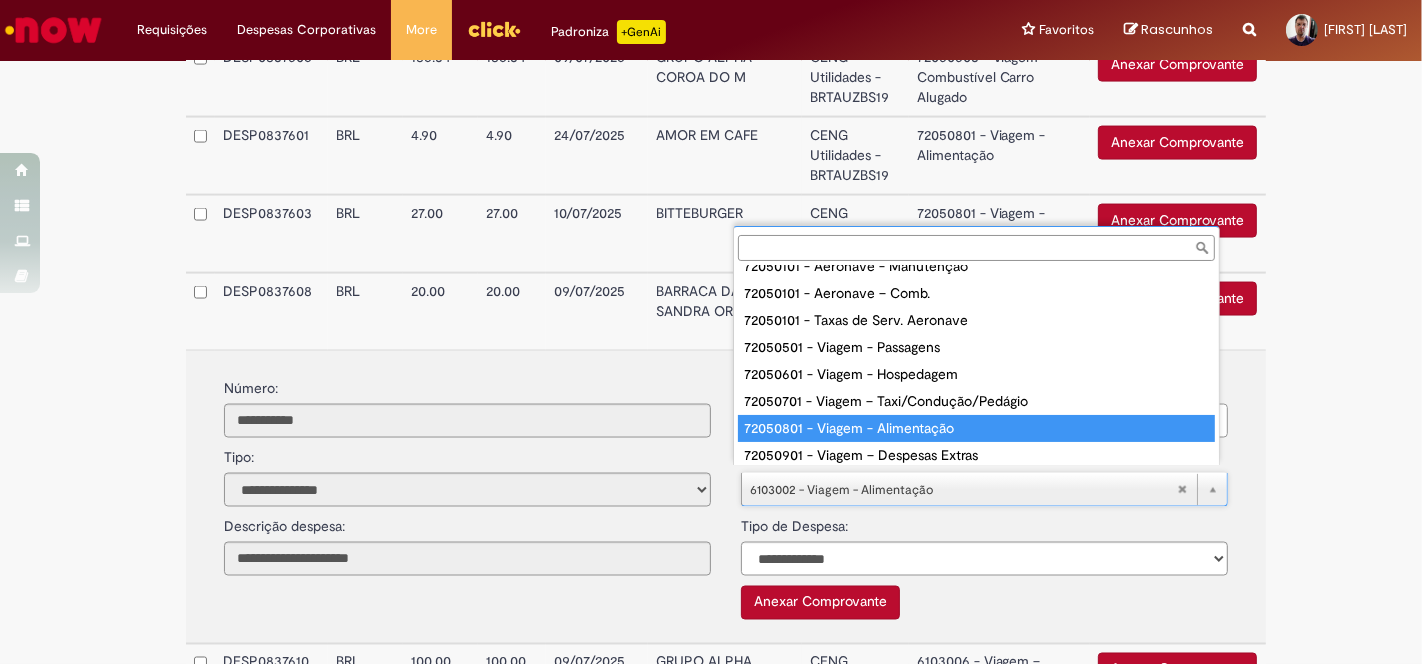 type on "**********" 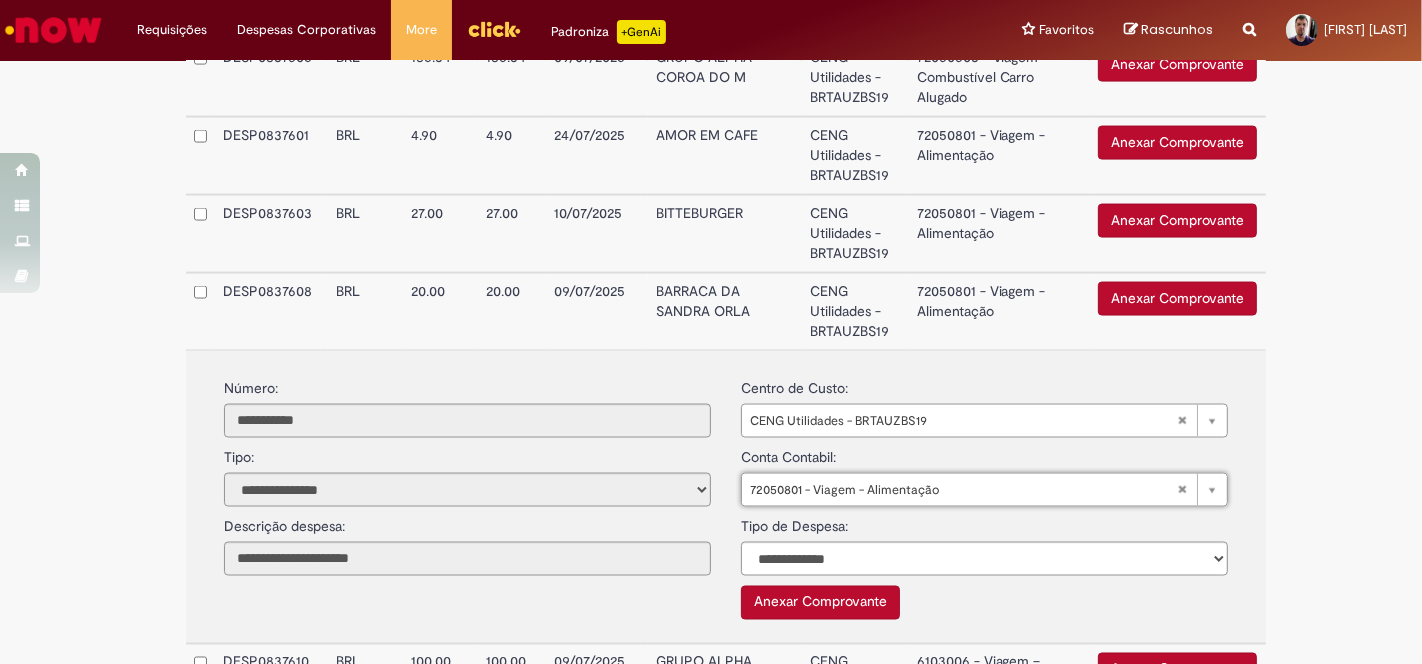 click on "72050801 -  Viagem  -  Alimentação" at bounding box center [999, 311] 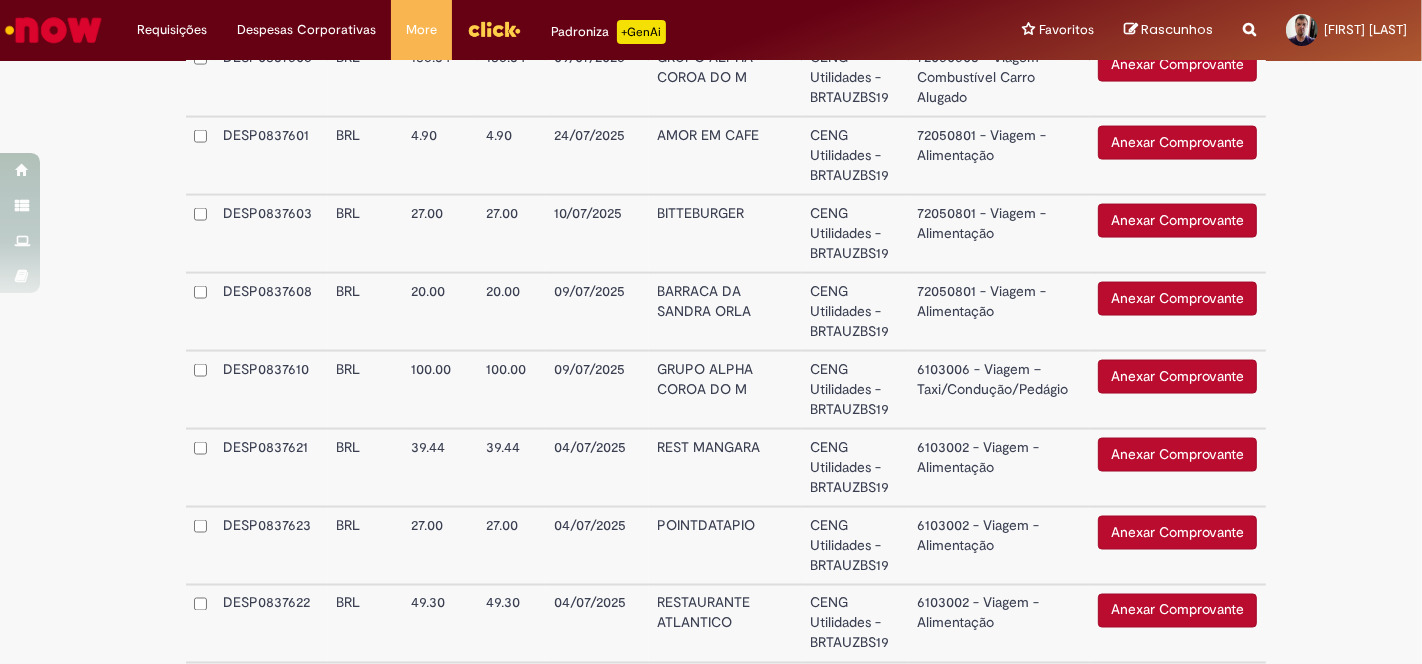 click on "6103006 - Viagem – Taxi/Condução/Pedágio" at bounding box center (999, 390) 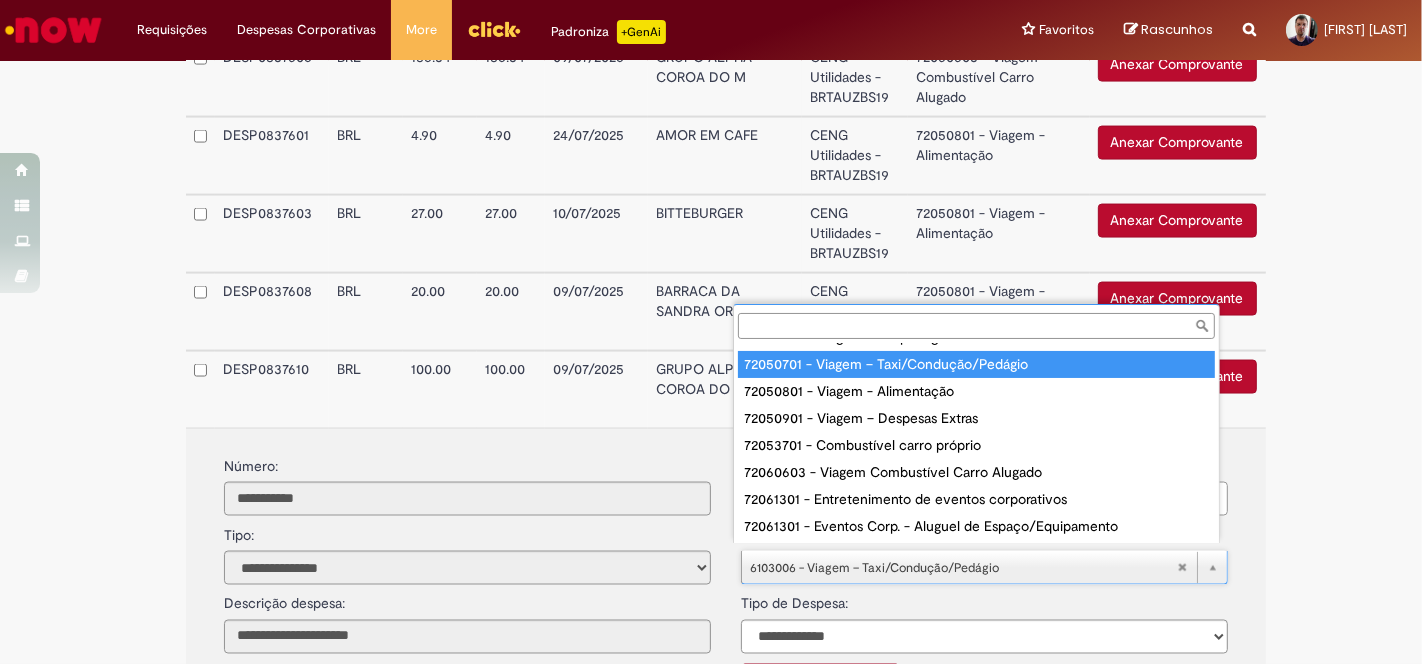scroll, scrollTop: 238, scrollLeft: 0, axis: vertical 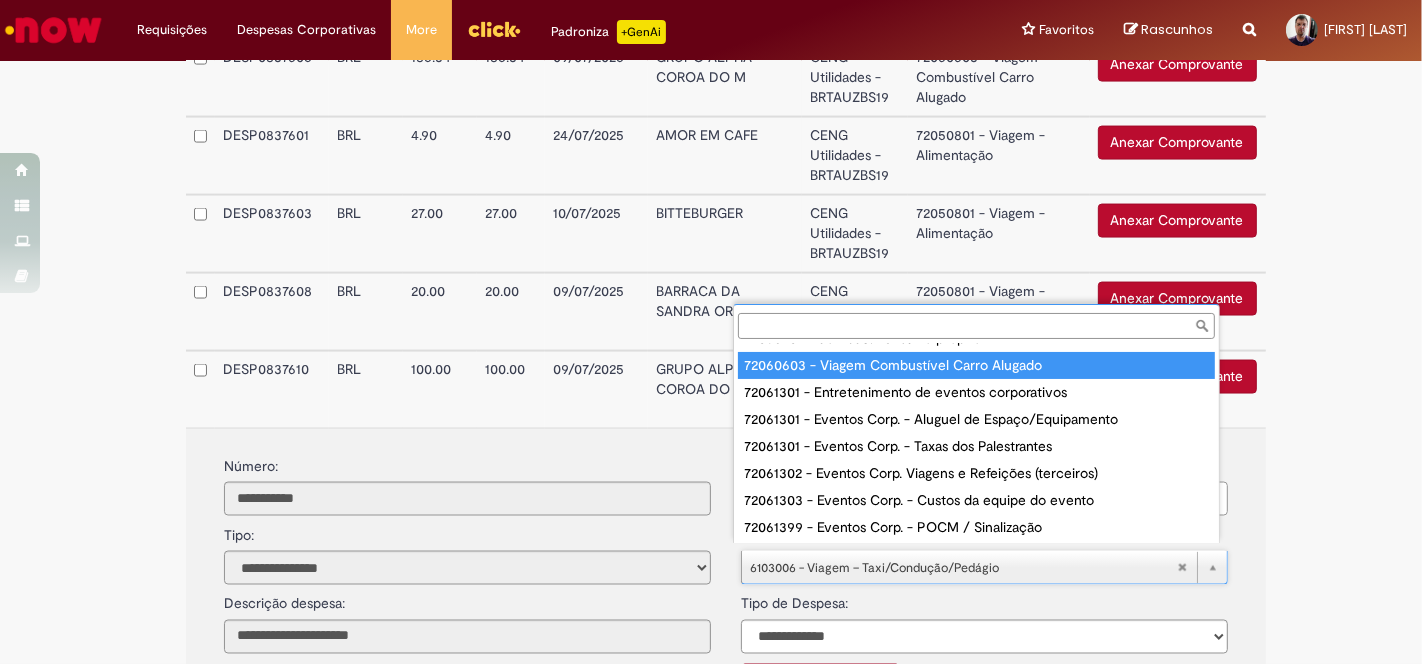 type on "**********" 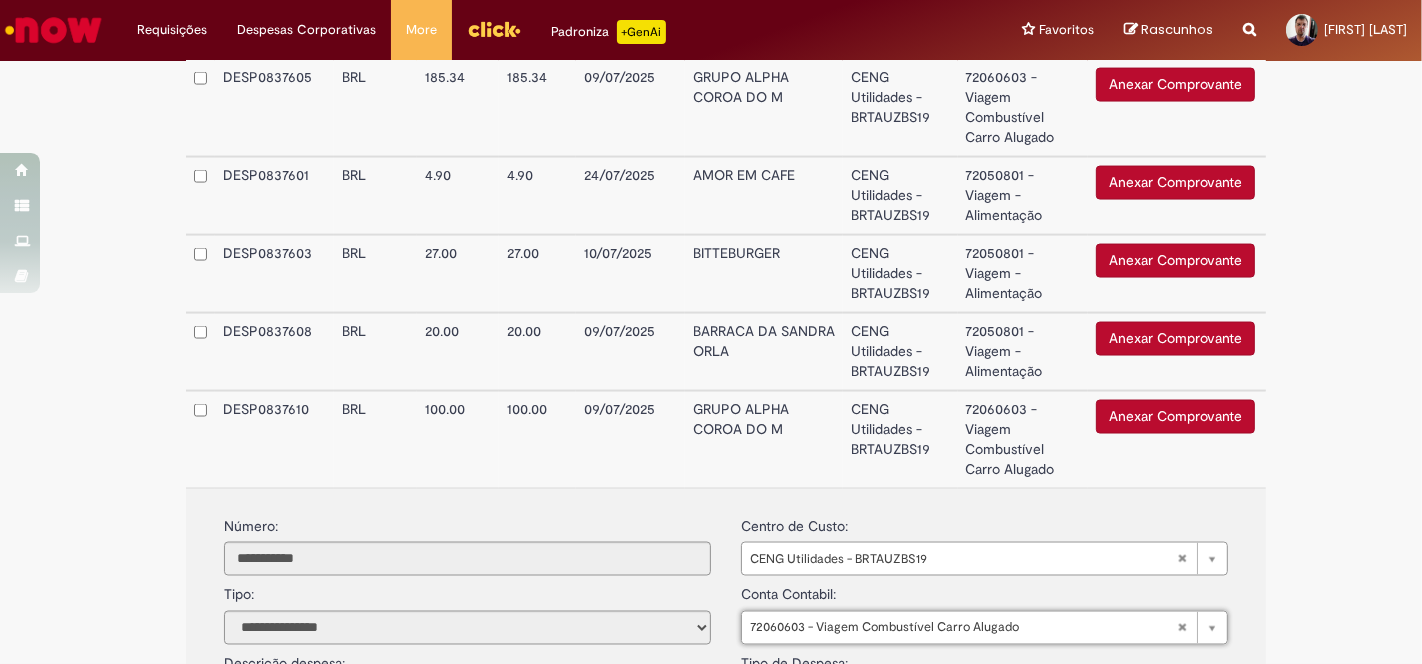 scroll, scrollTop: 2686, scrollLeft: 0, axis: vertical 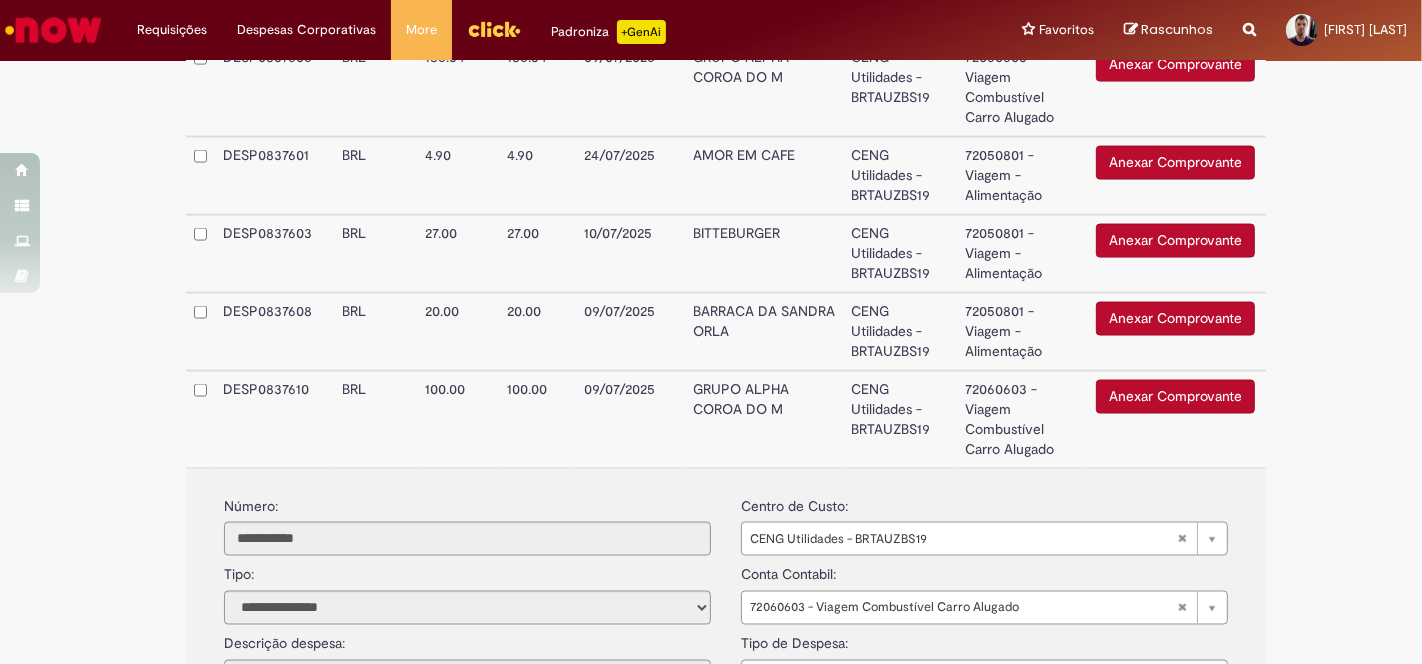 click on "72060603 -  Viagem Combustível Carro Alugado" at bounding box center (1023, 419) 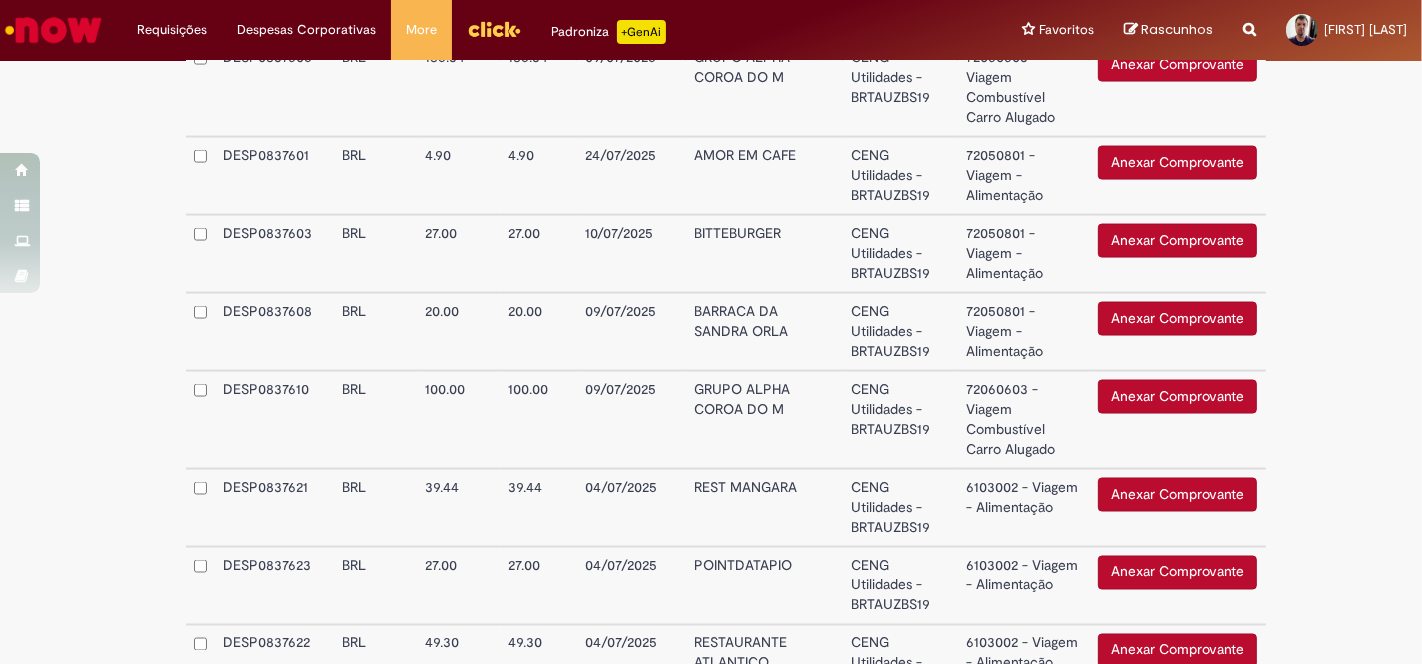 click on "6103002 - Viagem - Alimentação" at bounding box center (1024, 508) 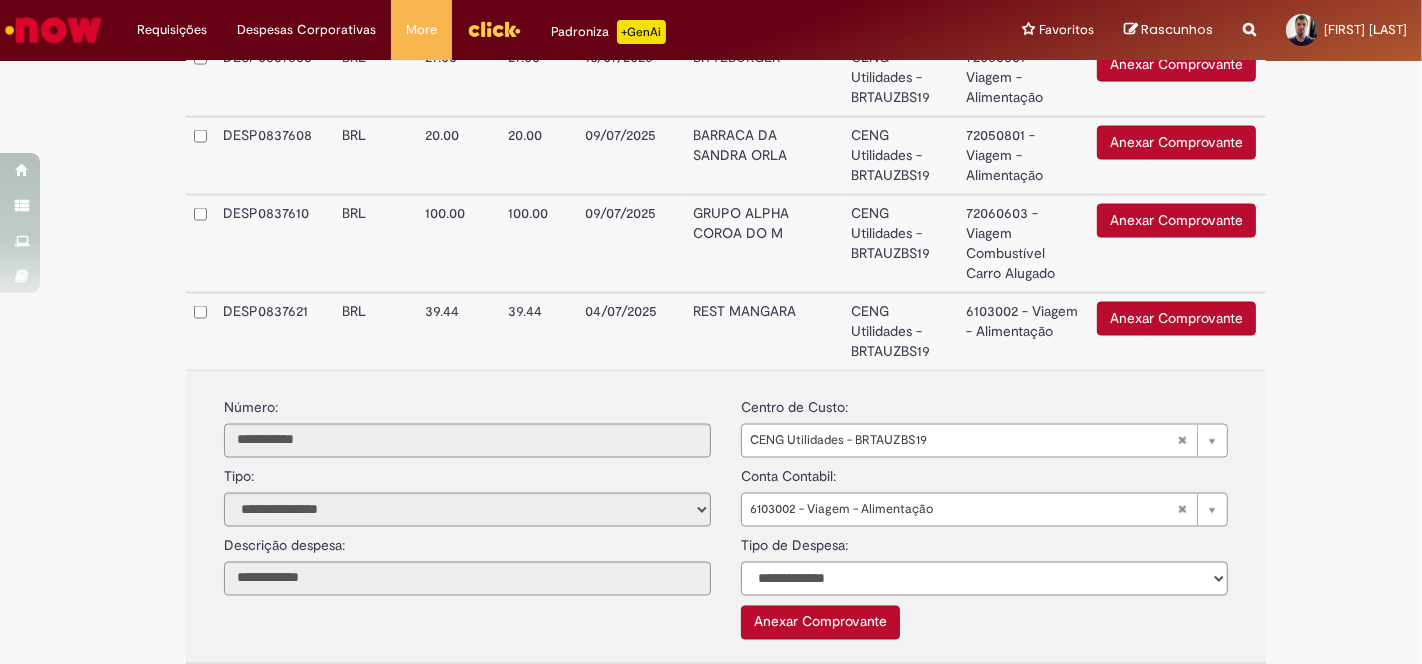 scroll, scrollTop: 2908, scrollLeft: 0, axis: vertical 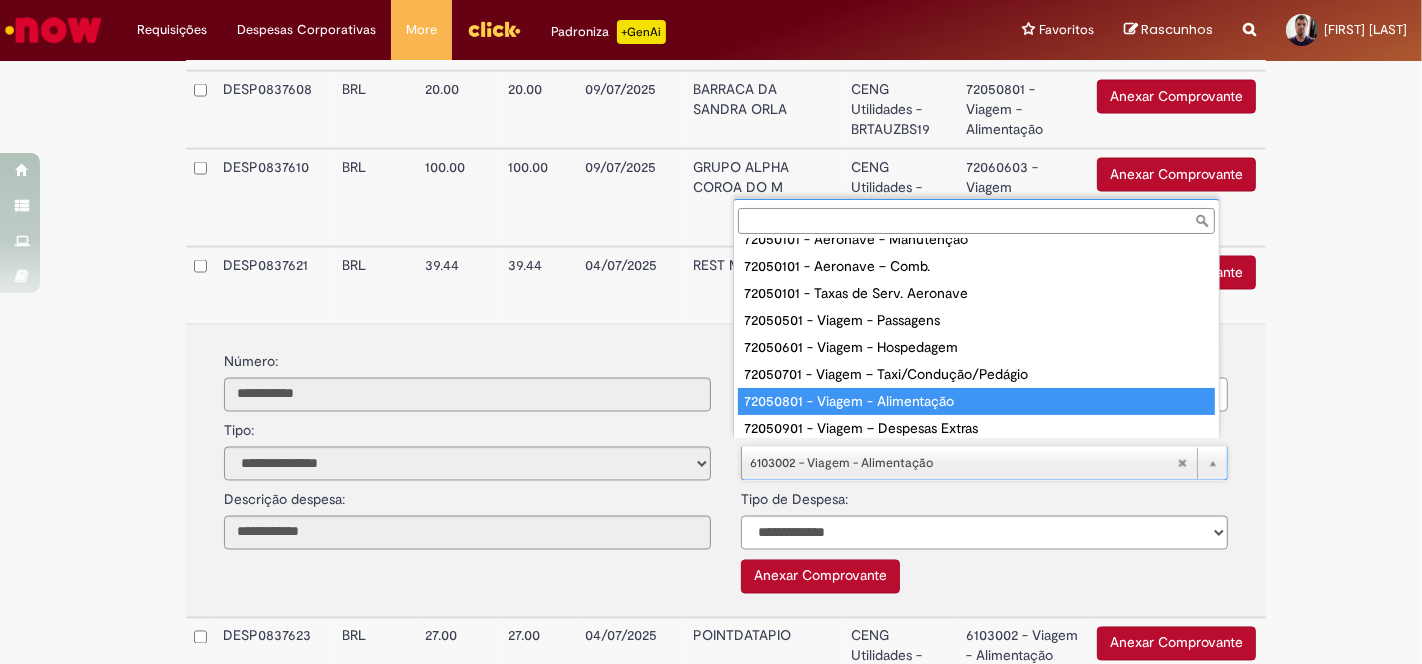 type on "**********" 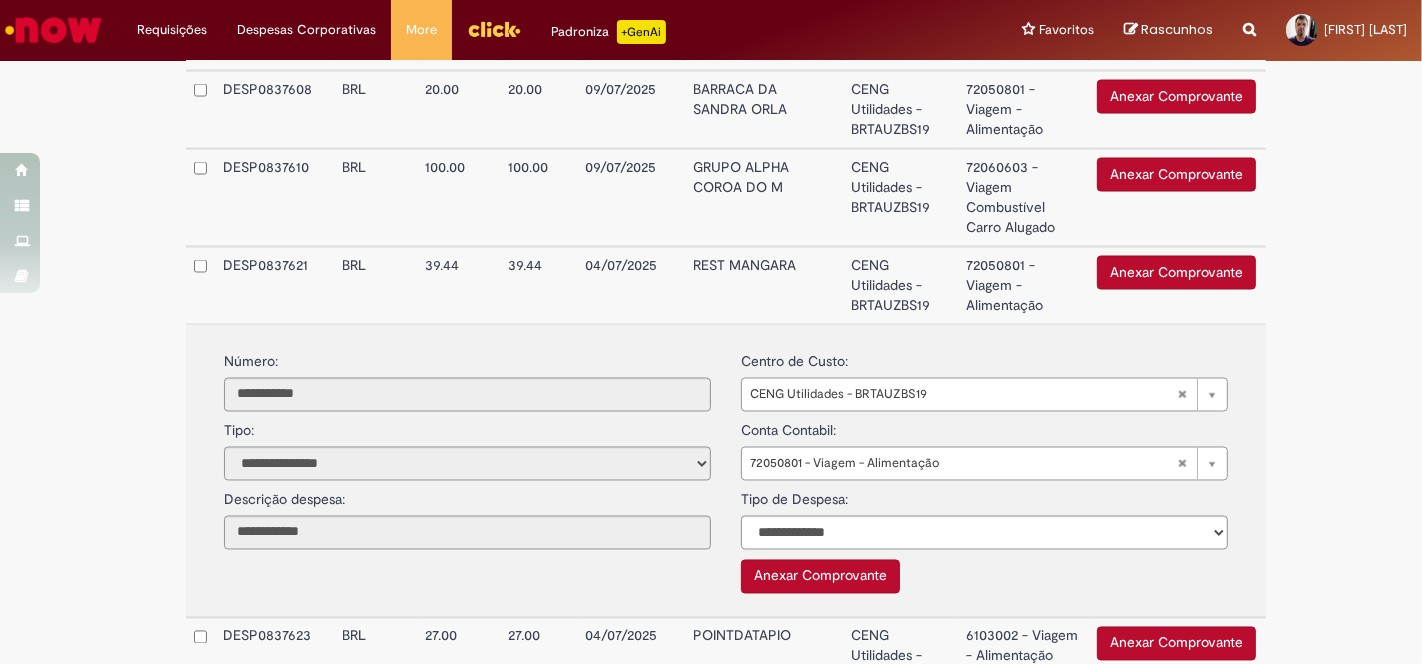 click on "72050801 -  Viagem  -  Alimentação" at bounding box center (1024, 285) 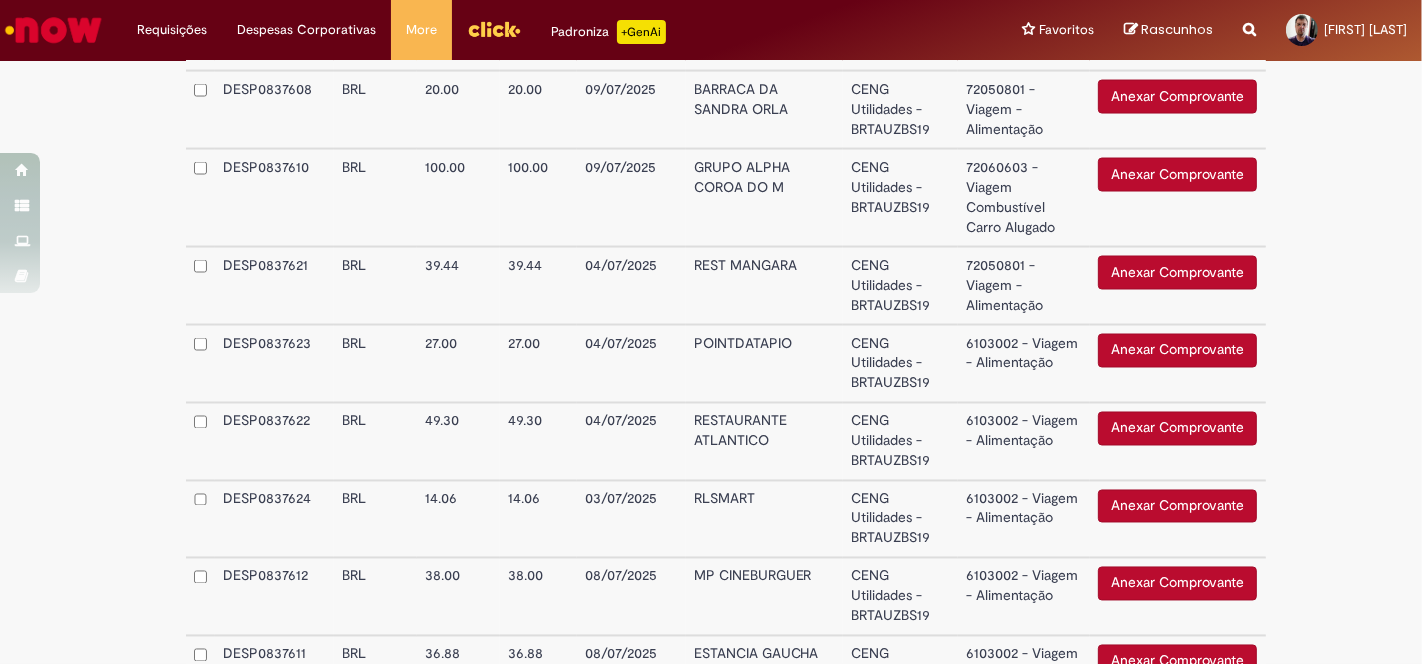 click on "6103002 - Viagem - Alimentação" at bounding box center (1024, 364) 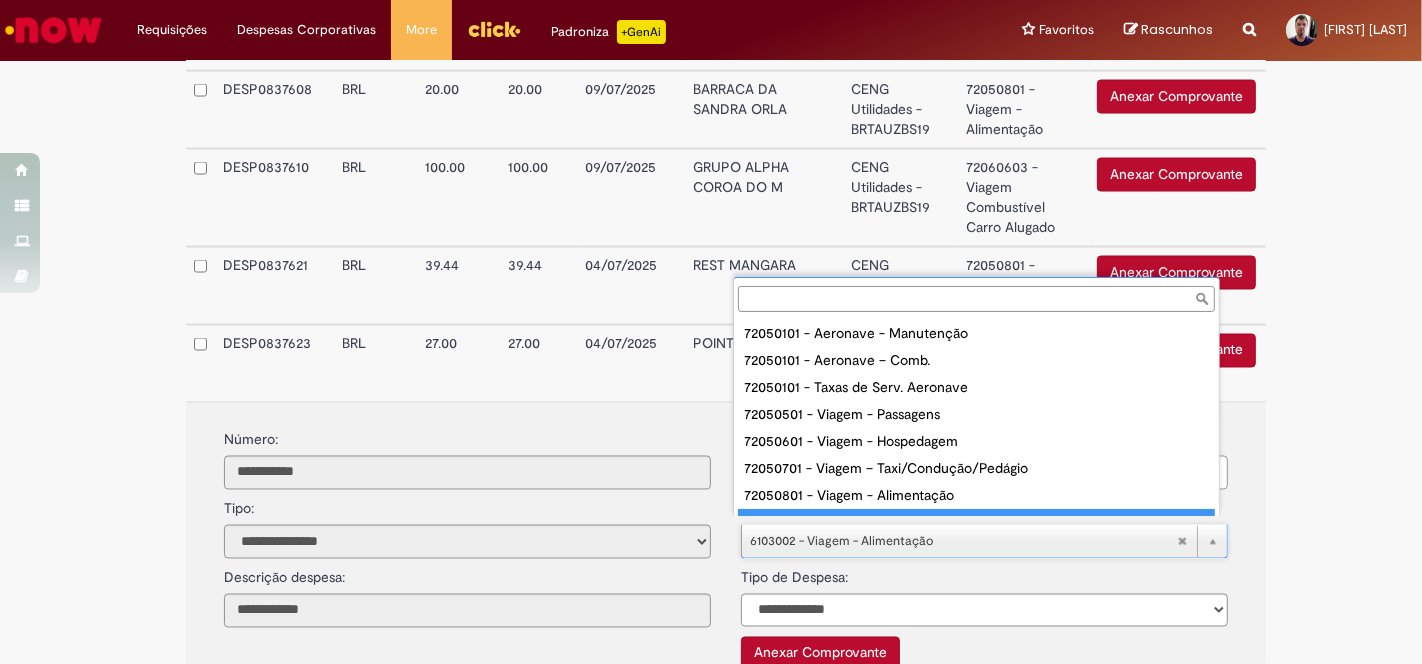 scroll, scrollTop: 16, scrollLeft: 0, axis: vertical 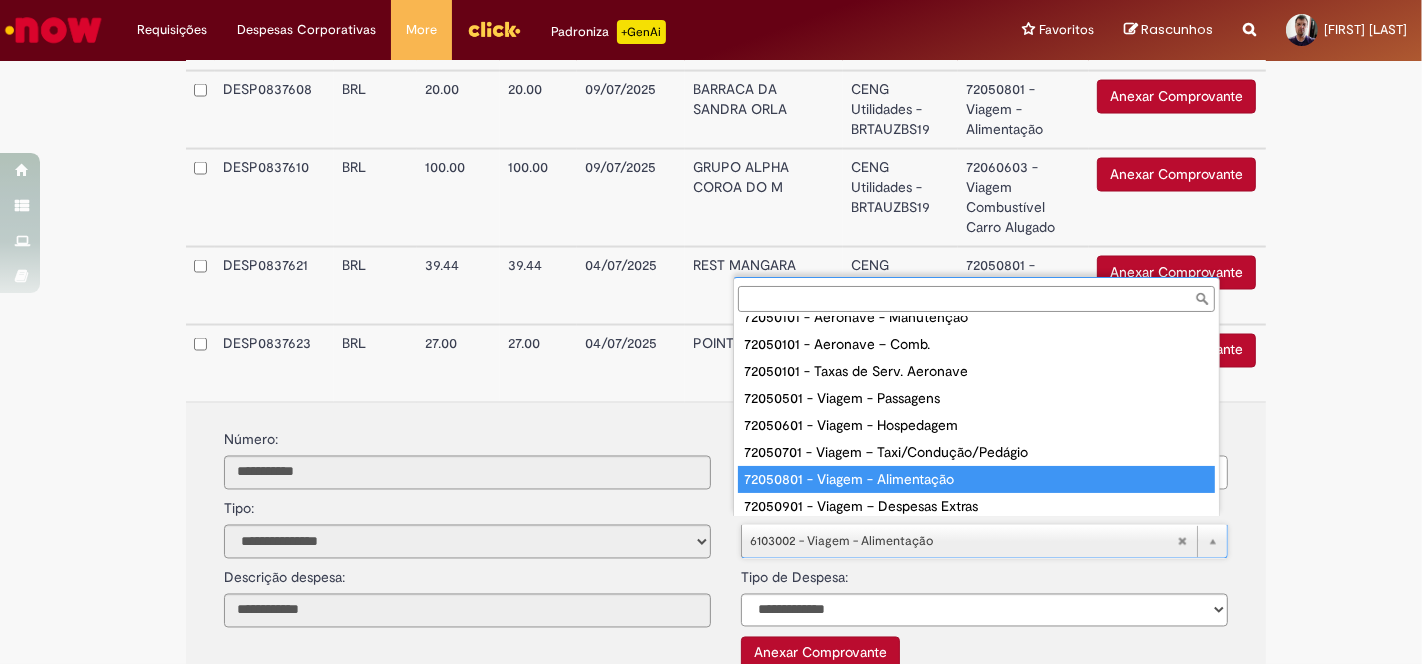 type on "**********" 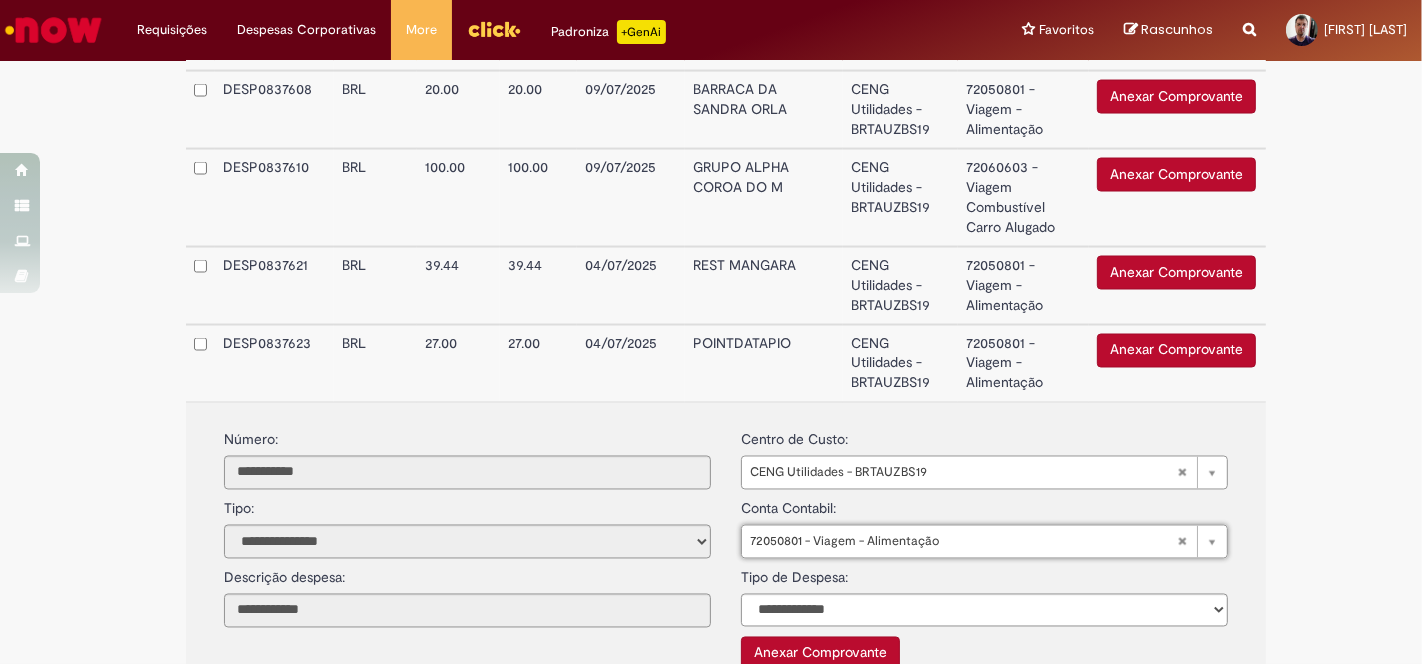 click on "72050801 -  Viagem  -  Alimentação" at bounding box center (1024, 363) 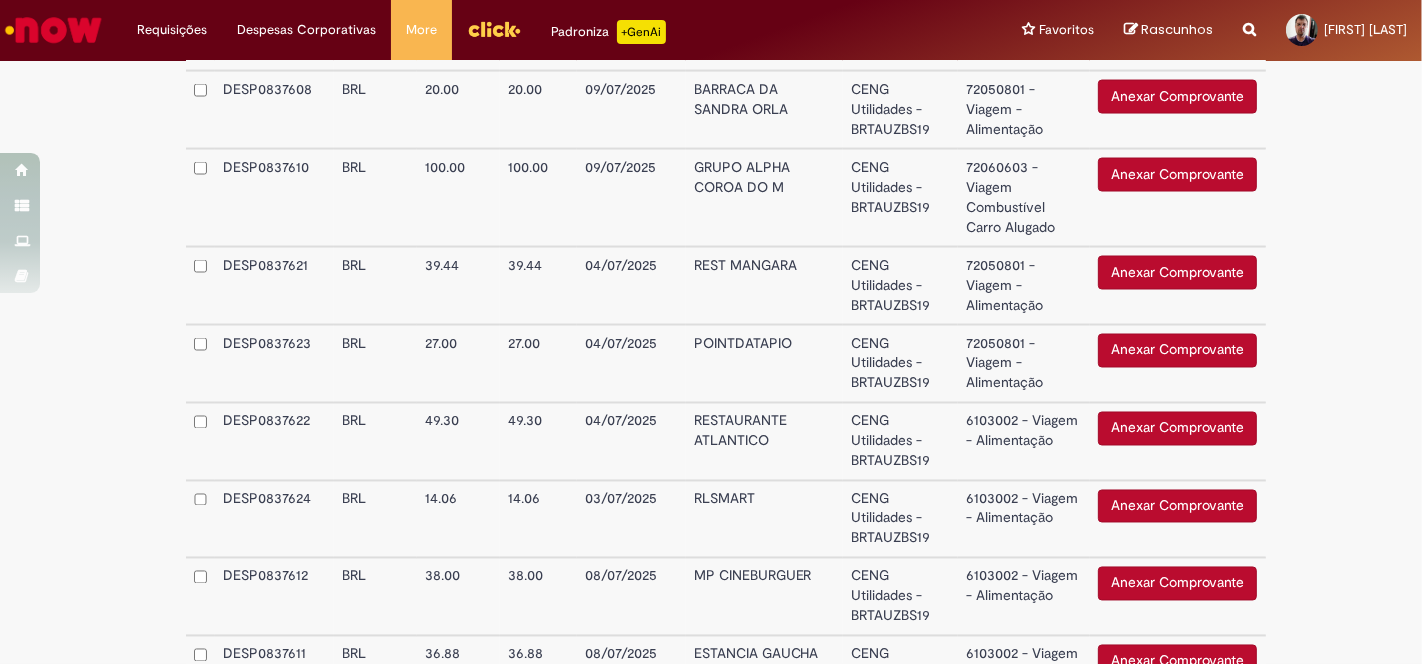 click on "6103002 - Viagem - Alimentação" at bounding box center (1024, 442) 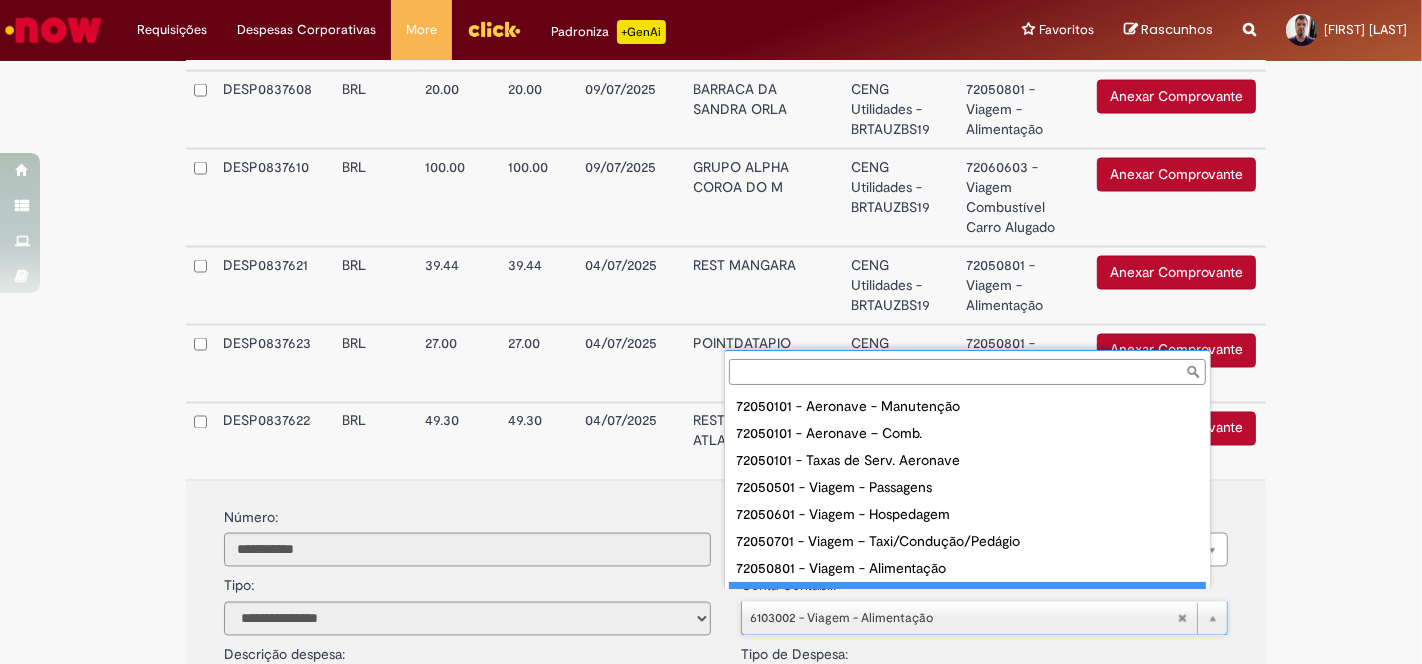 scroll, scrollTop: 16, scrollLeft: 0, axis: vertical 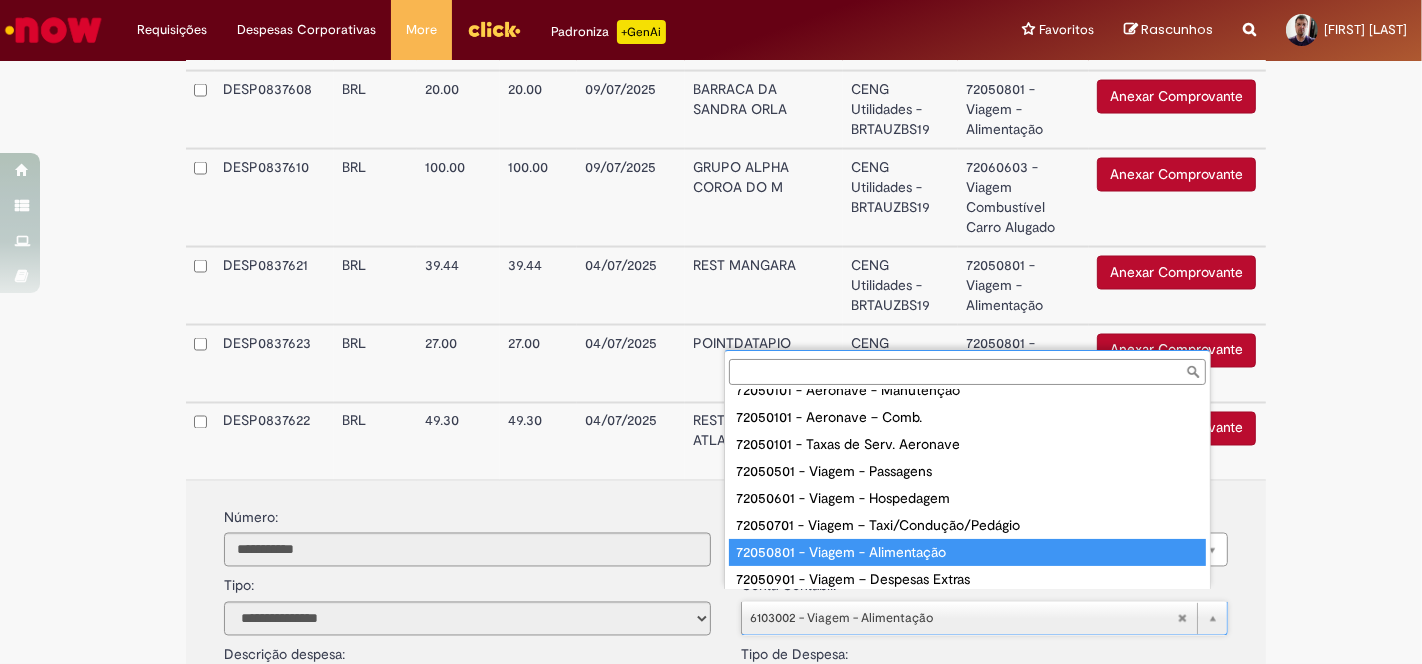 type on "**********" 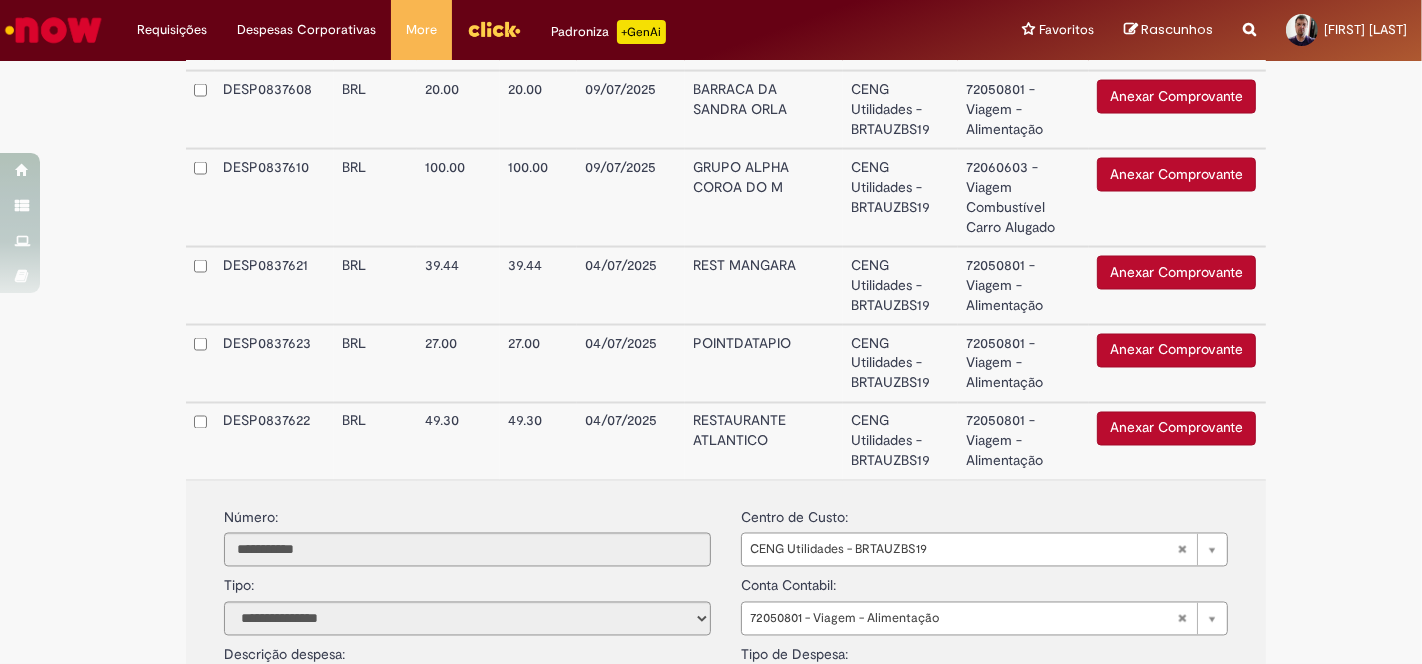 click on "72050801 -  Viagem  -  Alimentação" at bounding box center (1024, 441) 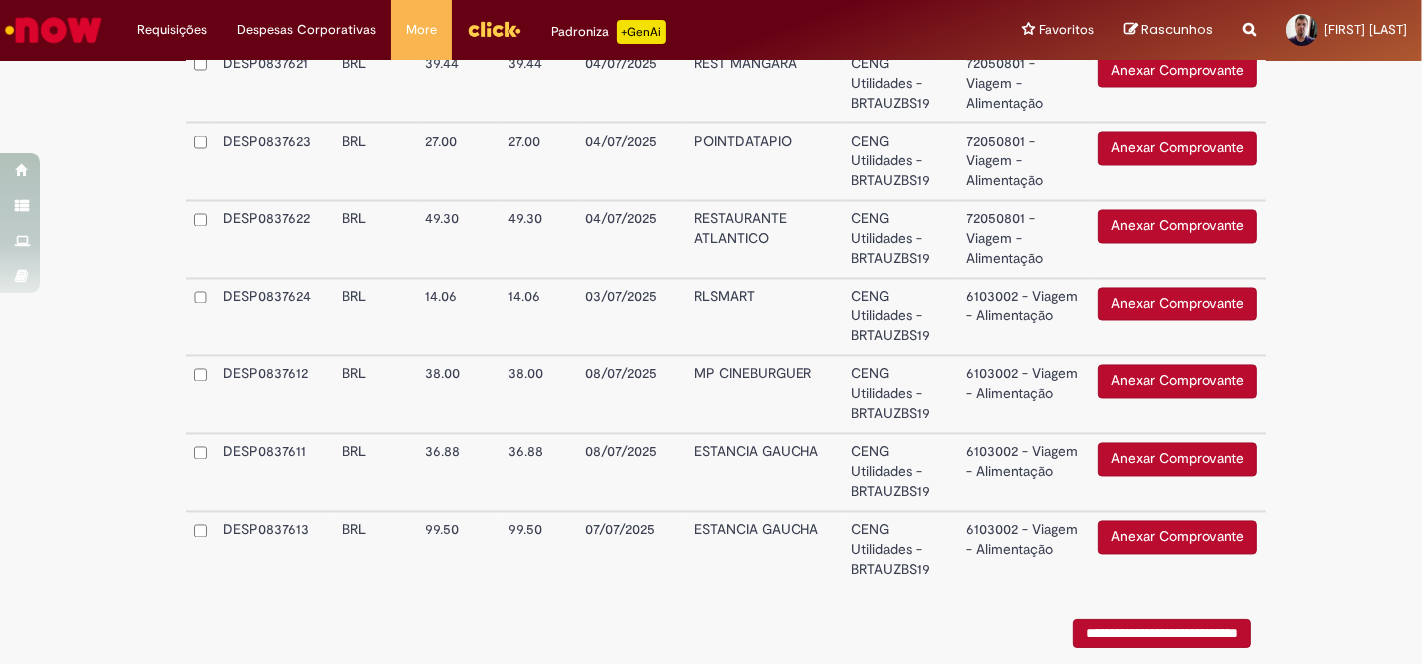 scroll, scrollTop: 3131, scrollLeft: 0, axis: vertical 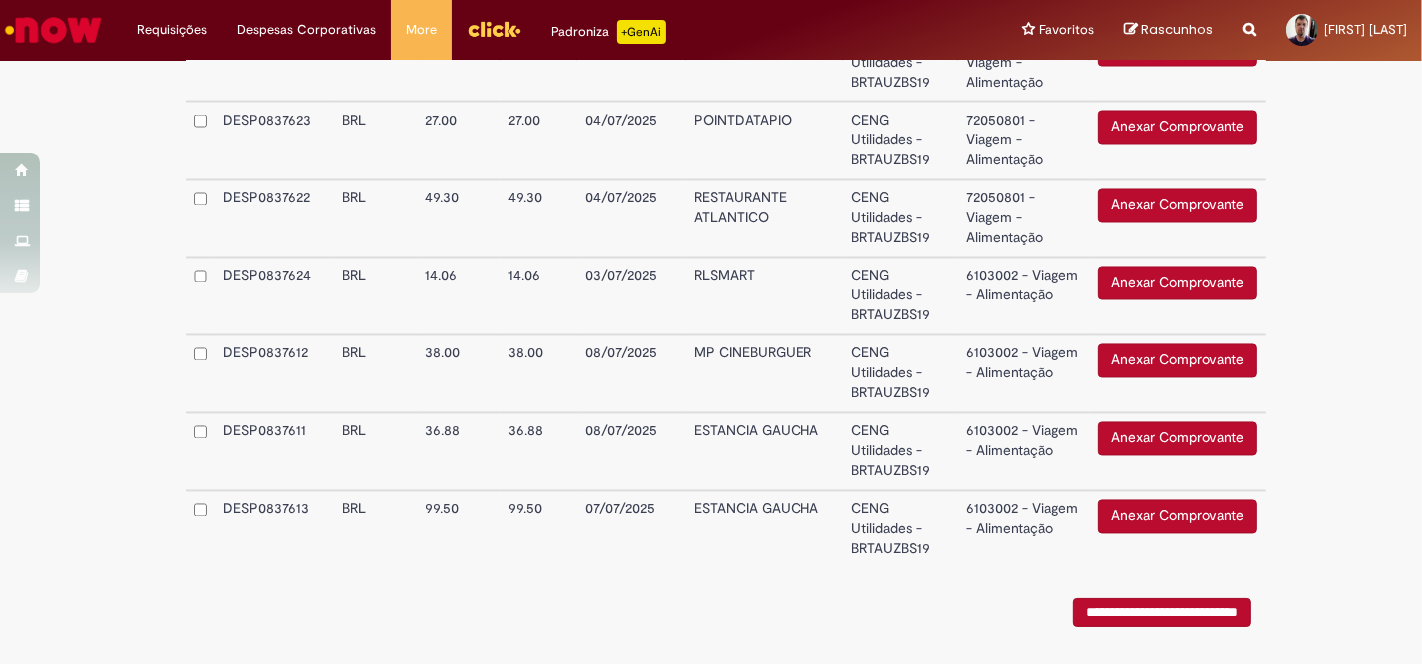 click on "6103002 - Viagem - Alimentação" at bounding box center [1024, 297] 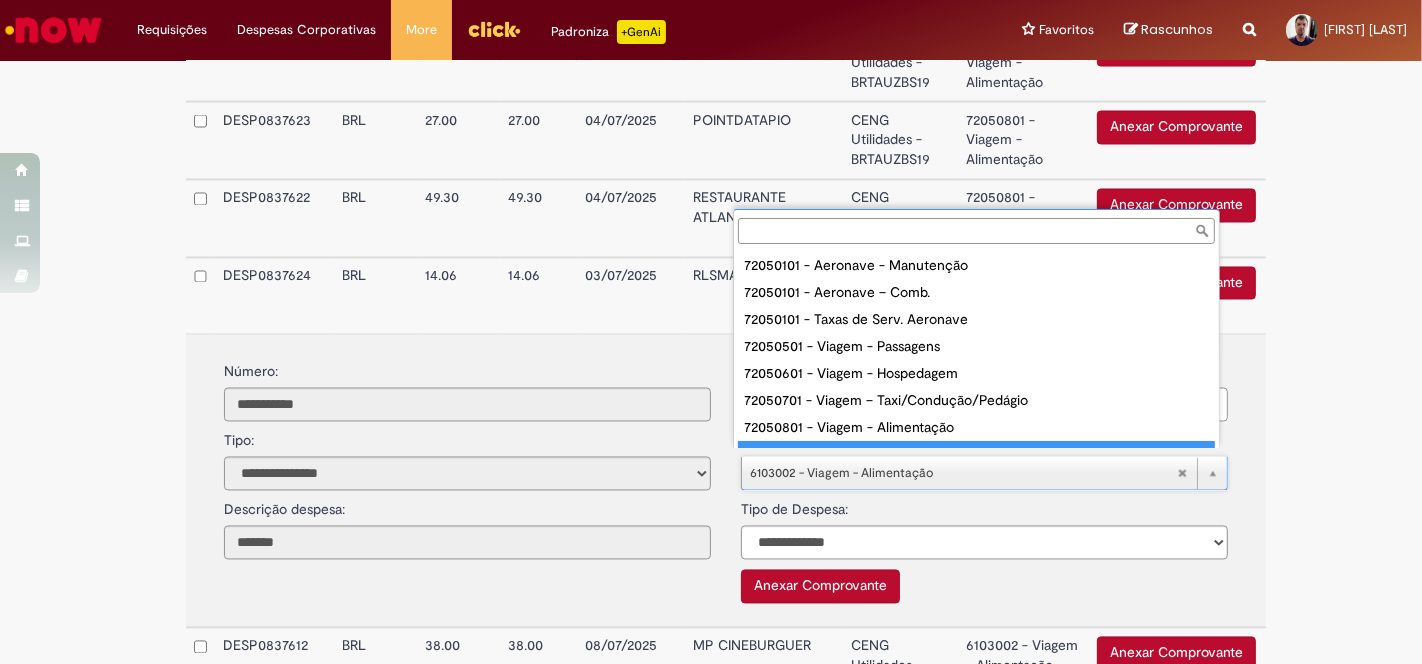 scroll, scrollTop: 16, scrollLeft: 0, axis: vertical 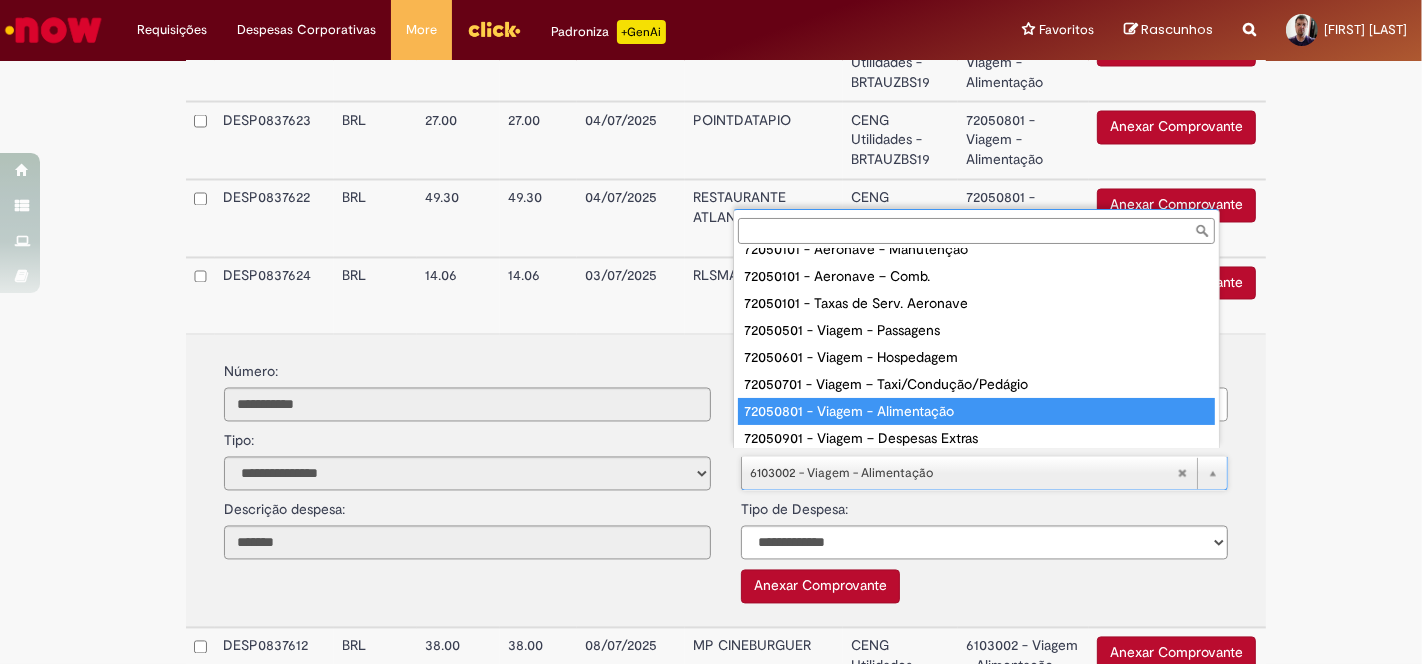 type on "**********" 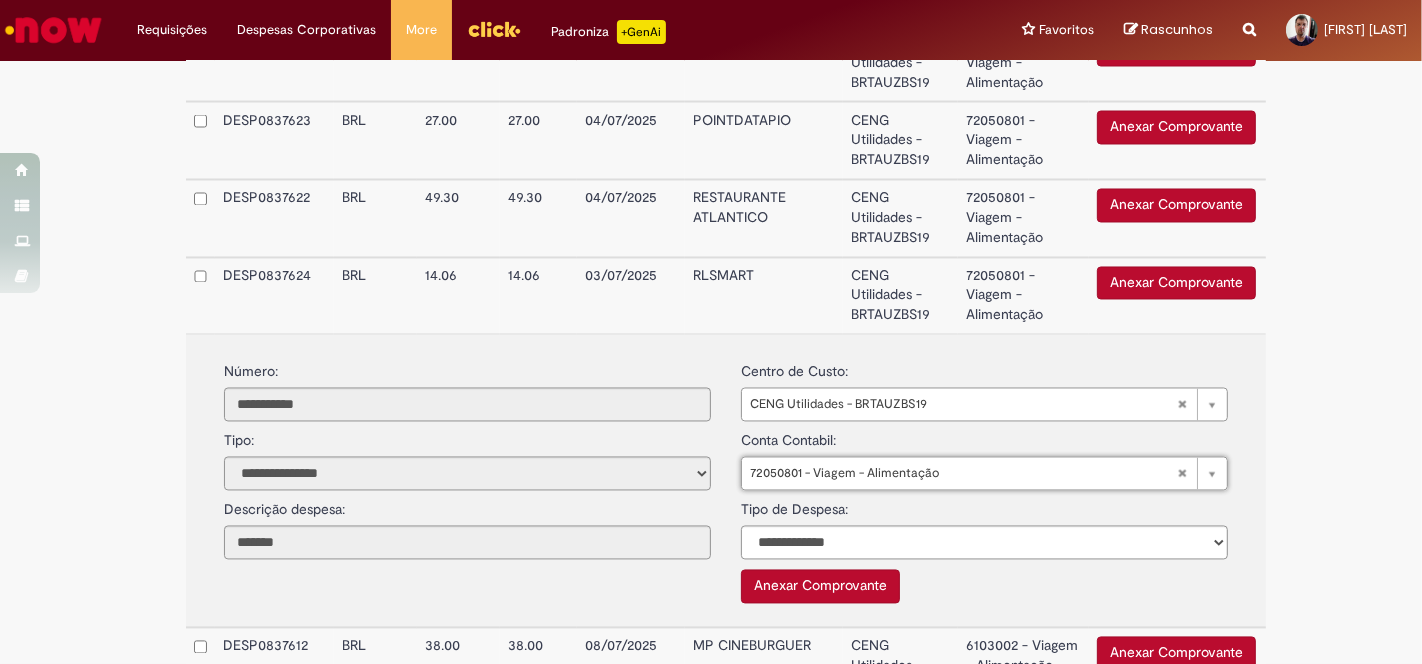 click on "72050801 -  Viagem  -  Alimentação" at bounding box center [1024, 296] 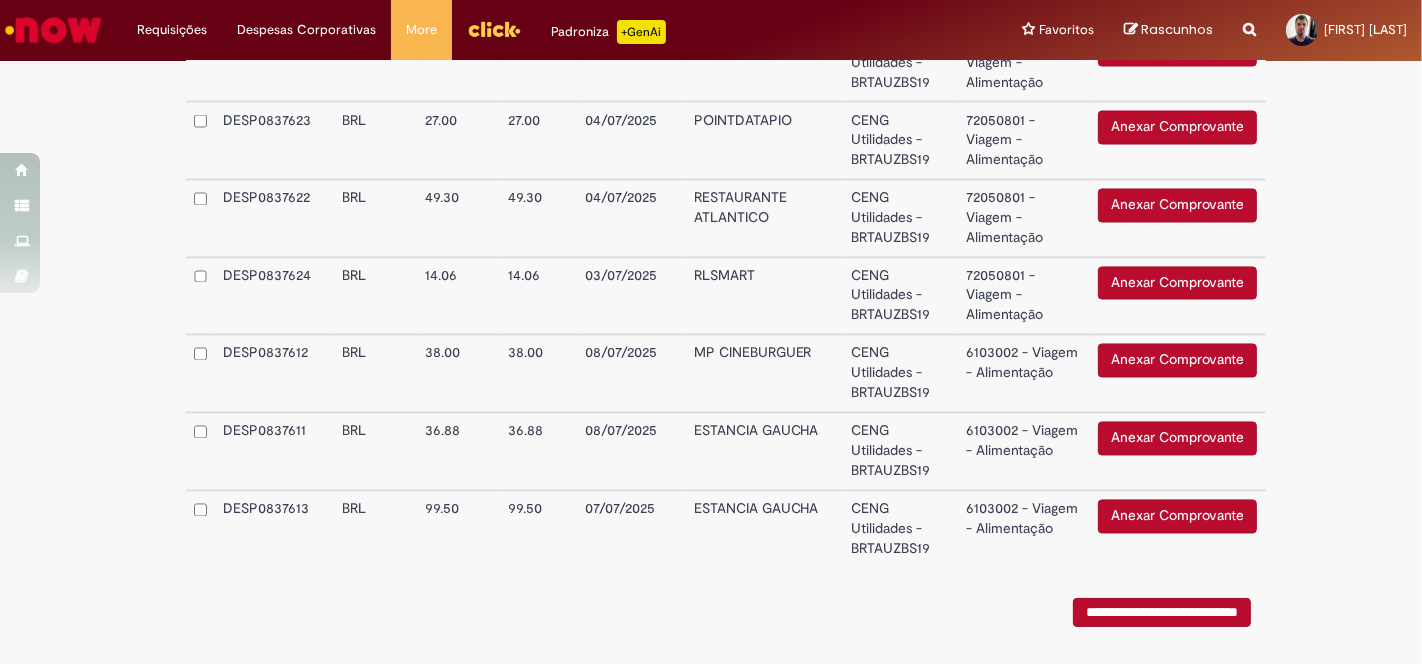 click on "6103002 - Viagem - Alimentação" at bounding box center [1024, 374] 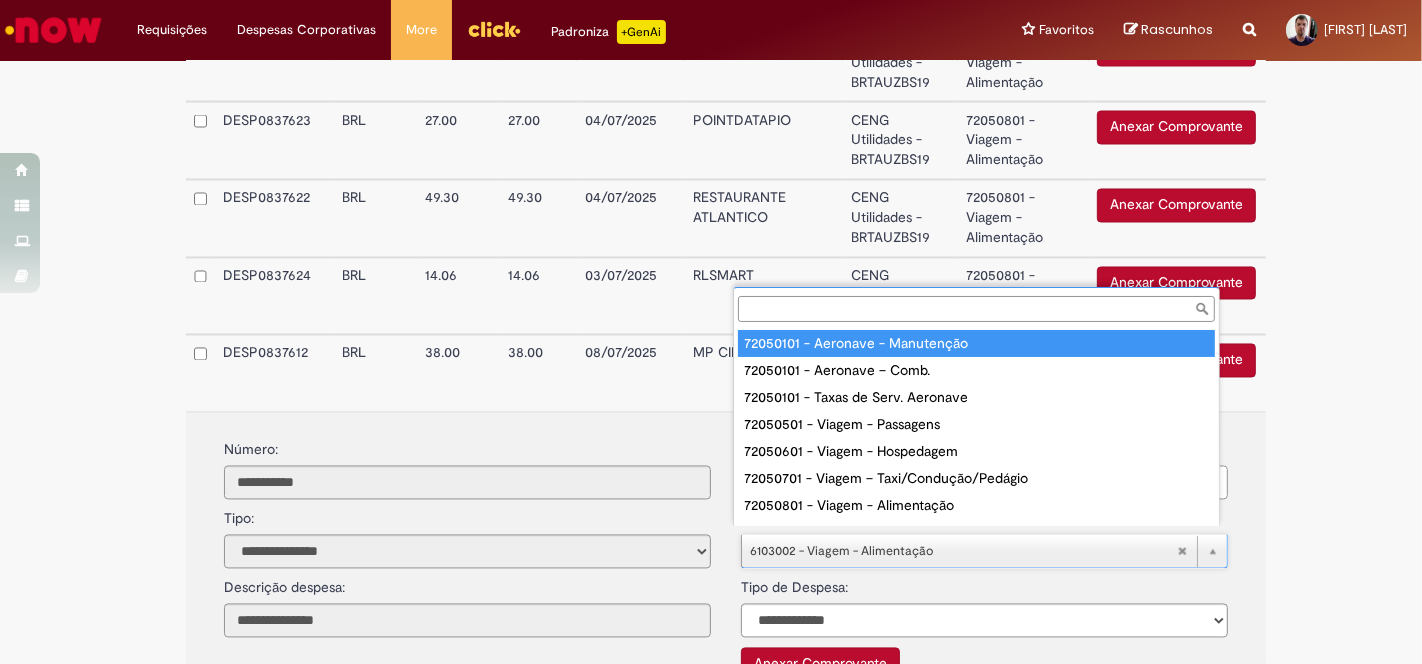 scroll, scrollTop: 16, scrollLeft: 0, axis: vertical 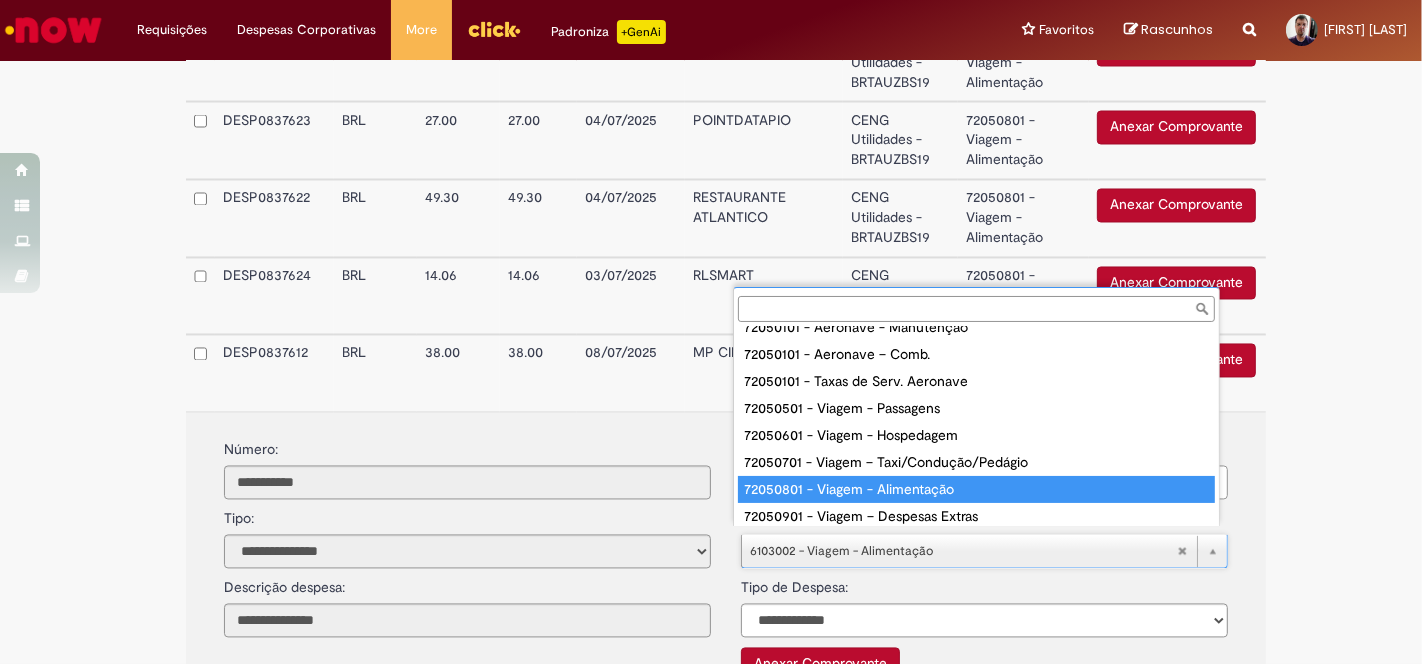 type on "**********" 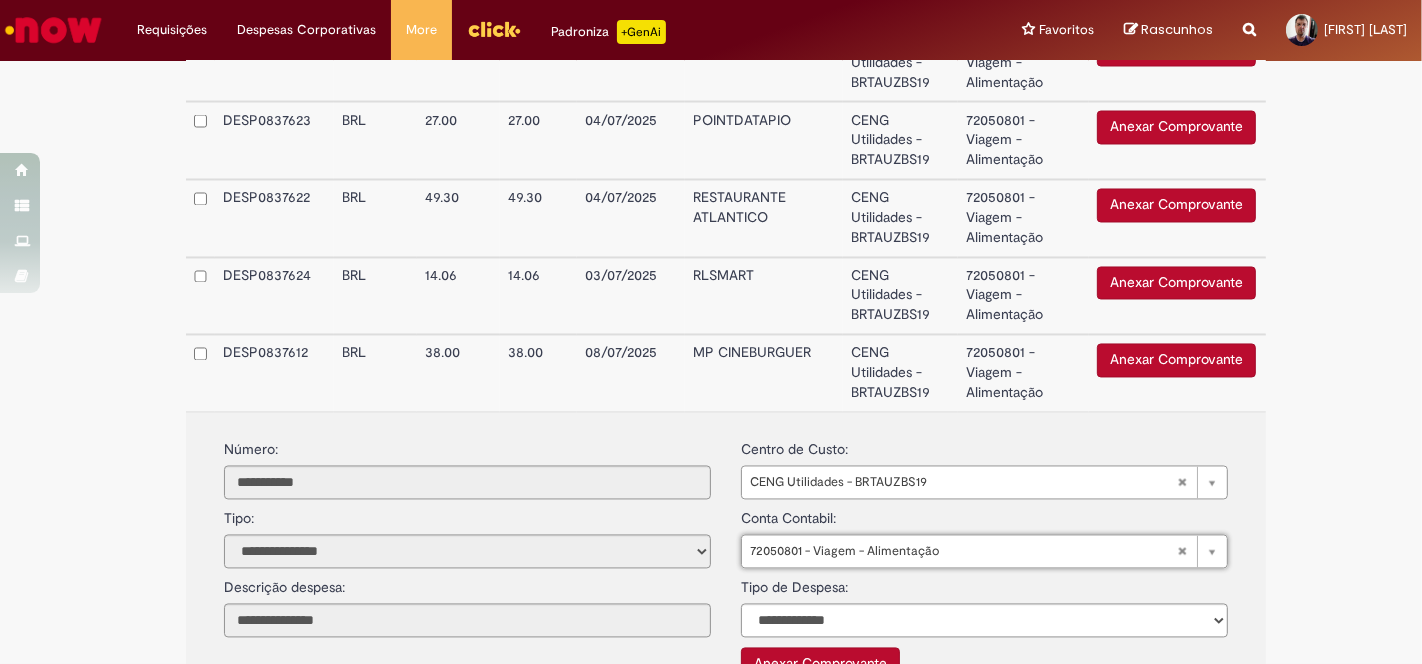 click on "72050801 -  Viagem  -  Alimentação" at bounding box center [1024, 373] 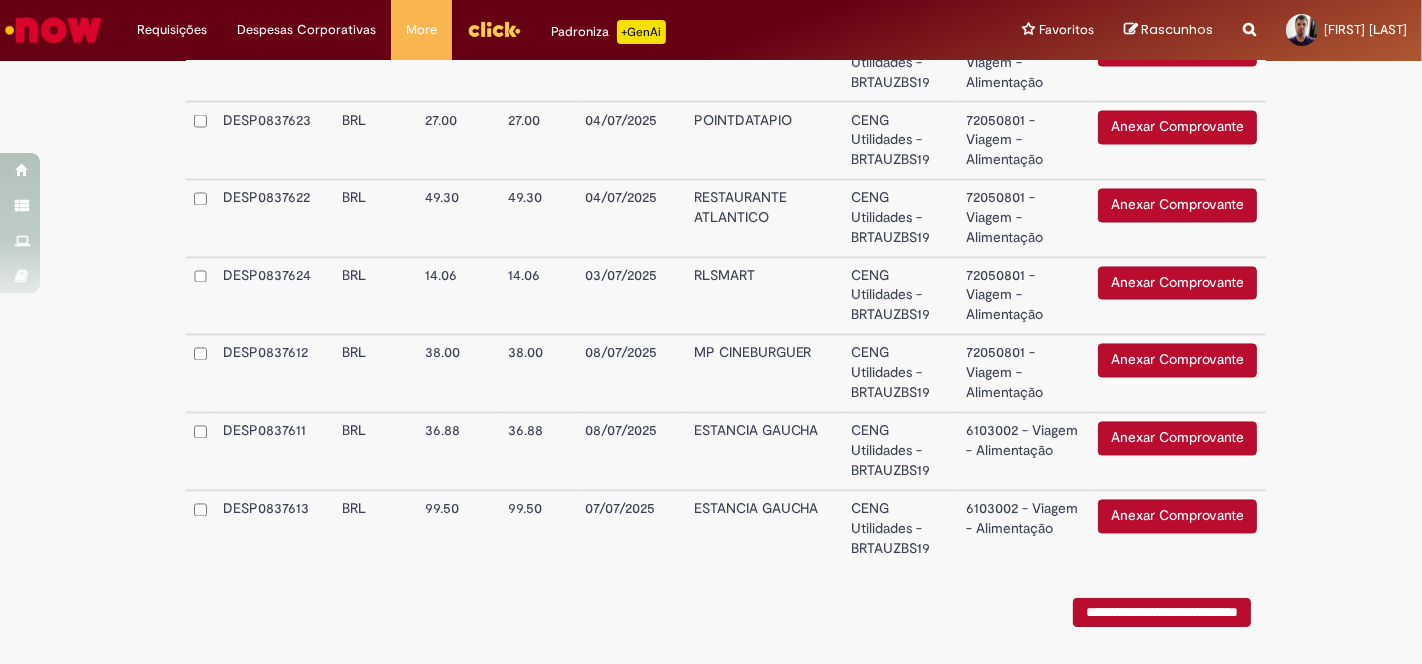click on "6103002 - Viagem - Alimentação" at bounding box center (1024, 452) 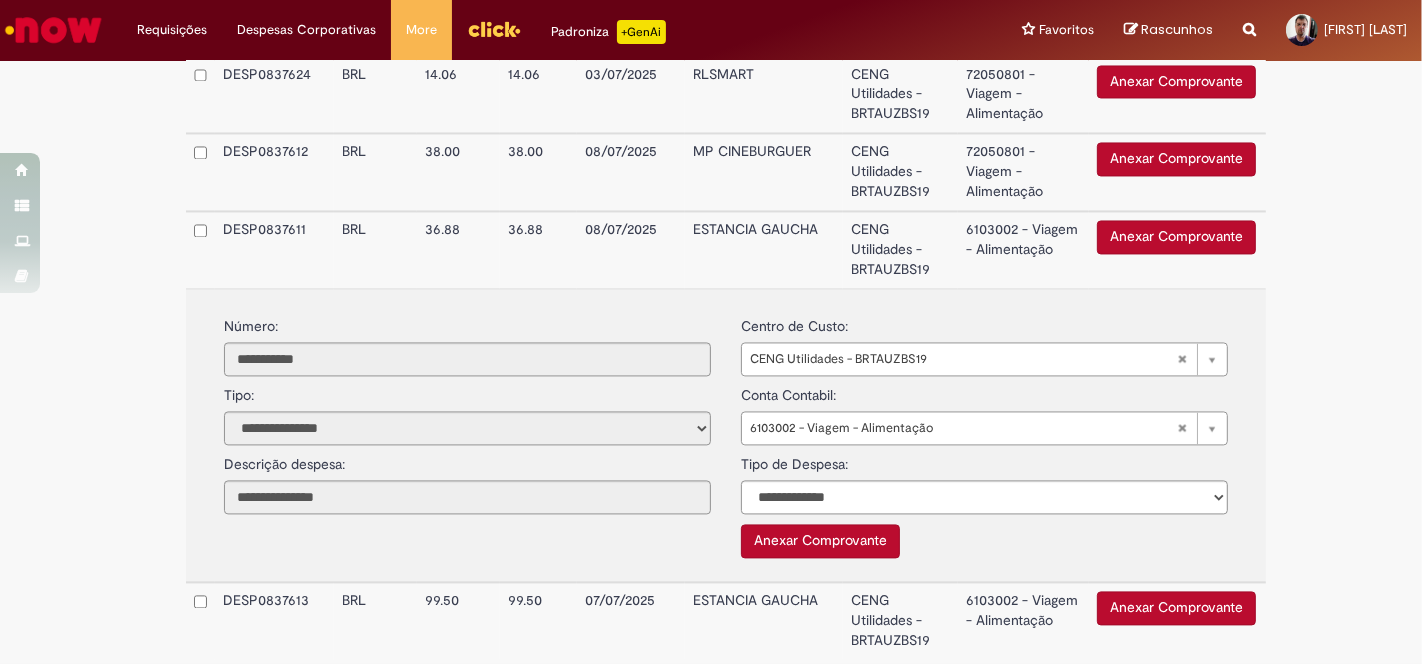scroll, scrollTop: 3353, scrollLeft: 0, axis: vertical 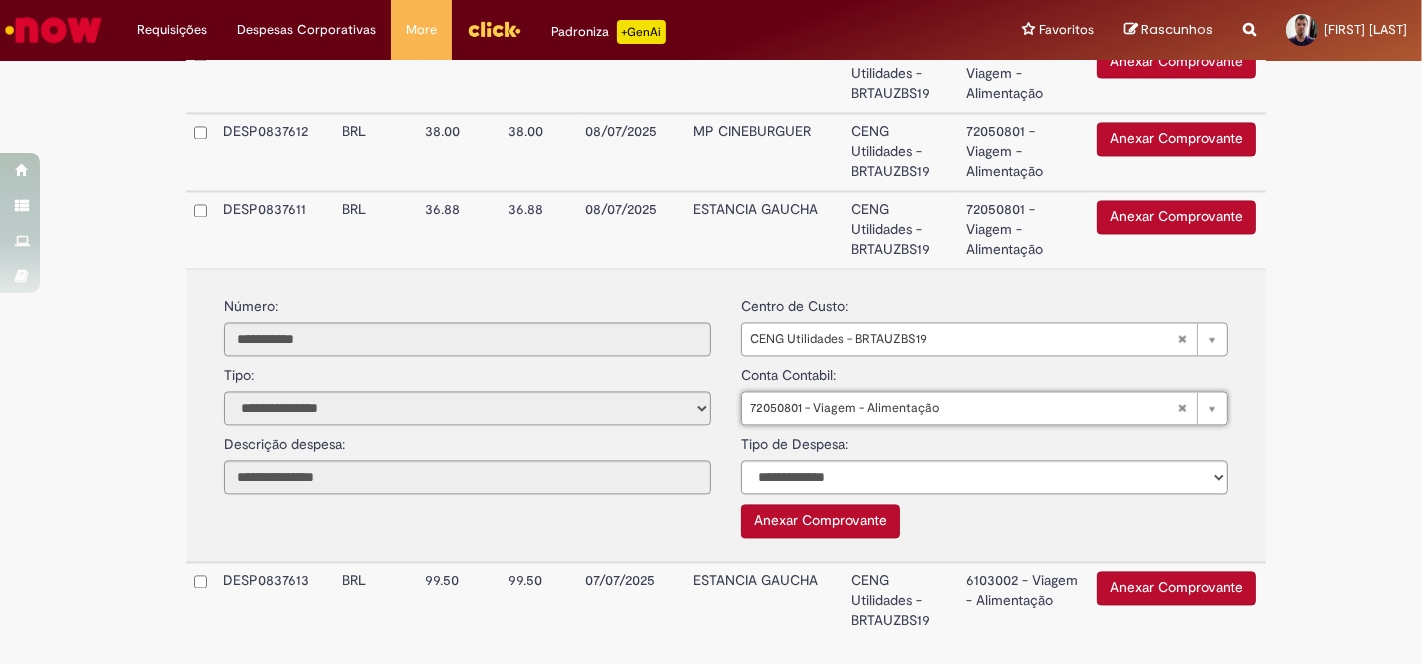 type on "**********" 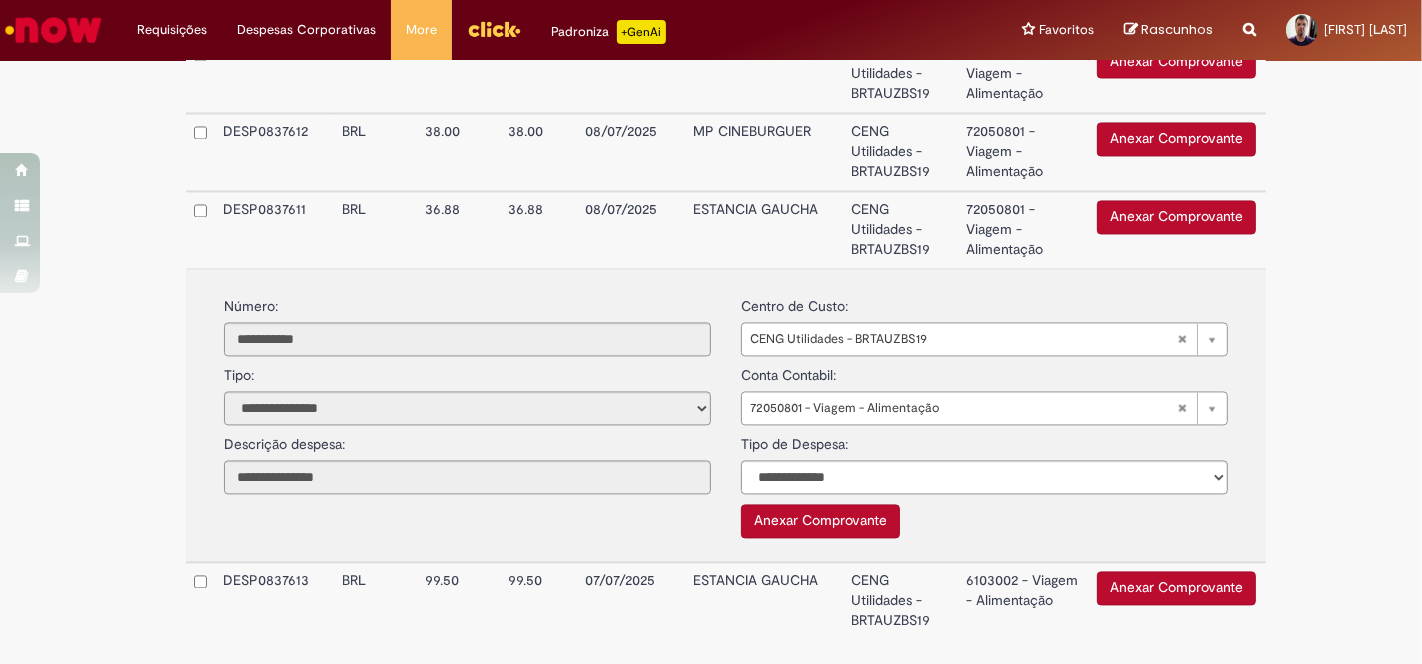 click on "72050801 -  Viagem  -  Alimentação" at bounding box center [1024, 229] 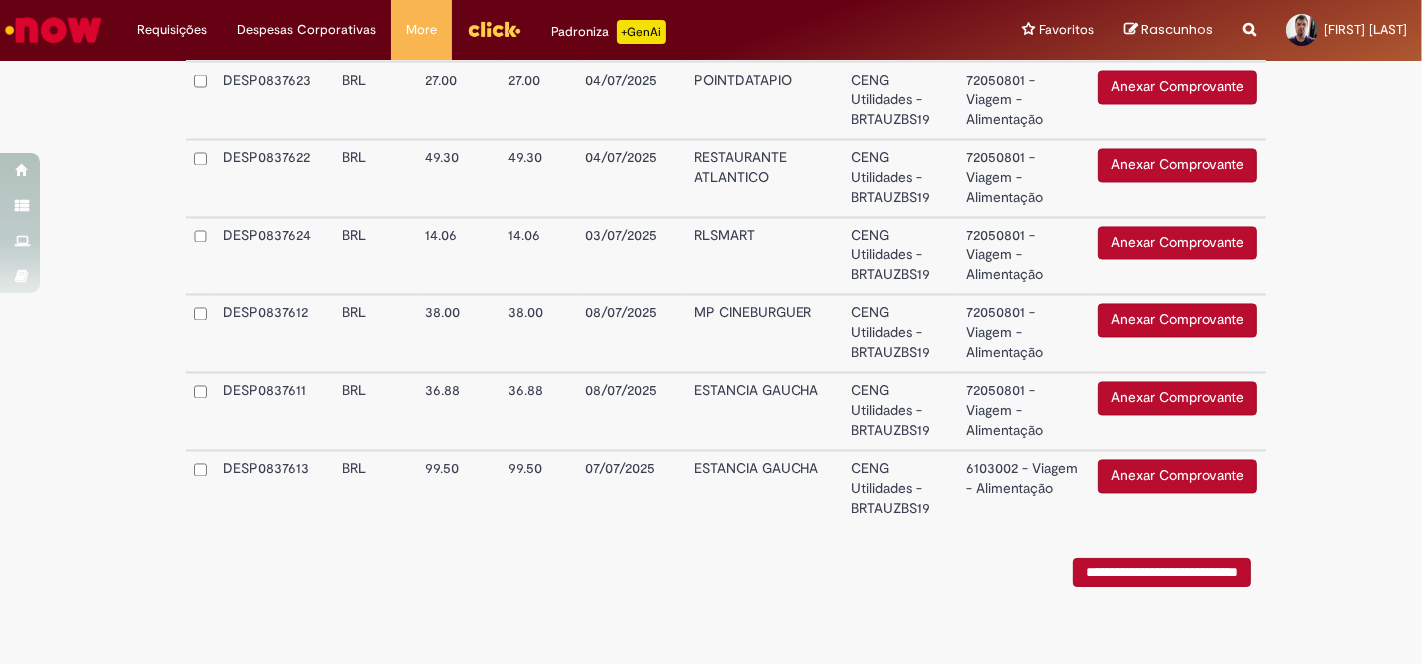click on "6103002 - Viagem - Alimentação" at bounding box center [1024, 489] 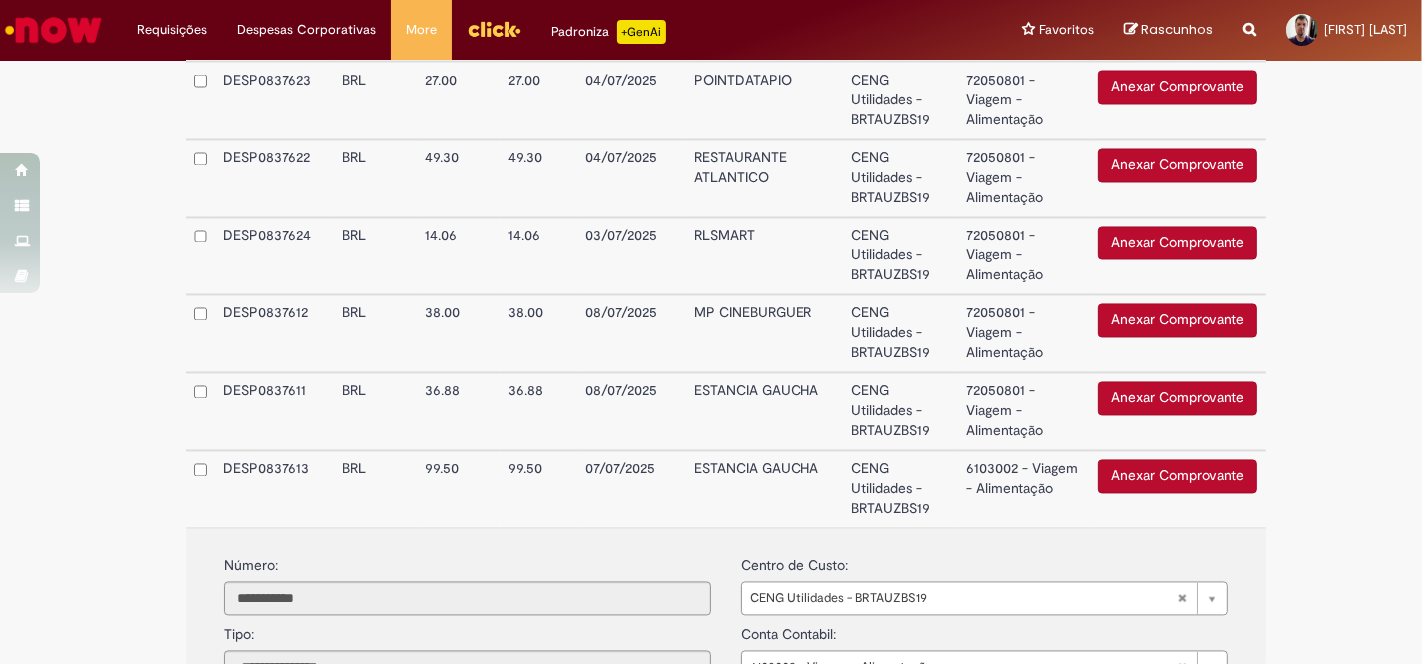 scroll, scrollTop: 3353, scrollLeft: 0, axis: vertical 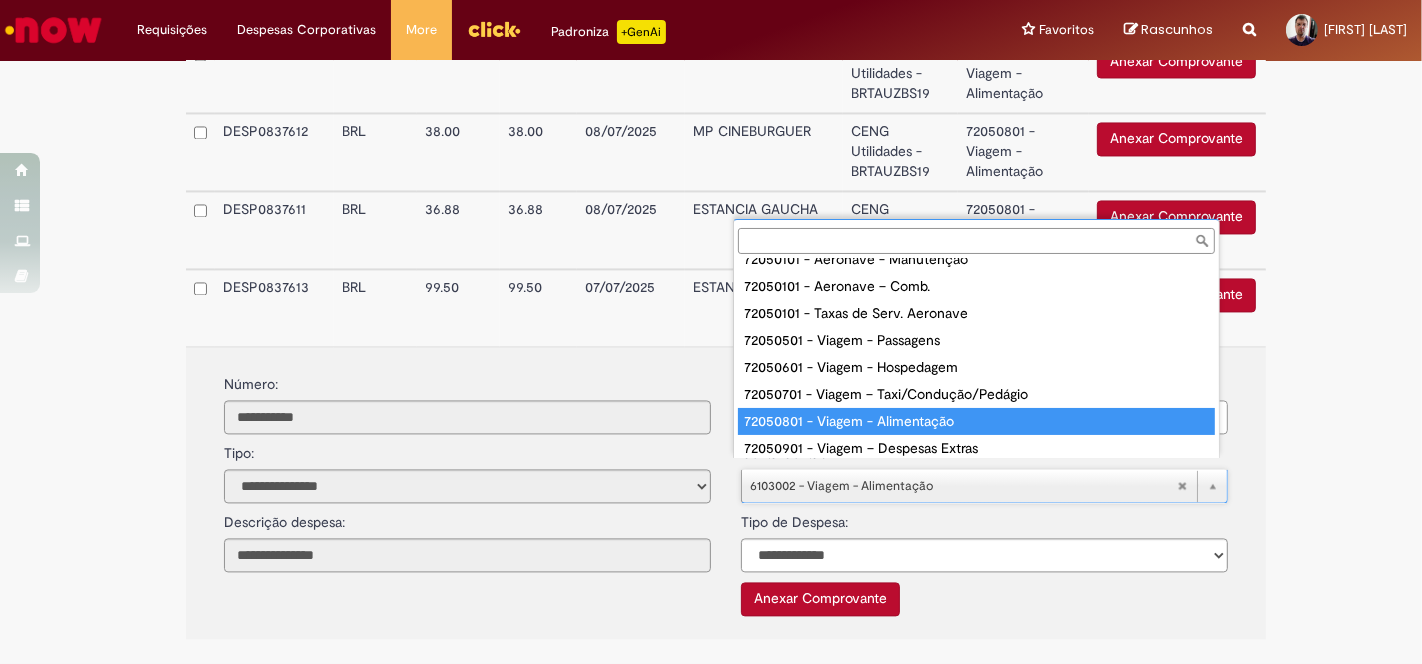 type on "**********" 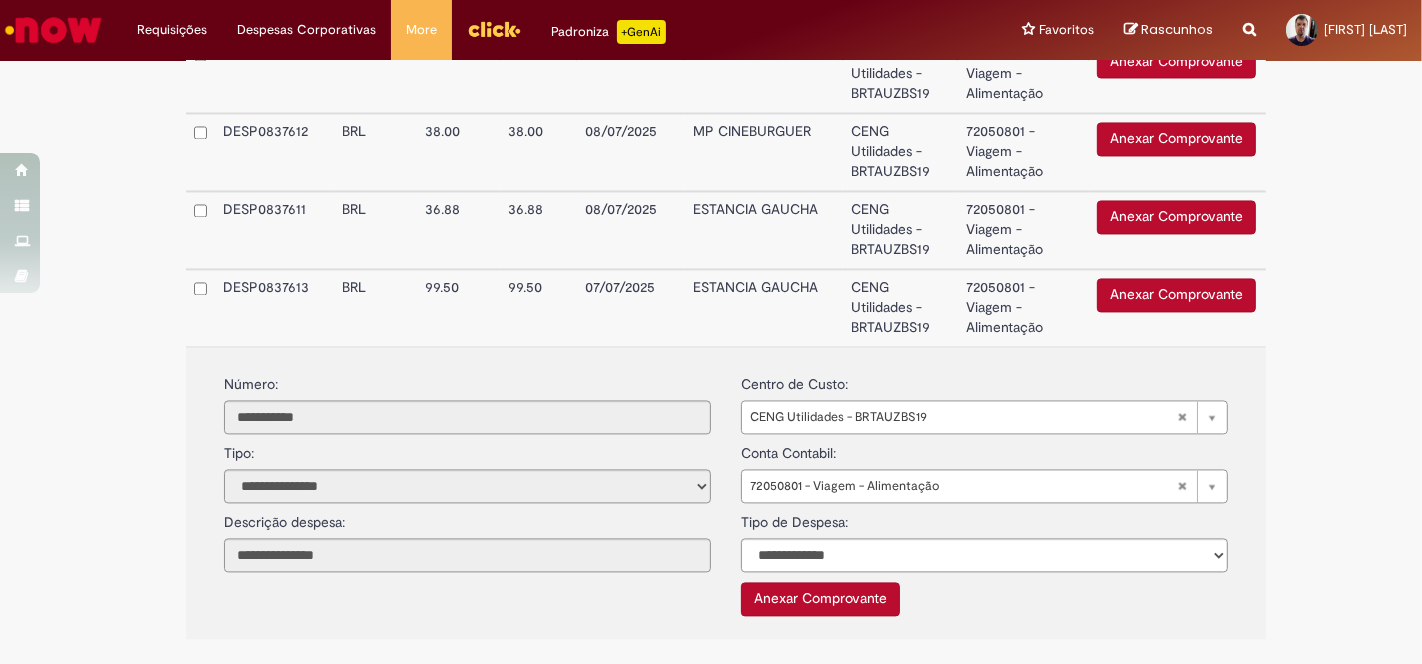click on "72050801 -  Viagem  -  Alimentação" at bounding box center (1024, 307) 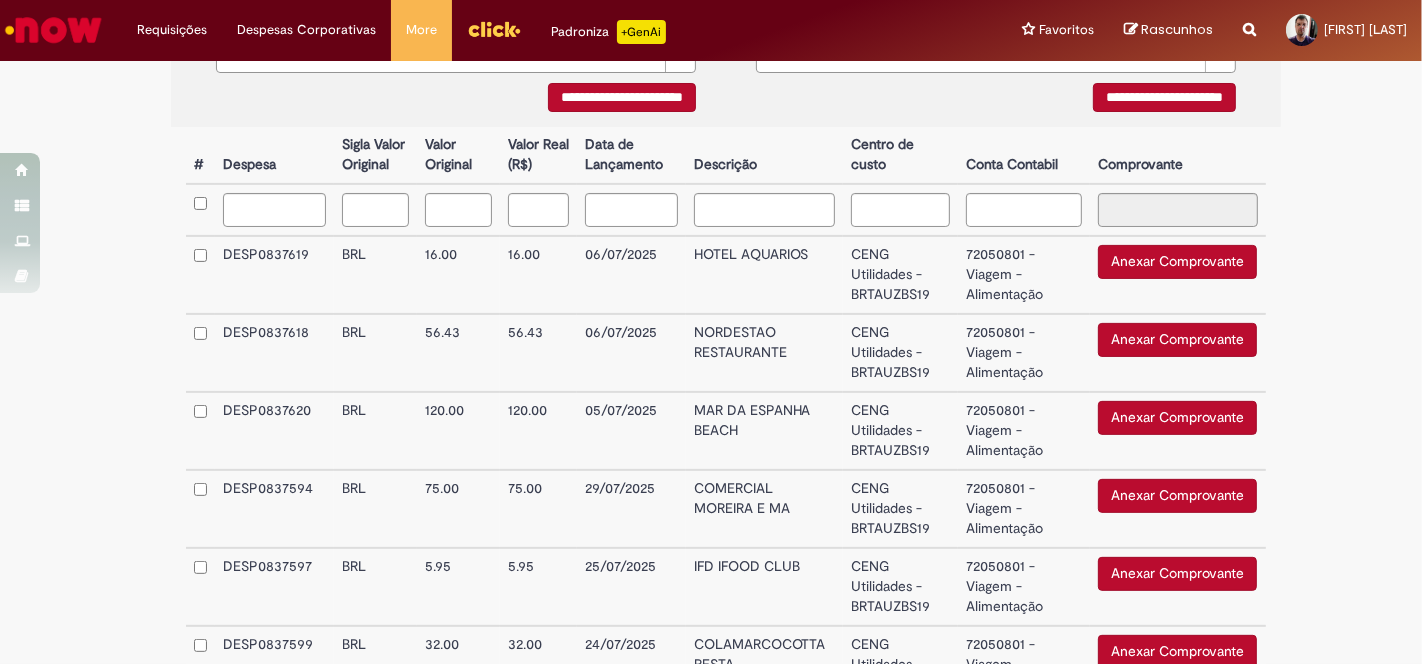 scroll, scrollTop: 504, scrollLeft: 0, axis: vertical 